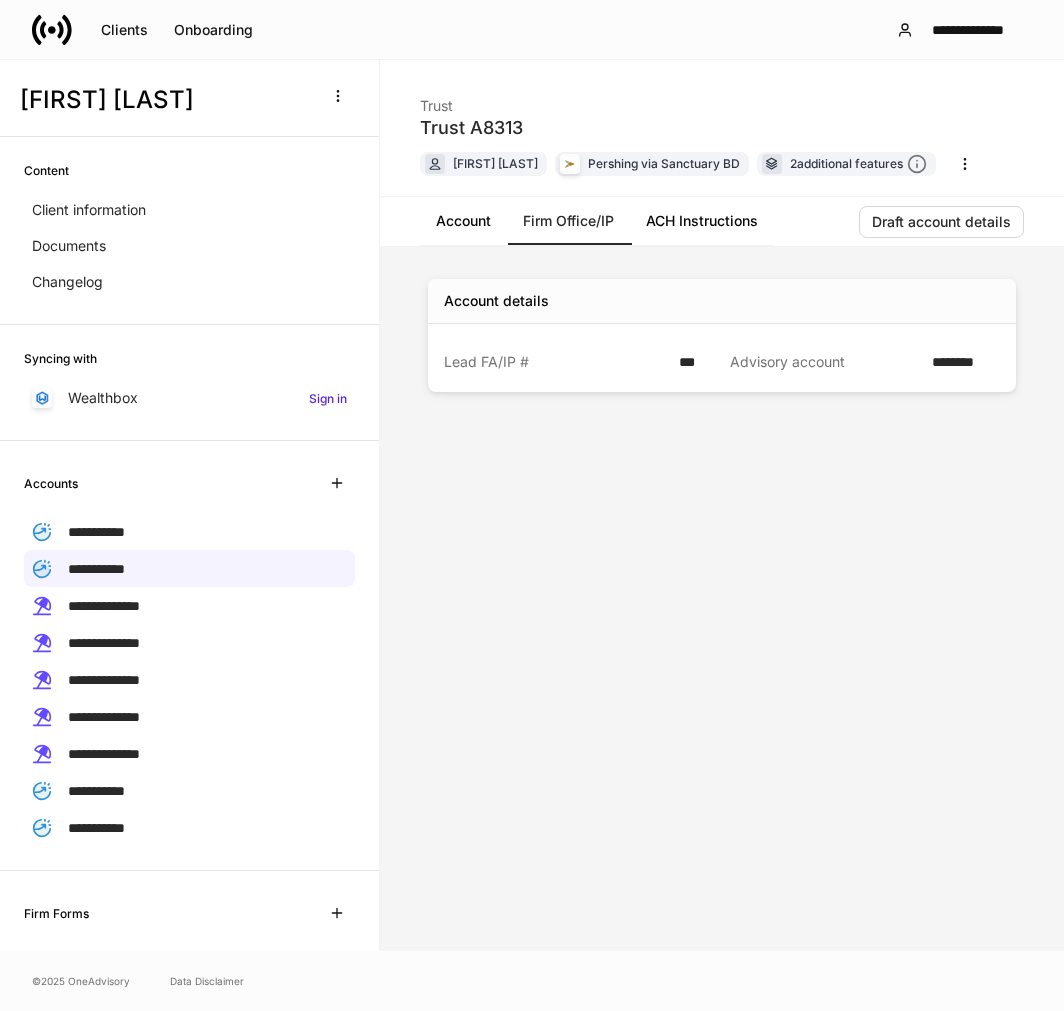 scroll, scrollTop: 0, scrollLeft: 0, axis: both 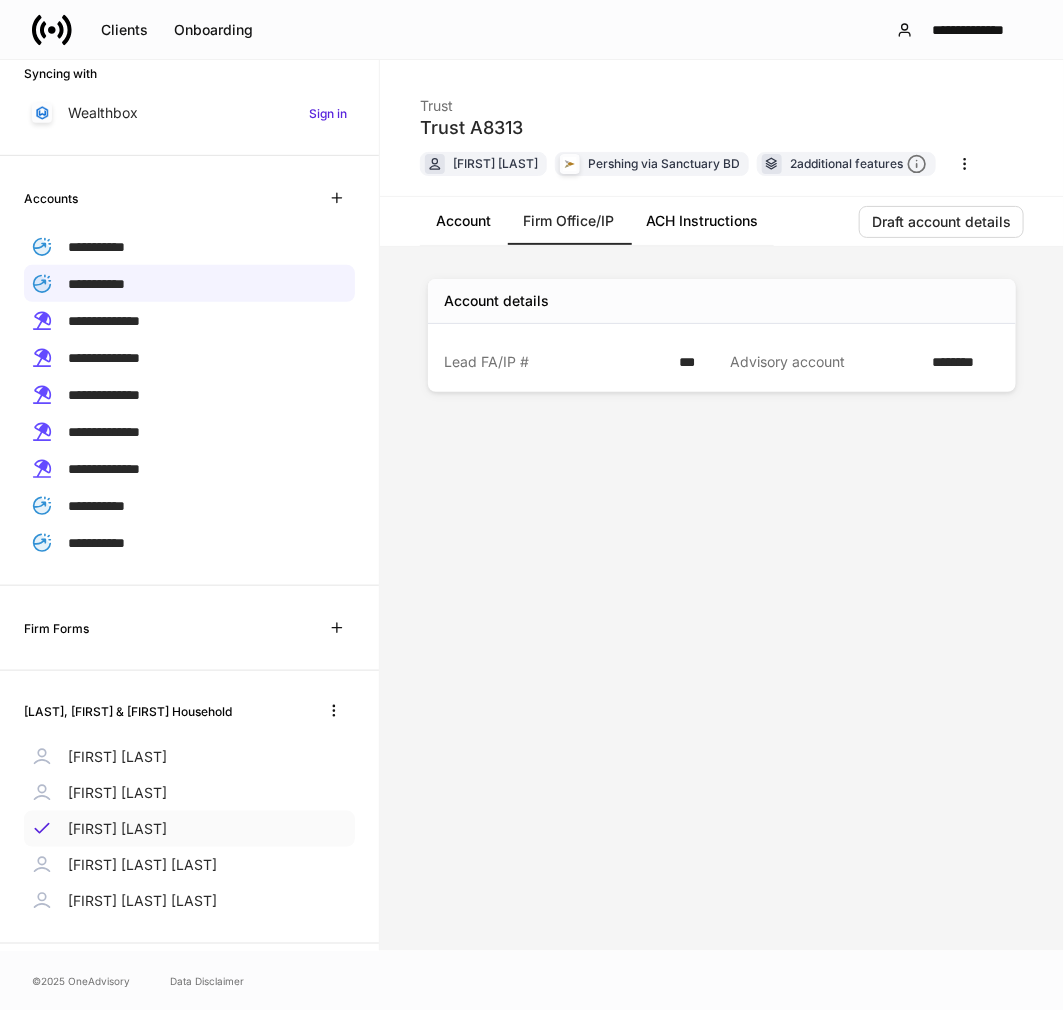 click on "[FIRST] [LAST]" at bounding box center [117, 829] 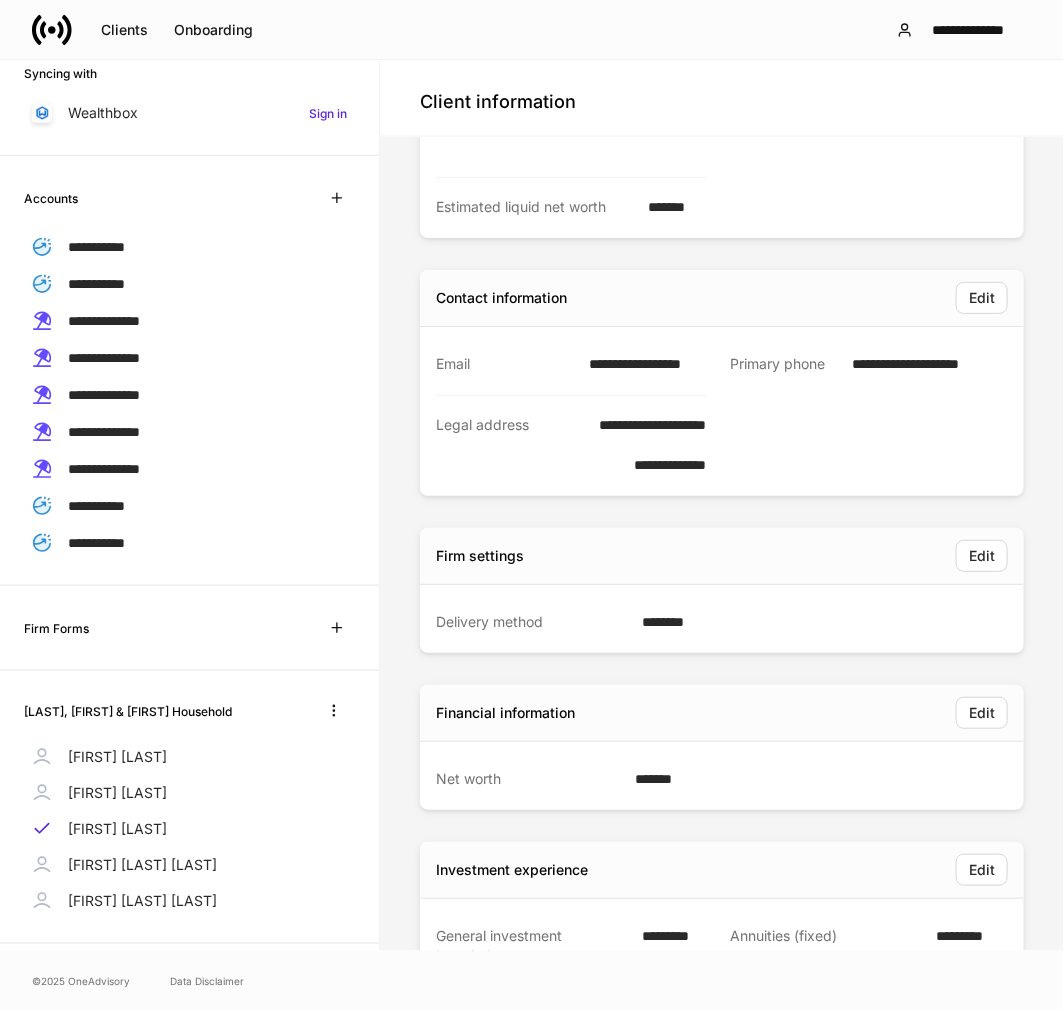 scroll, scrollTop: 983, scrollLeft: 0, axis: vertical 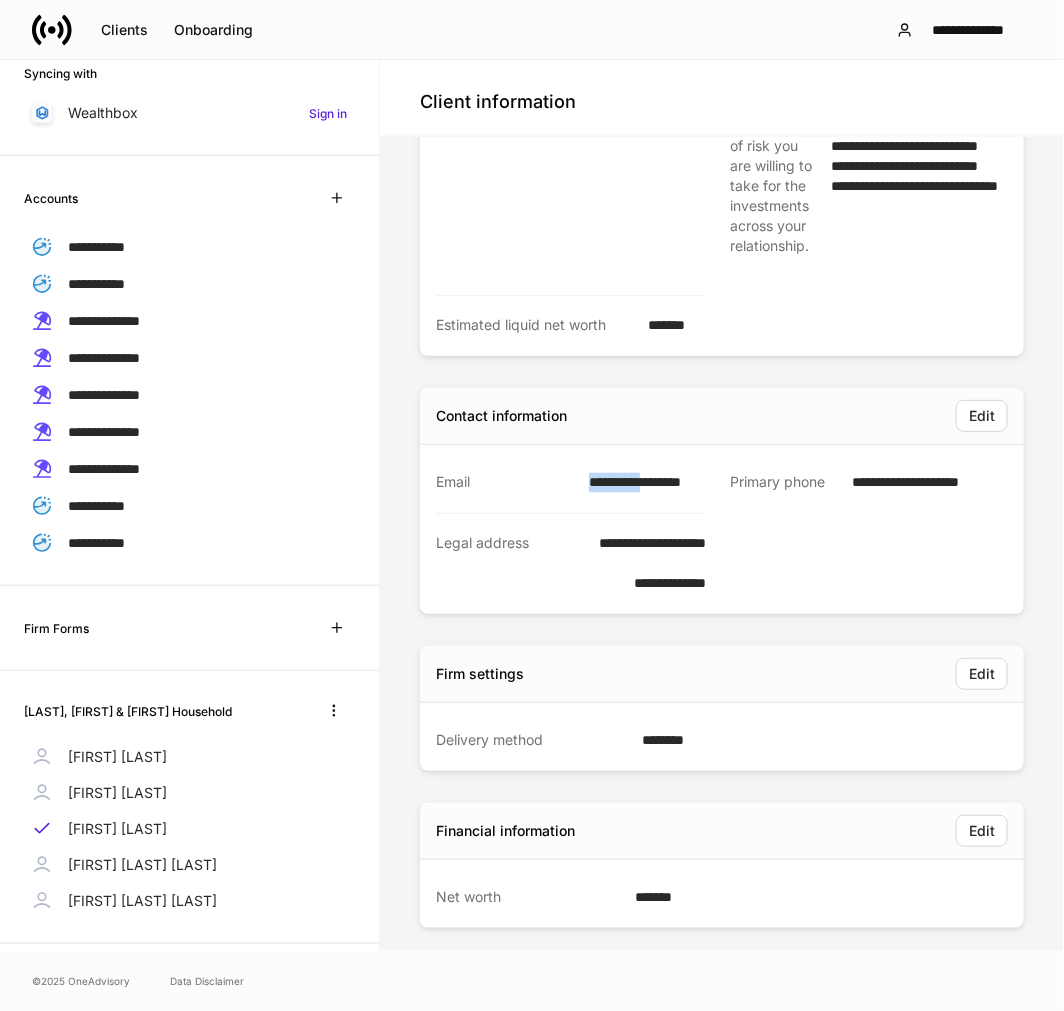 drag, startPoint x: 575, startPoint y: 483, endPoint x: 648, endPoint y: 486, distance: 73.061615 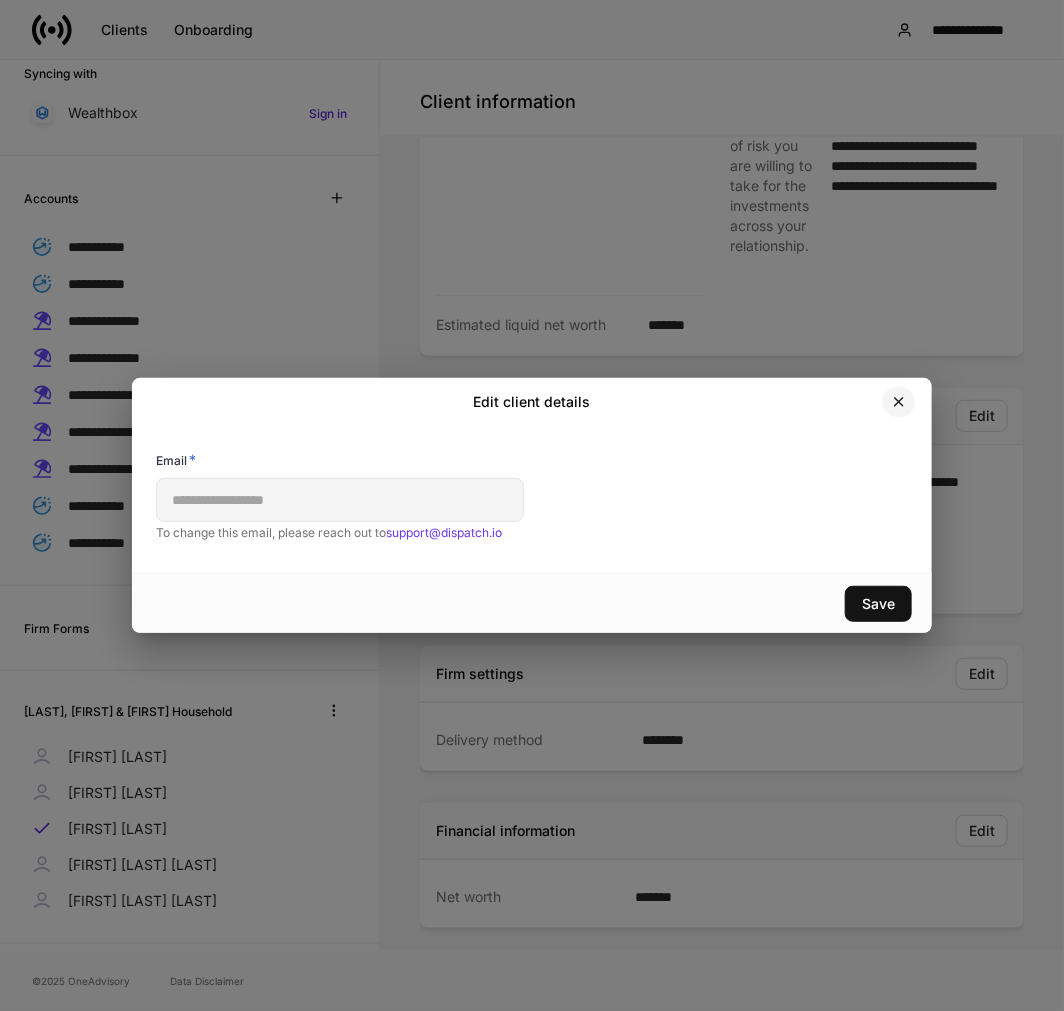 click 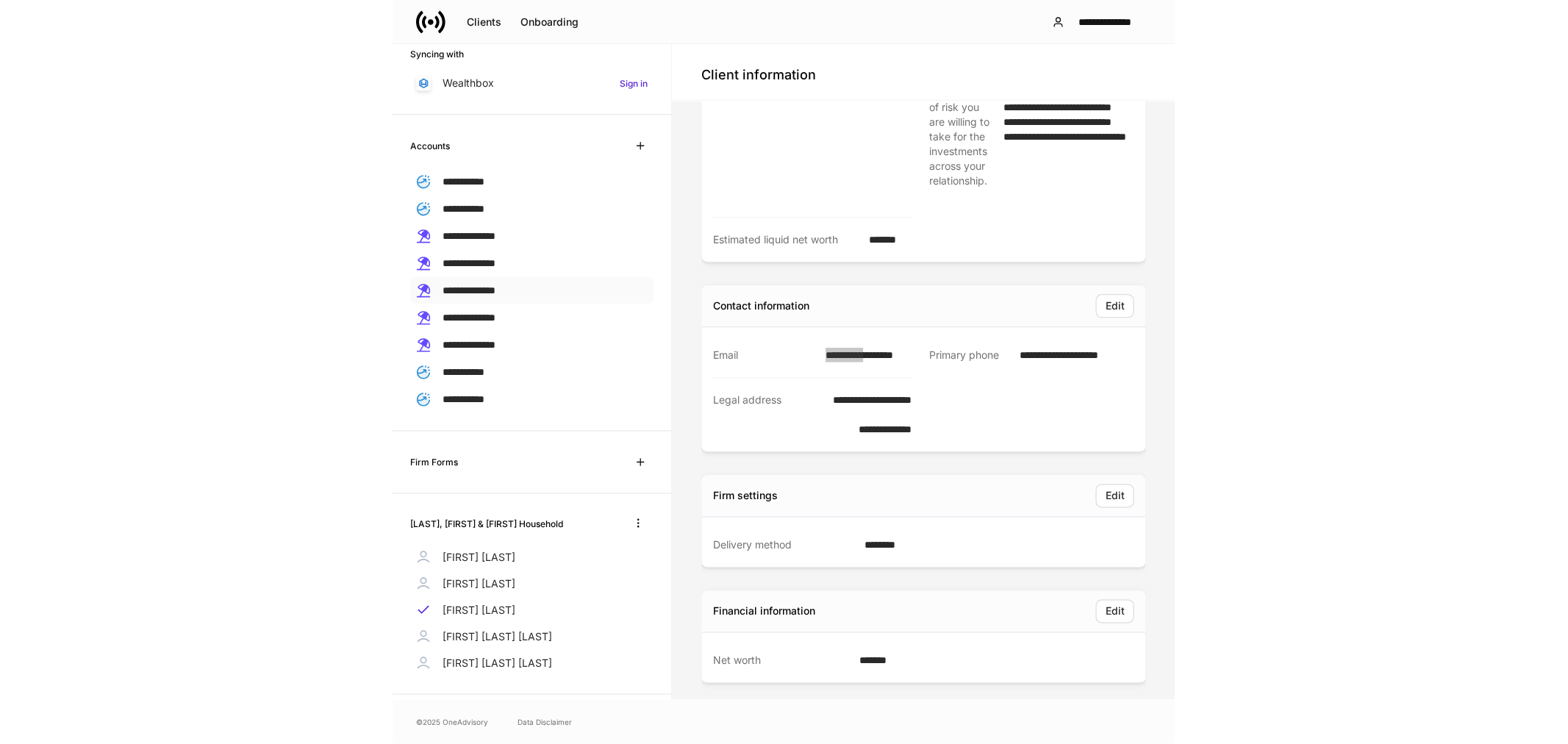 scroll, scrollTop: 0, scrollLeft: 0, axis: both 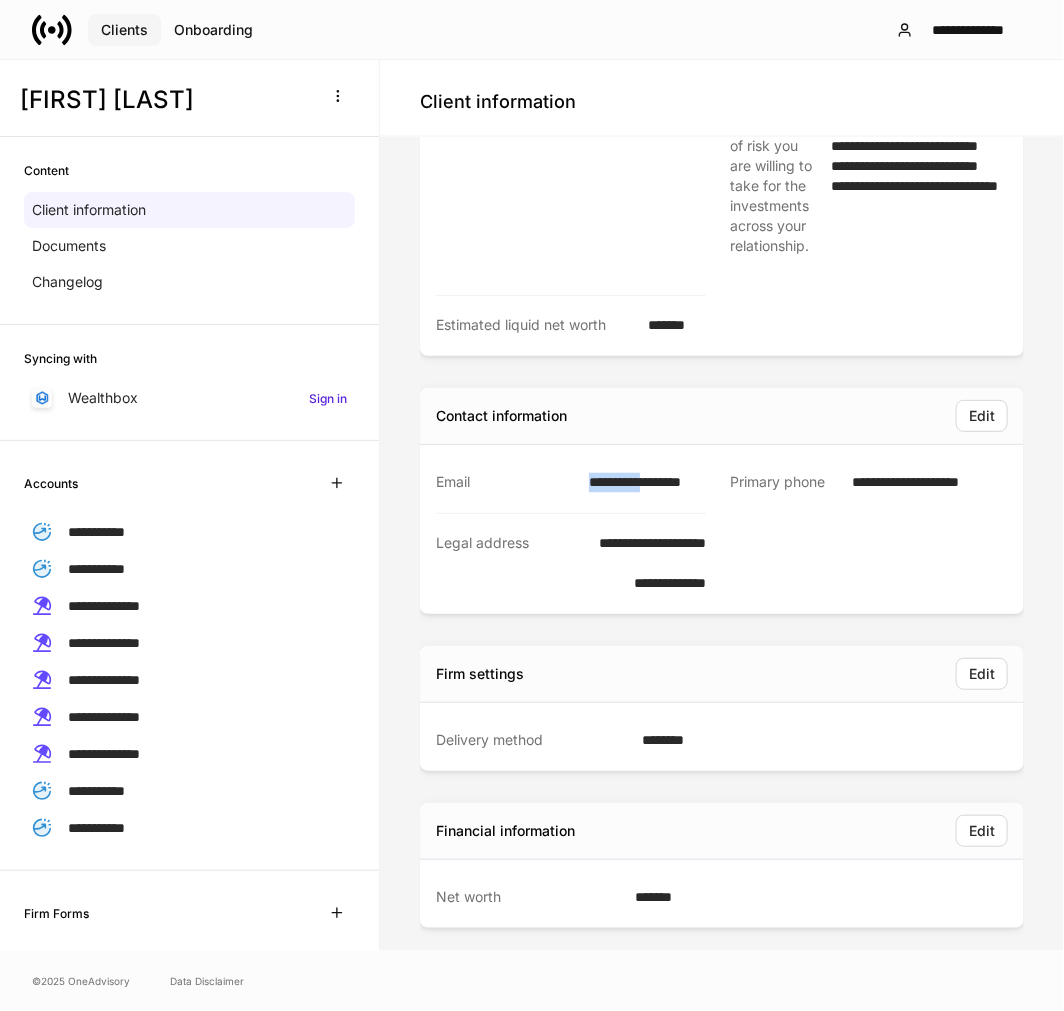 click on "Clients" at bounding box center (124, 30) 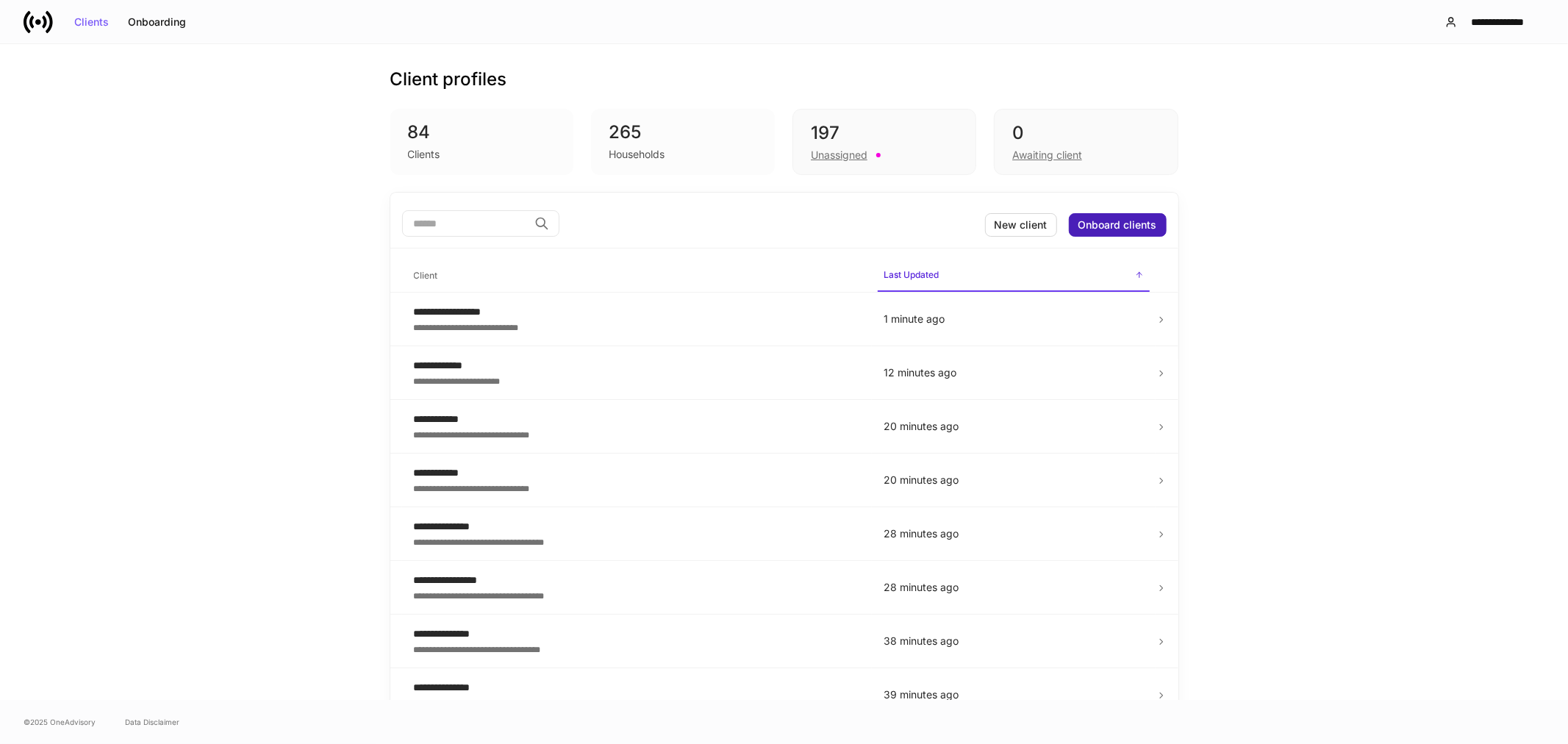 click on "Onboard clients" at bounding box center (1117, 225) 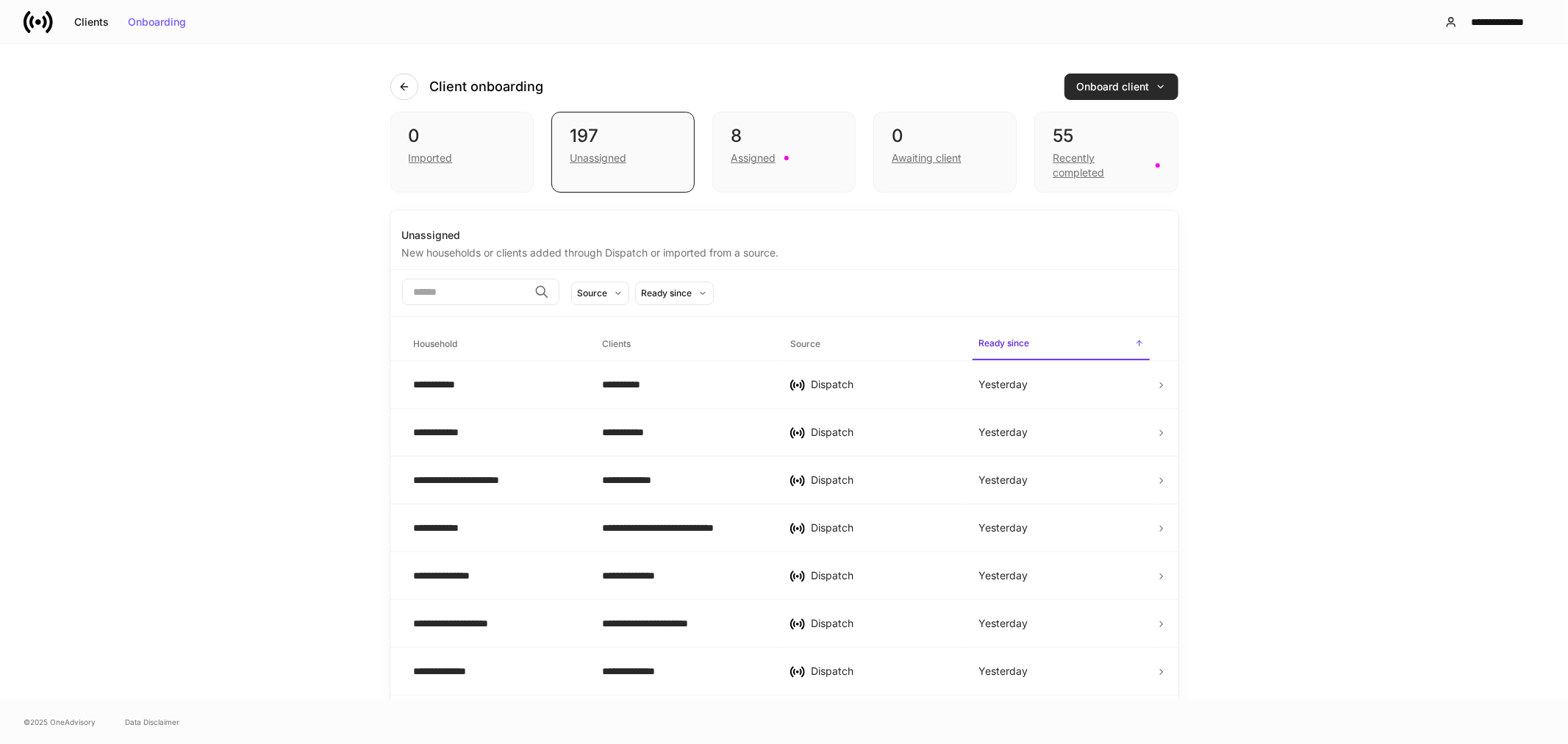 click on "Onboard client" at bounding box center [1121, 87] 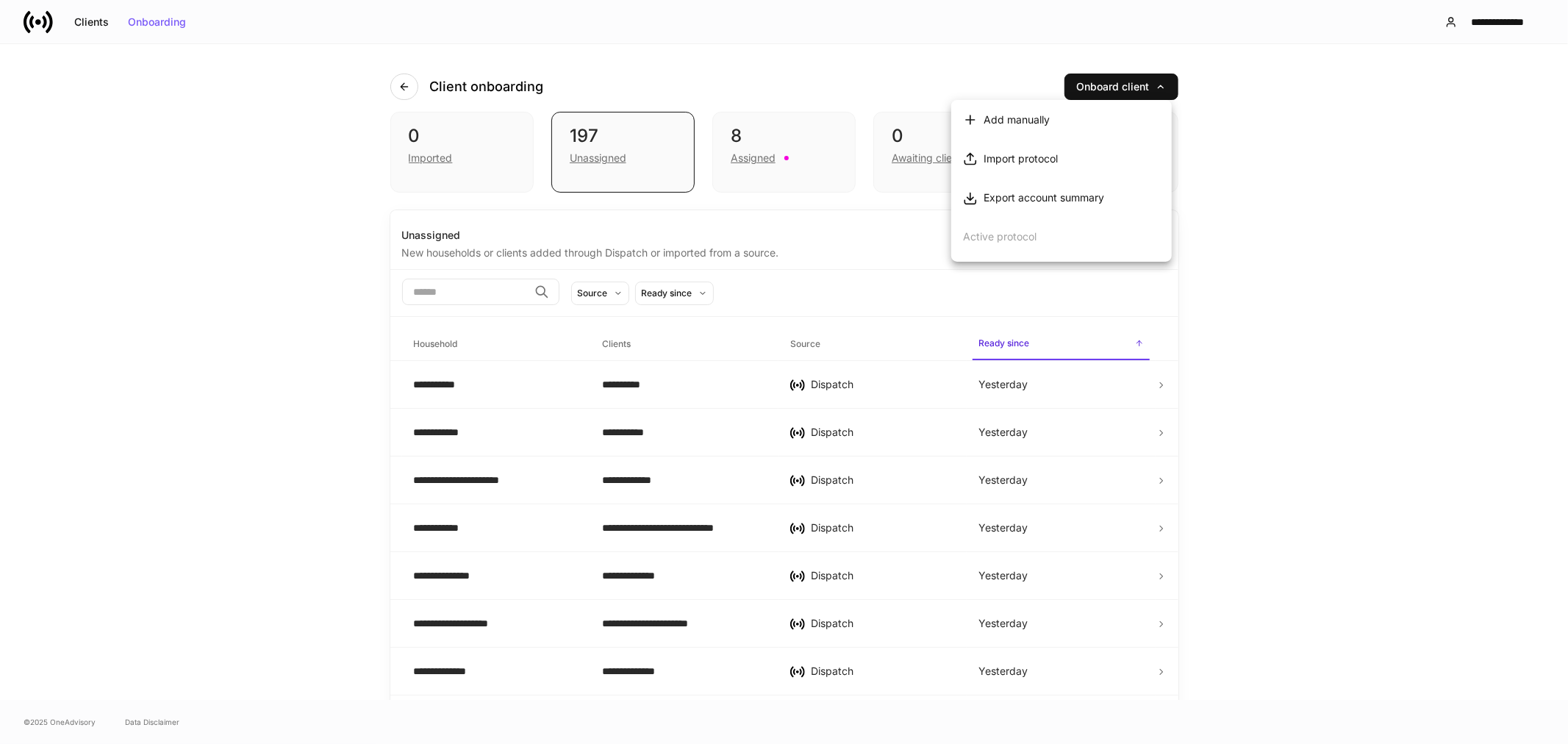 click on "Export account summary" at bounding box center (1044, 198) 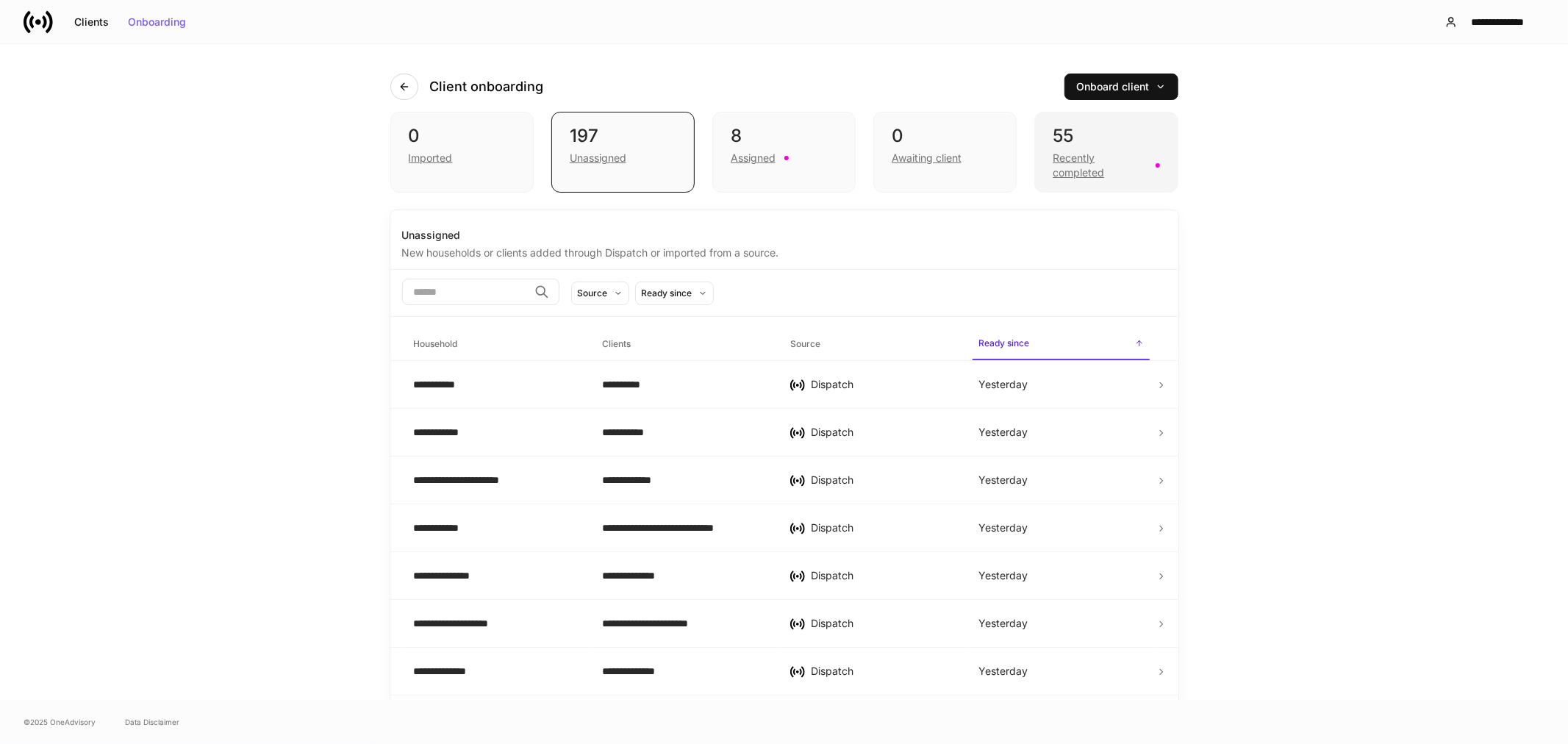 click on "55" at bounding box center [1106, 136] 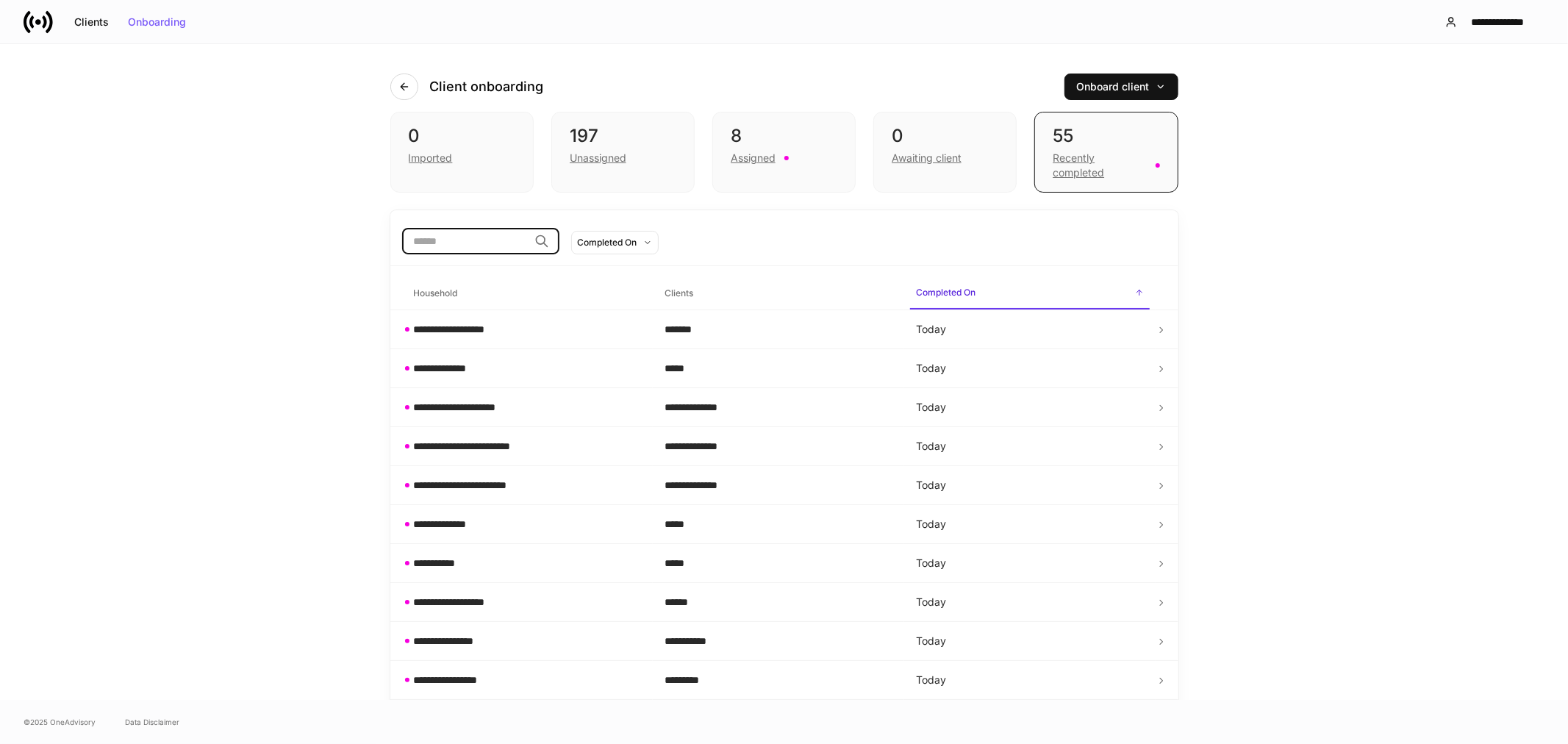 click at bounding box center [465, 241] 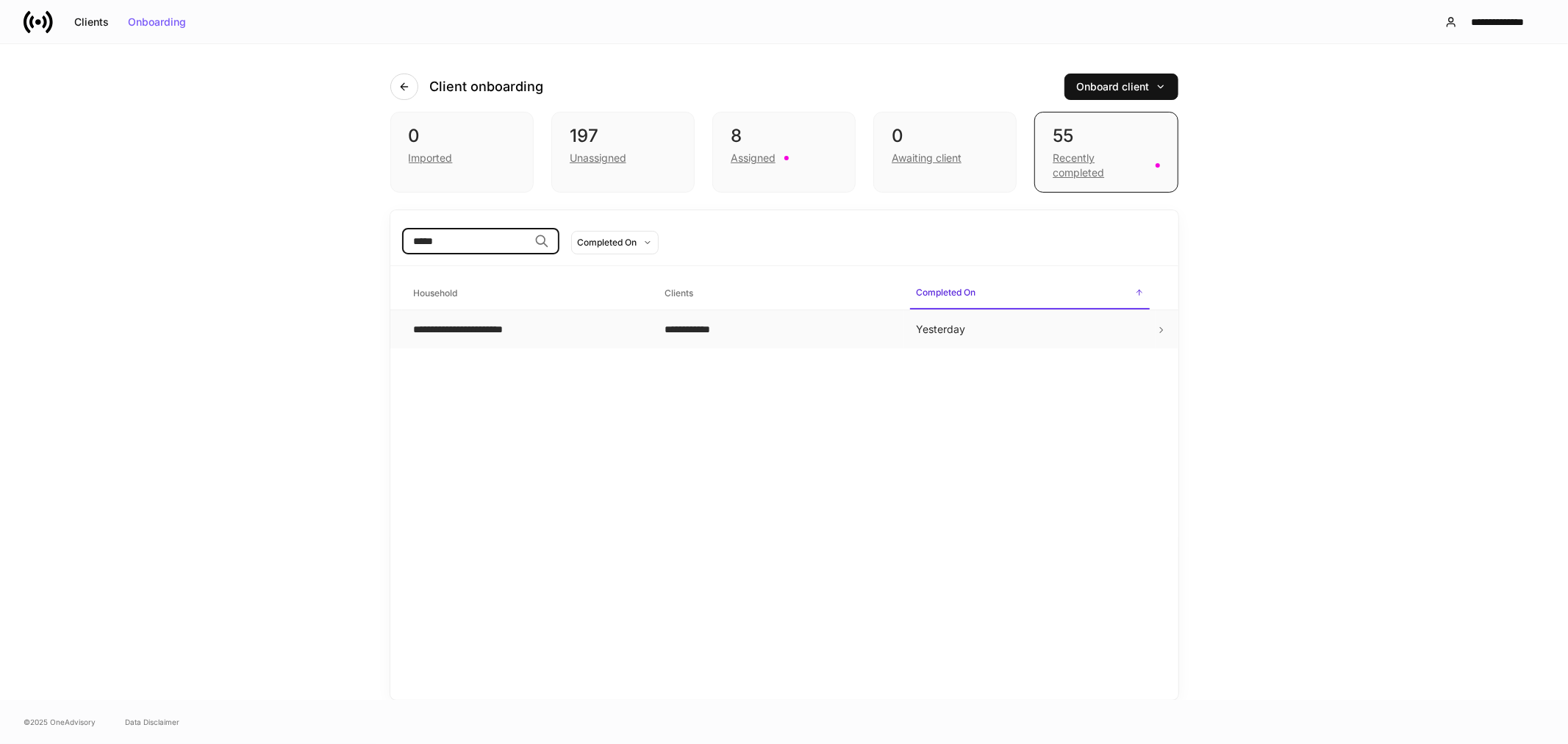 type on "*****" 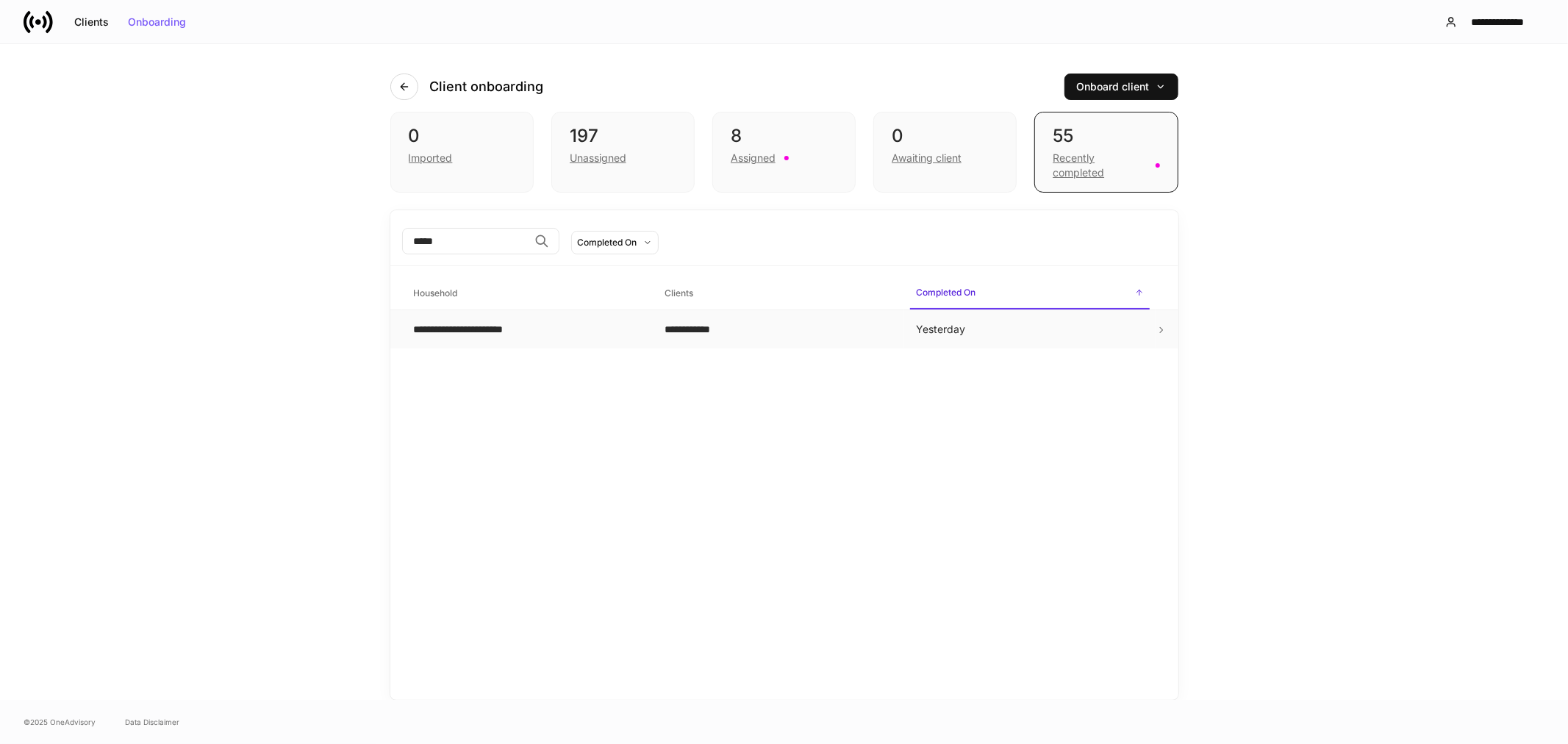 click on "**********" at bounding box center (528, 329) 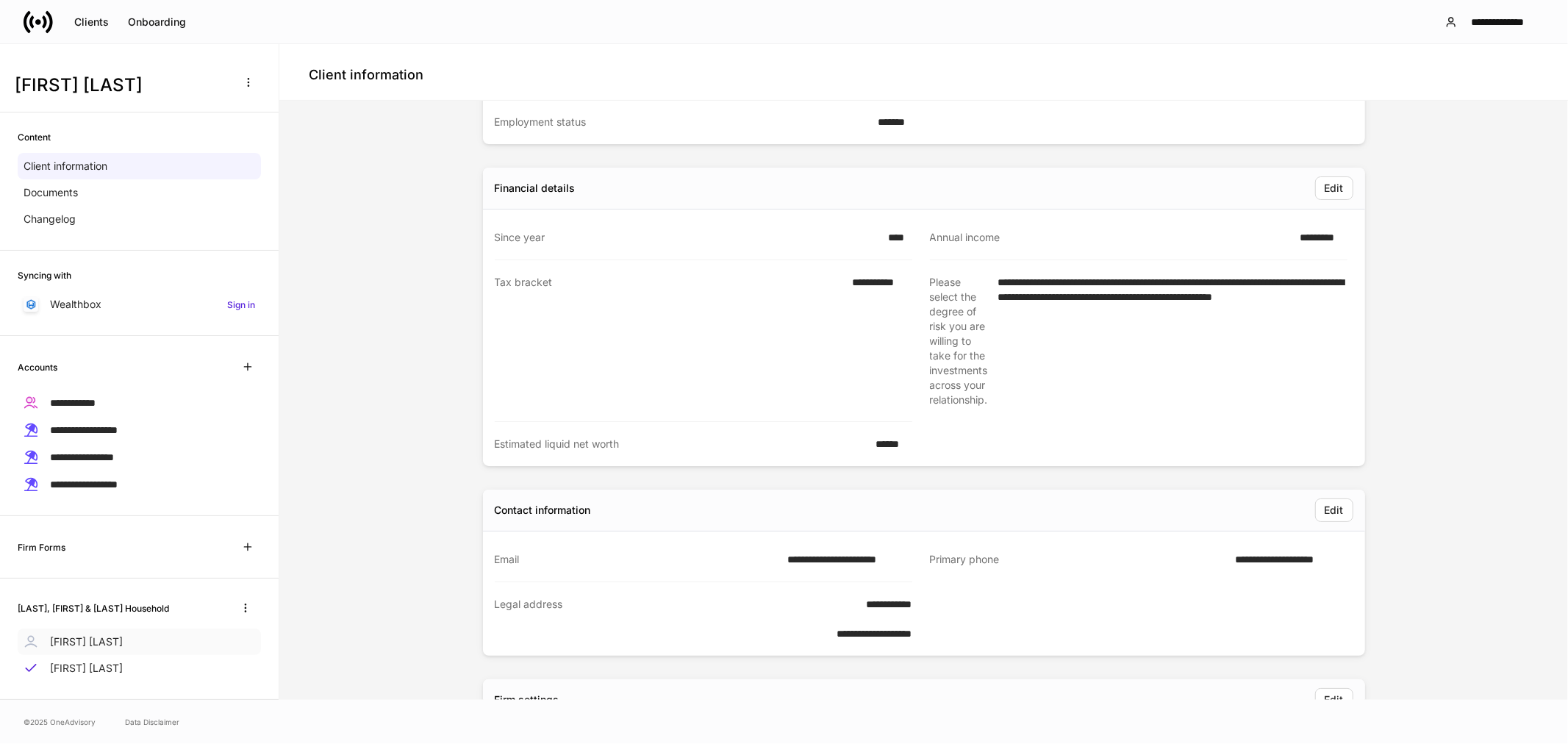 scroll, scrollTop: 490, scrollLeft: 0, axis: vertical 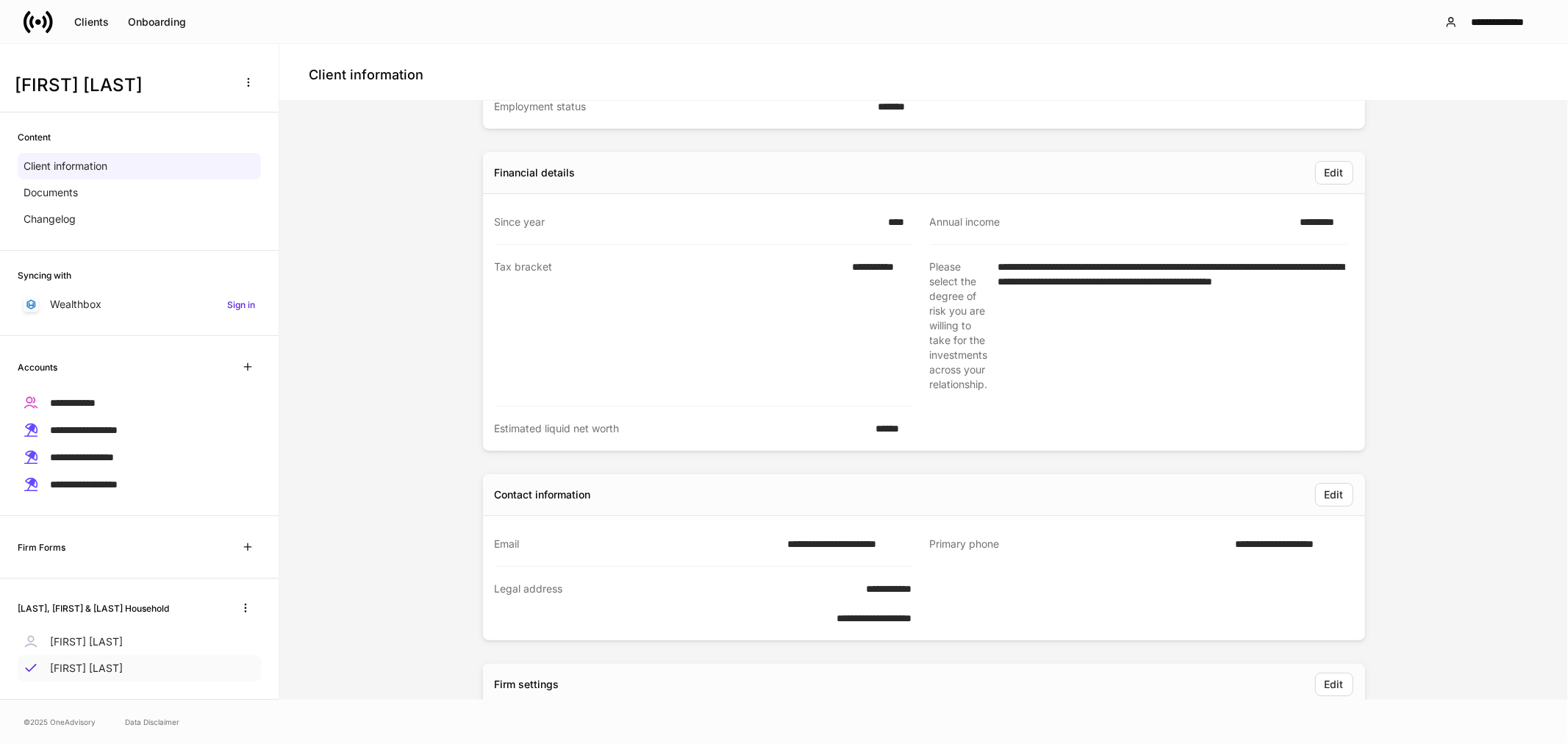click on "[FIRST] [LAST]" at bounding box center [86, 668] 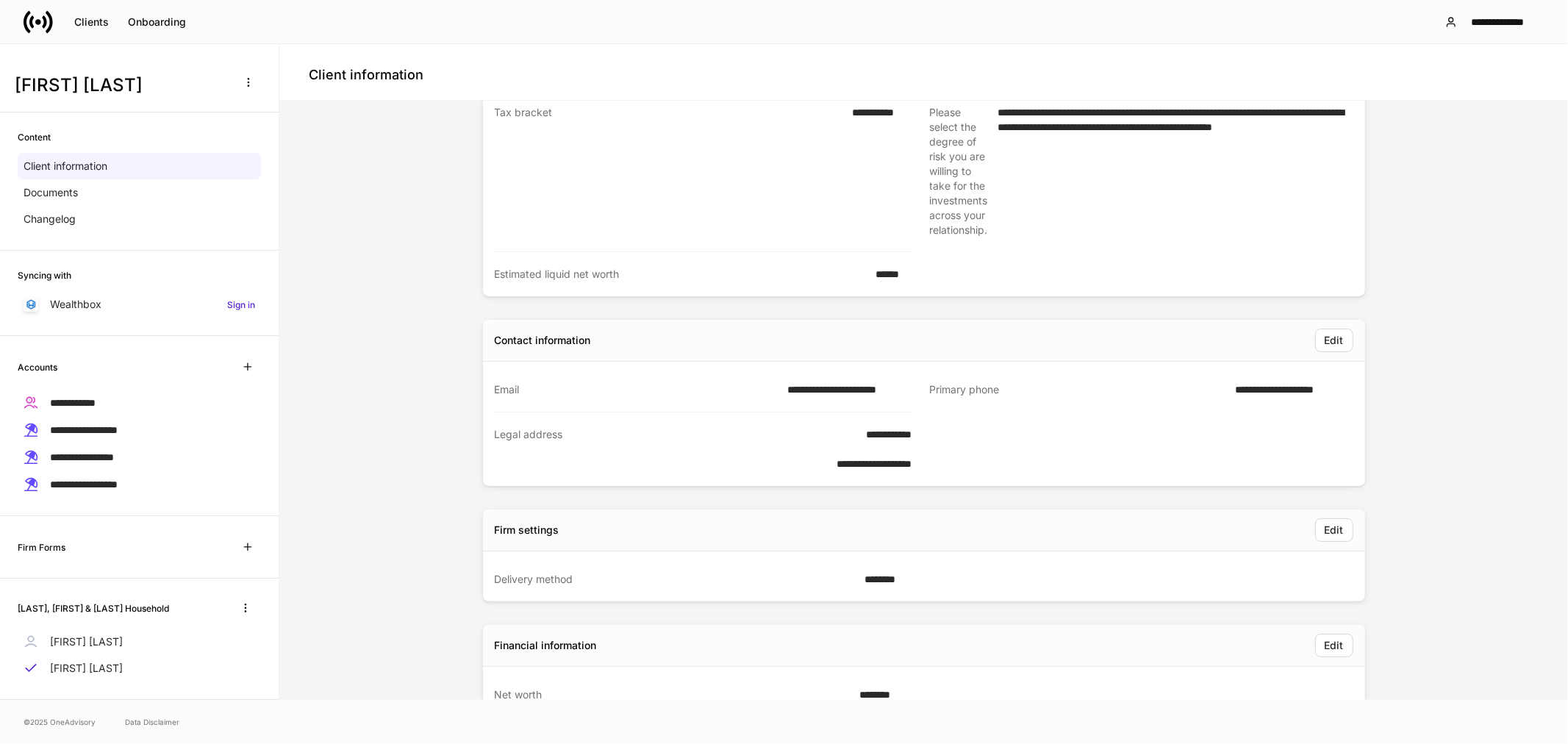scroll, scrollTop: 621, scrollLeft: 0, axis: vertical 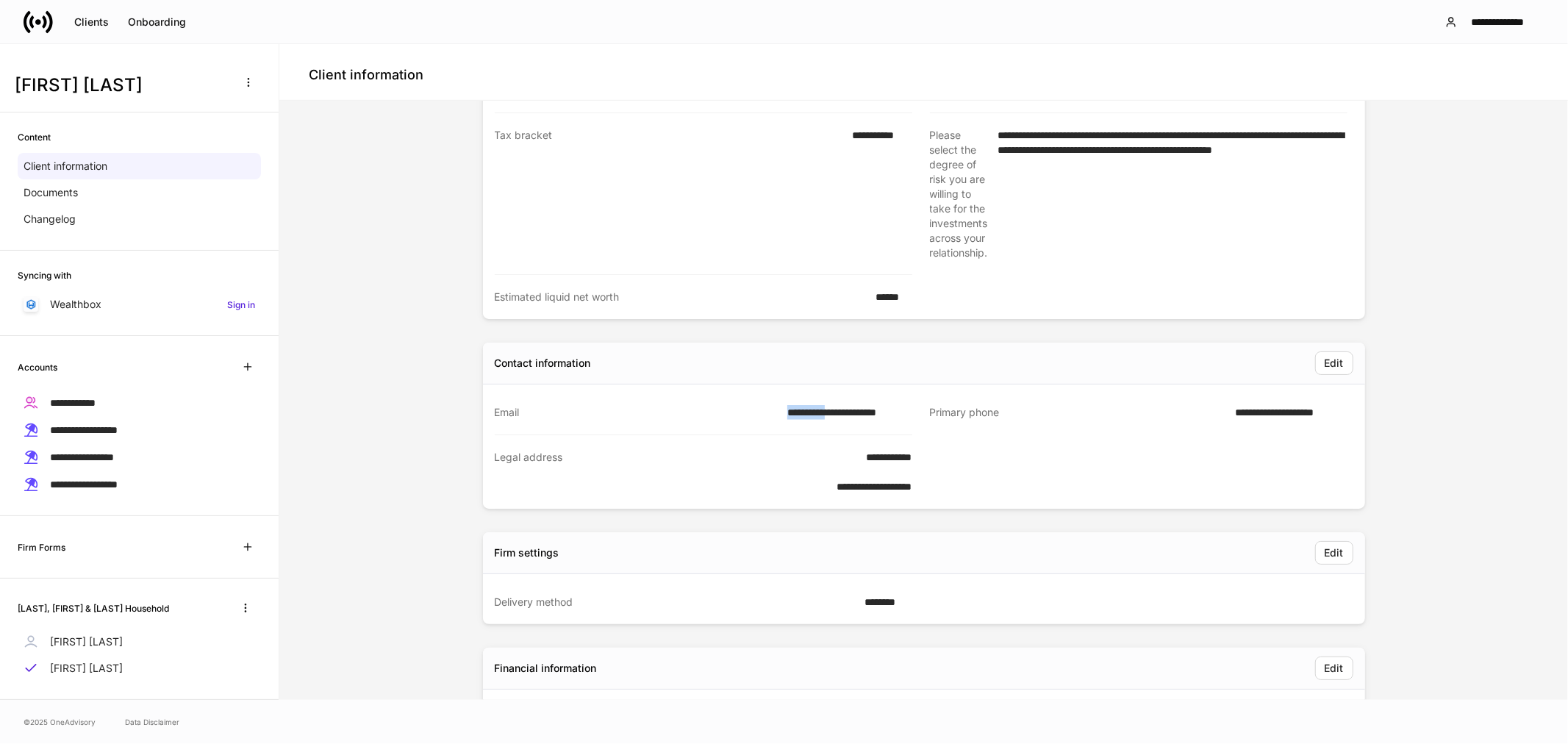 drag, startPoint x: 780, startPoint y: 410, endPoint x: 833, endPoint y: 415, distance: 53.235327 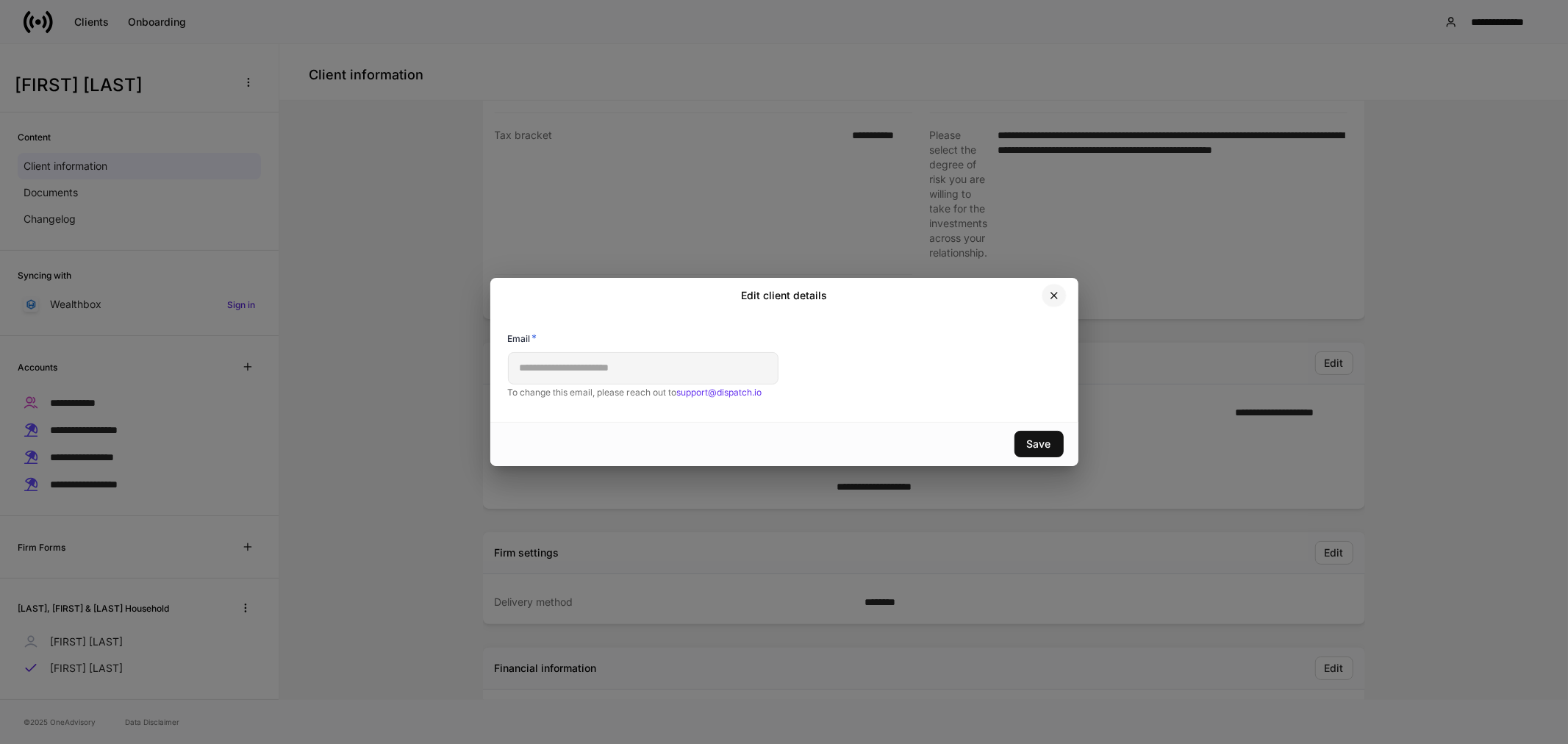 click 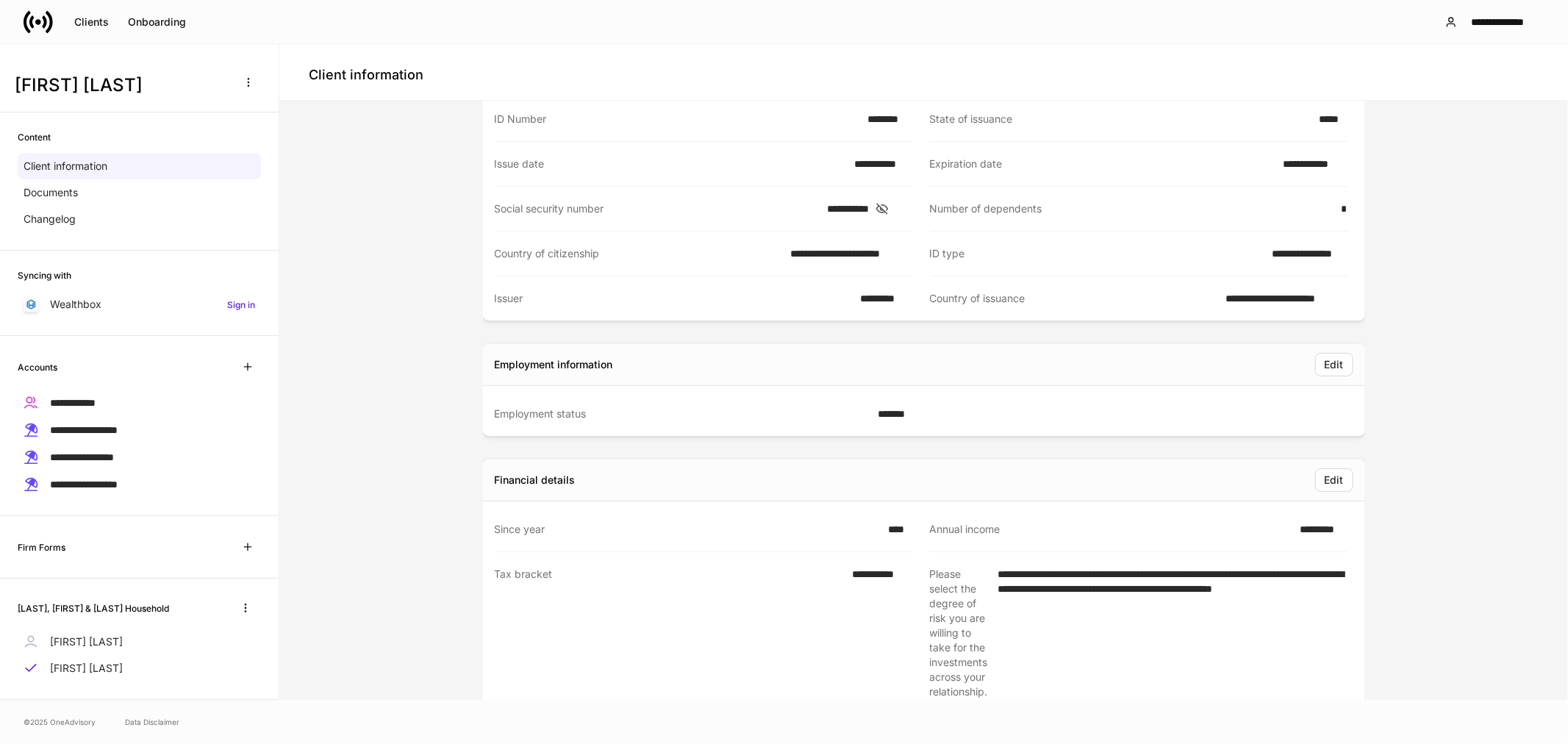 scroll, scrollTop: 0, scrollLeft: 0, axis: both 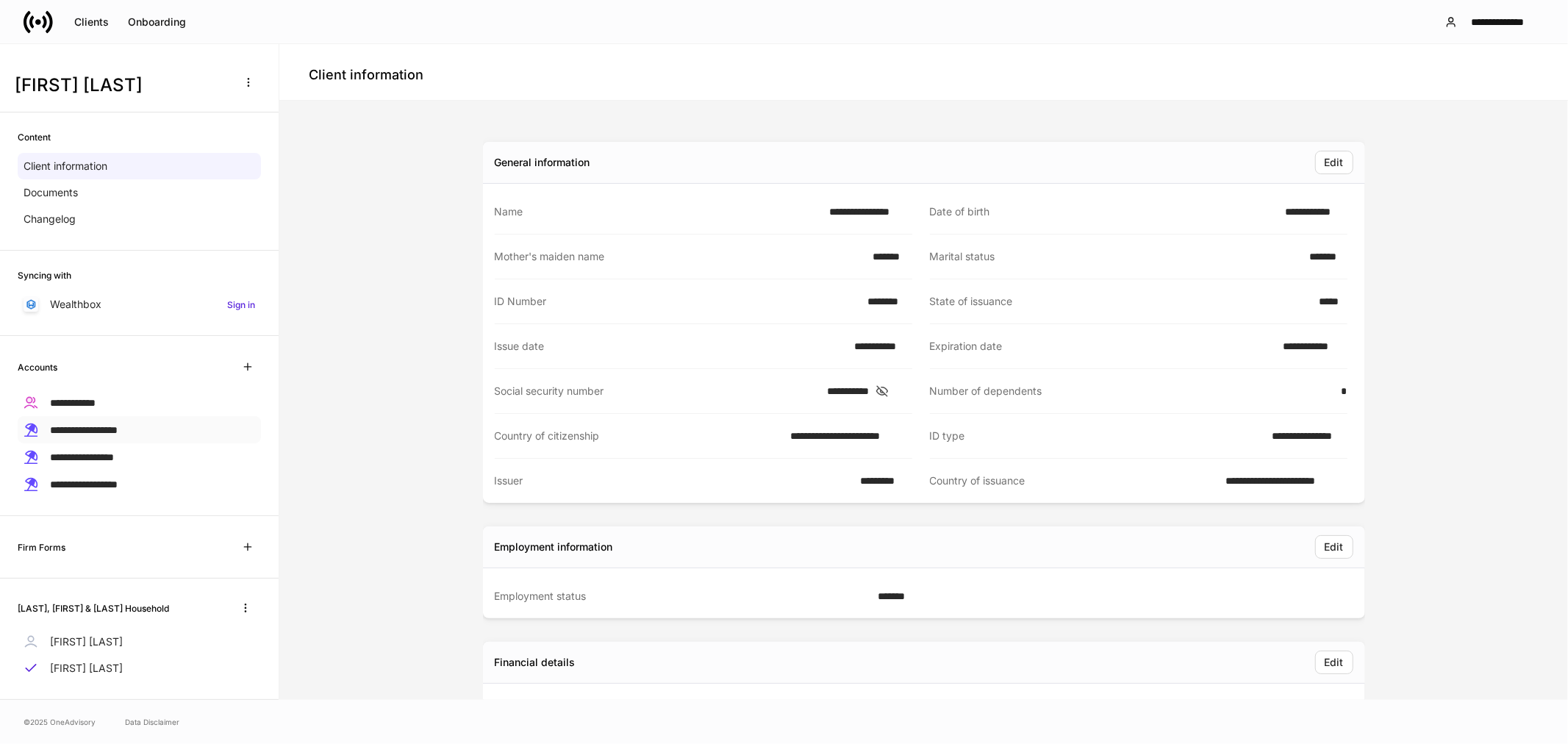 click on "**********" at bounding box center (84, 430) 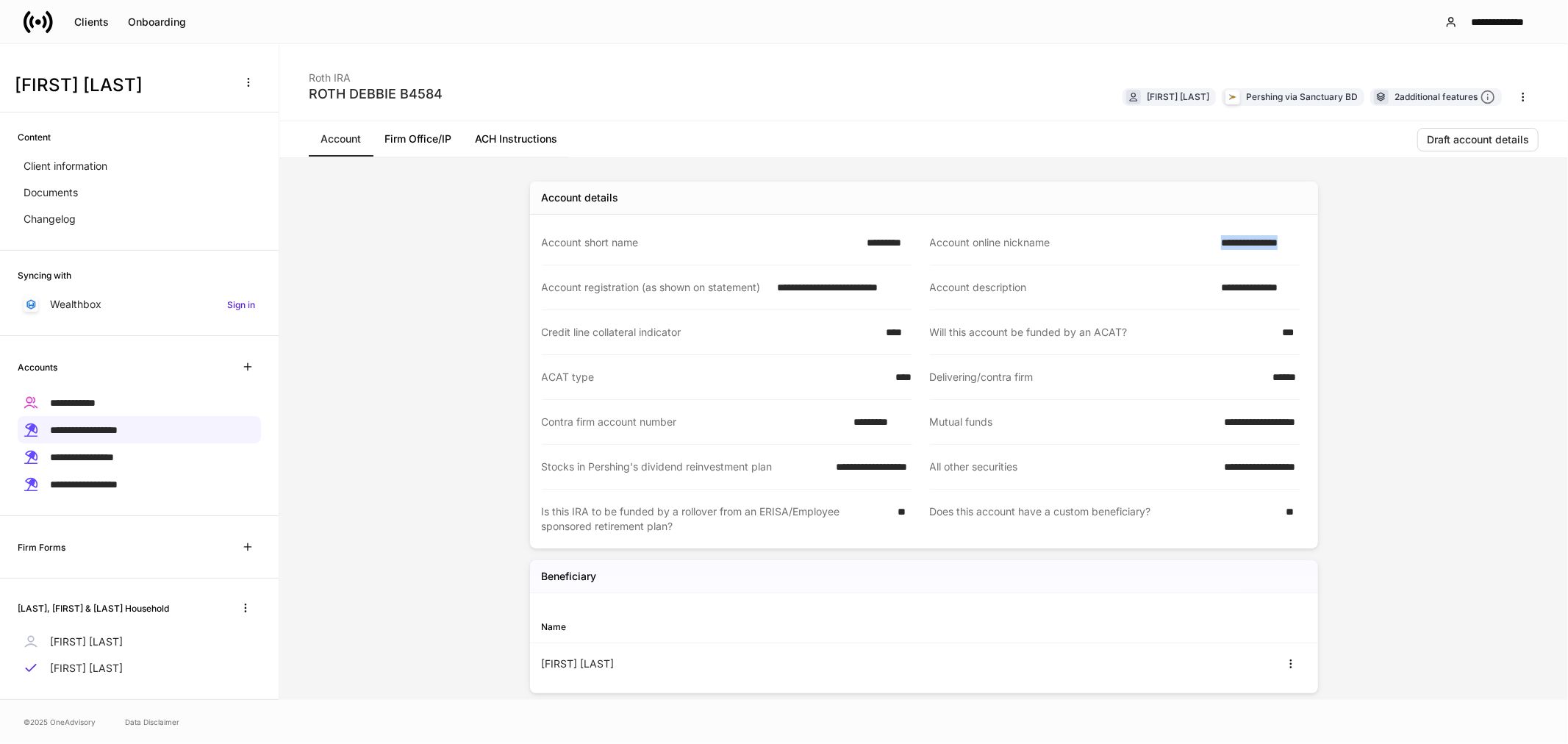 drag, startPoint x: 1201, startPoint y: 240, endPoint x: 1299, endPoint y: 250, distance: 98.50888 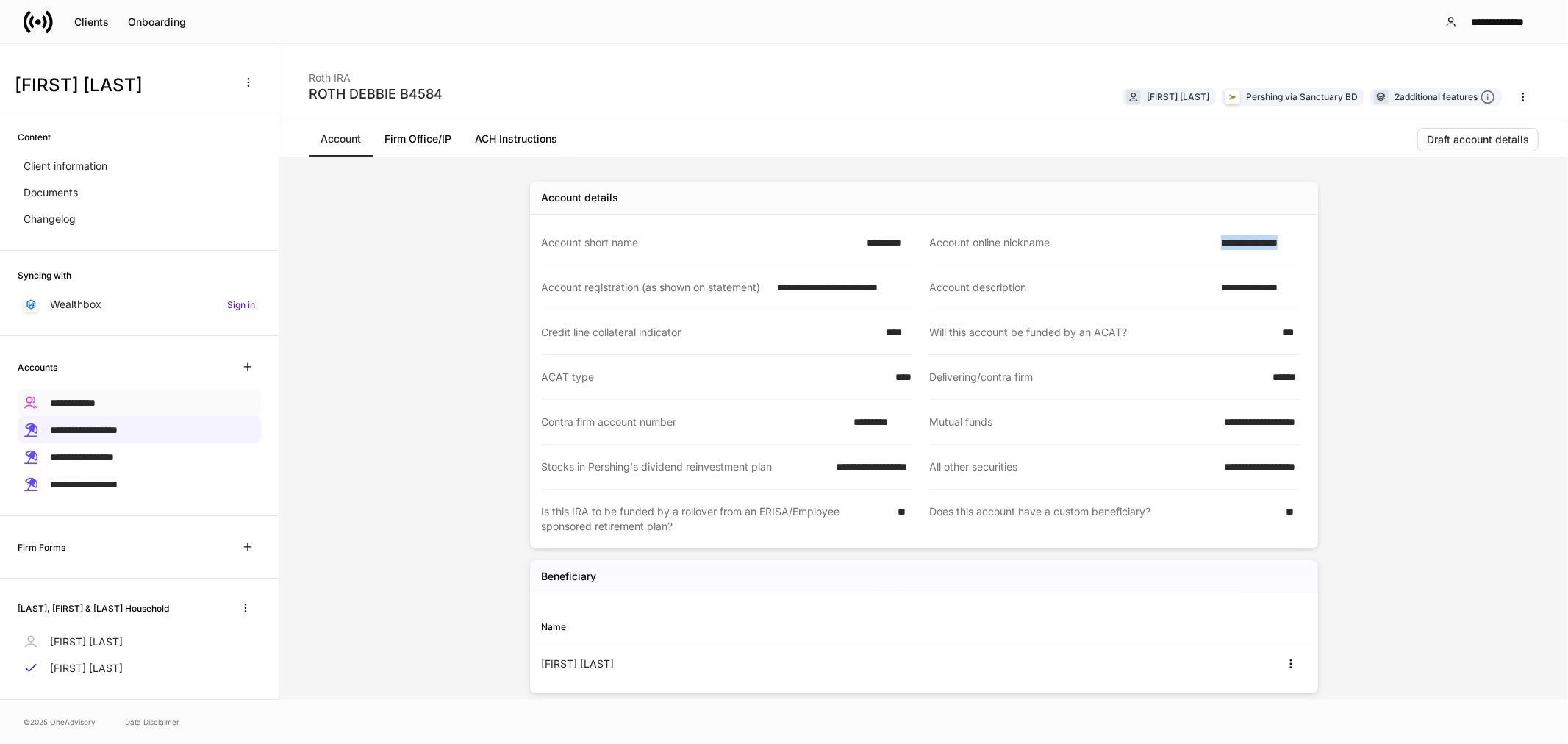 click on "**********" at bounding box center [73, 403] 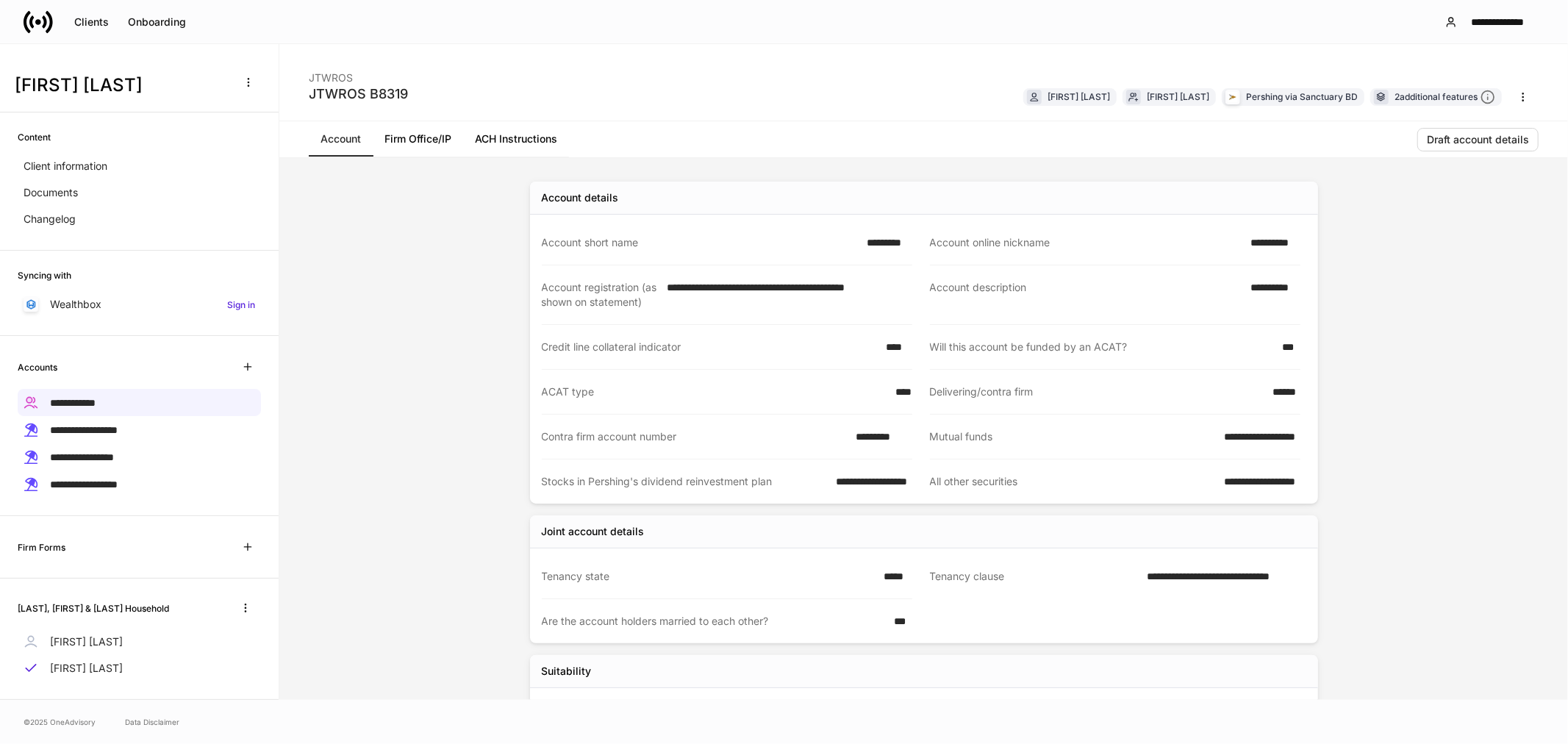 click on "**********" at bounding box center [1271, 243] 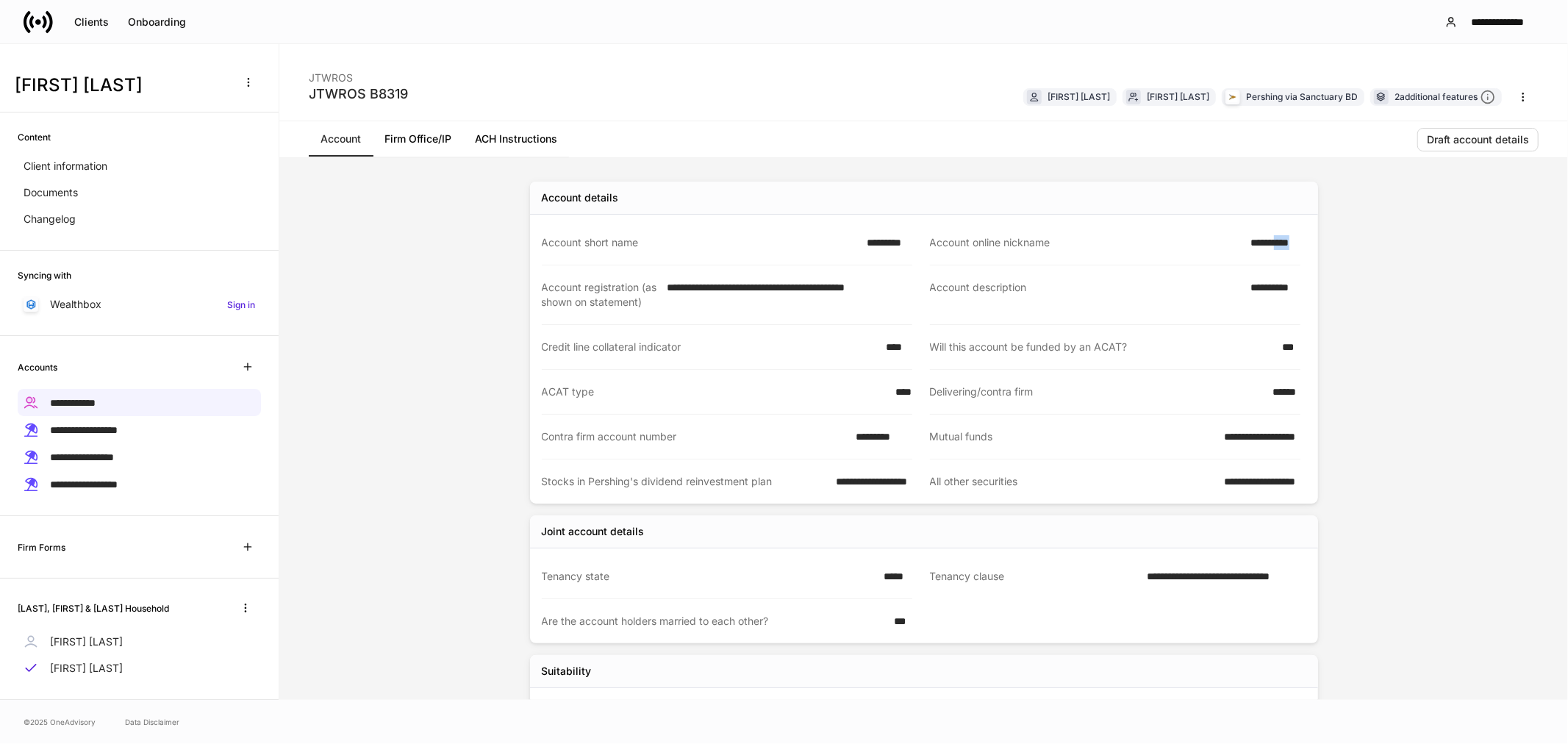 click on "**********" at bounding box center (1271, 243) 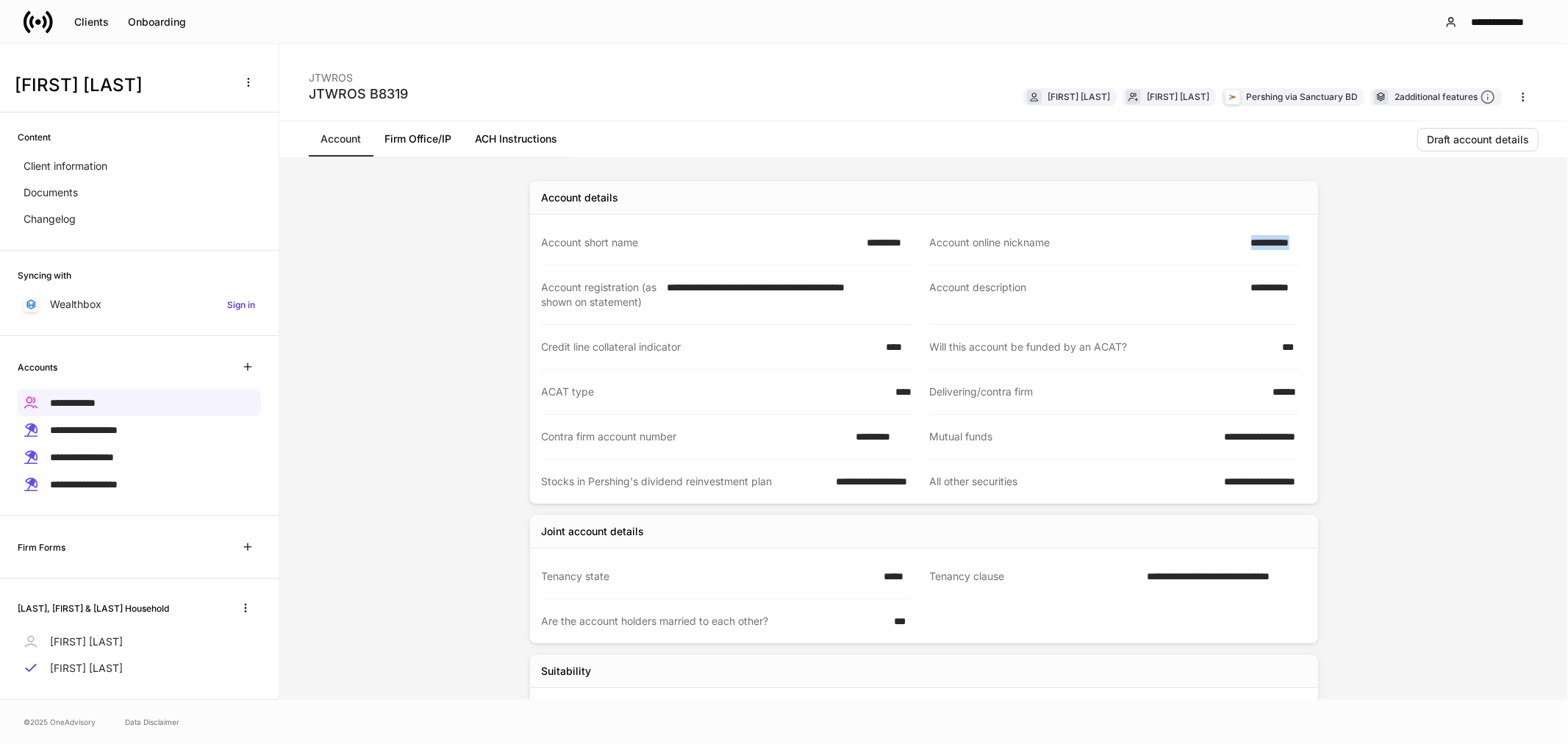 click on "**********" at bounding box center [1271, 243] 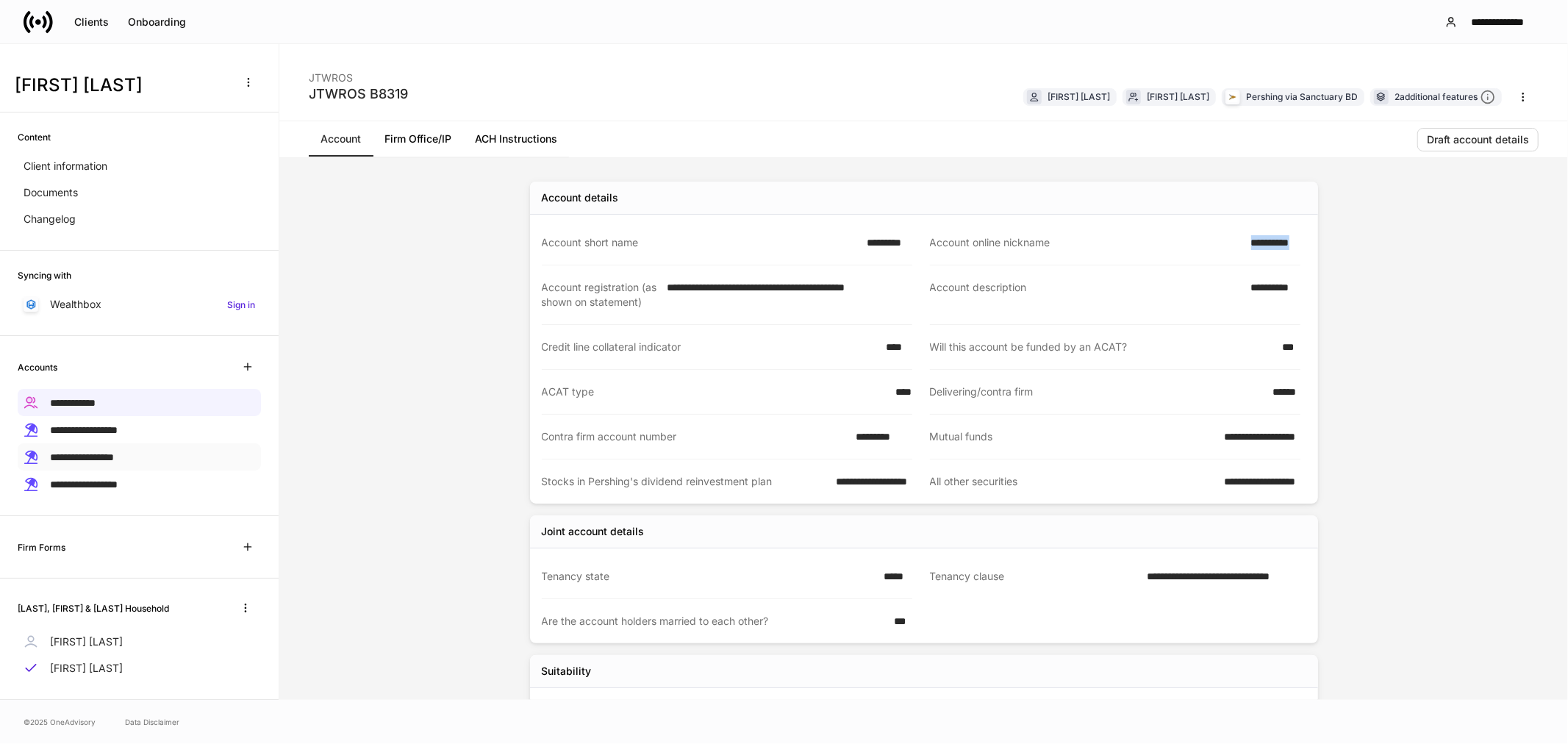 click on "**********" at bounding box center [82, 457] 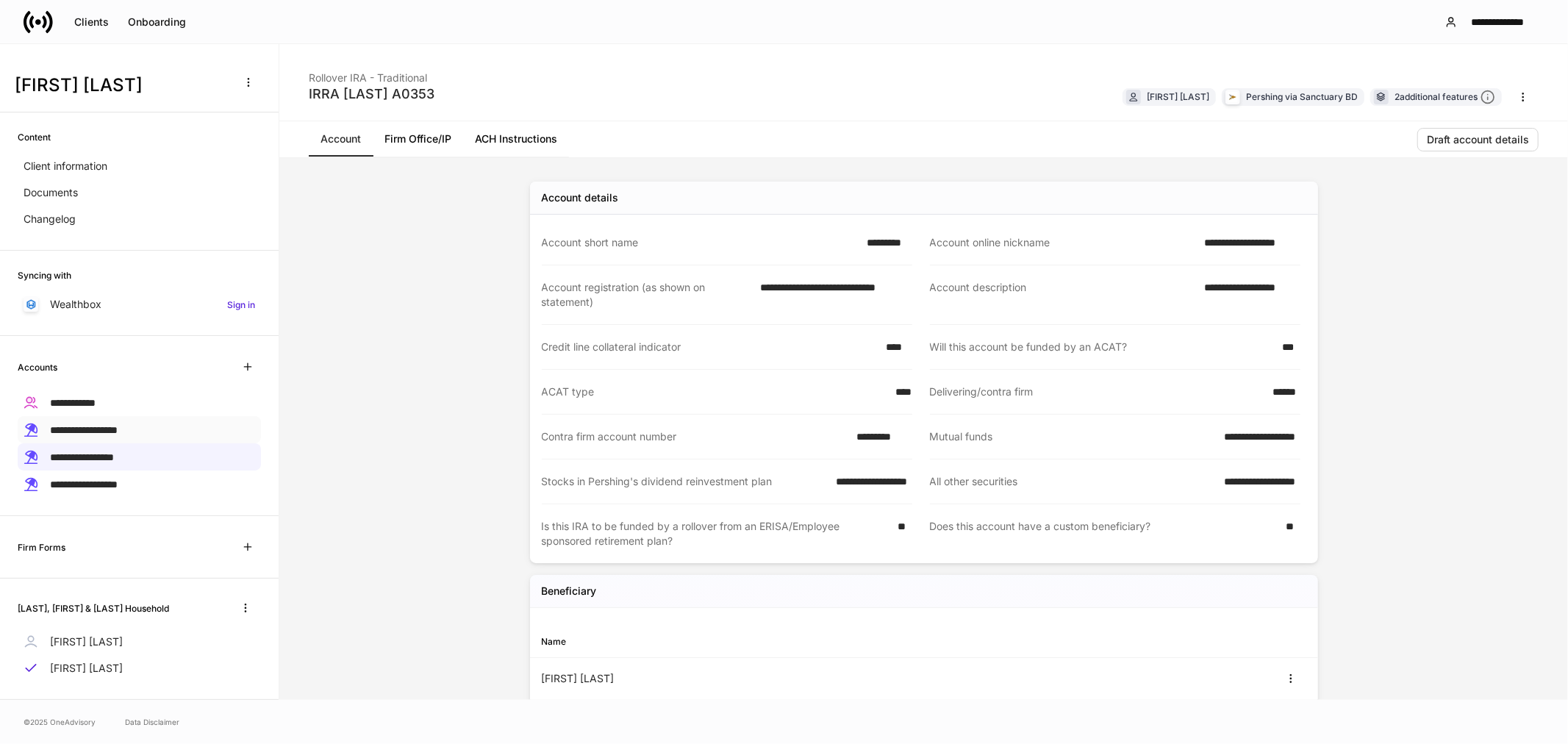 click on "**********" at bounding box center [84, 430] 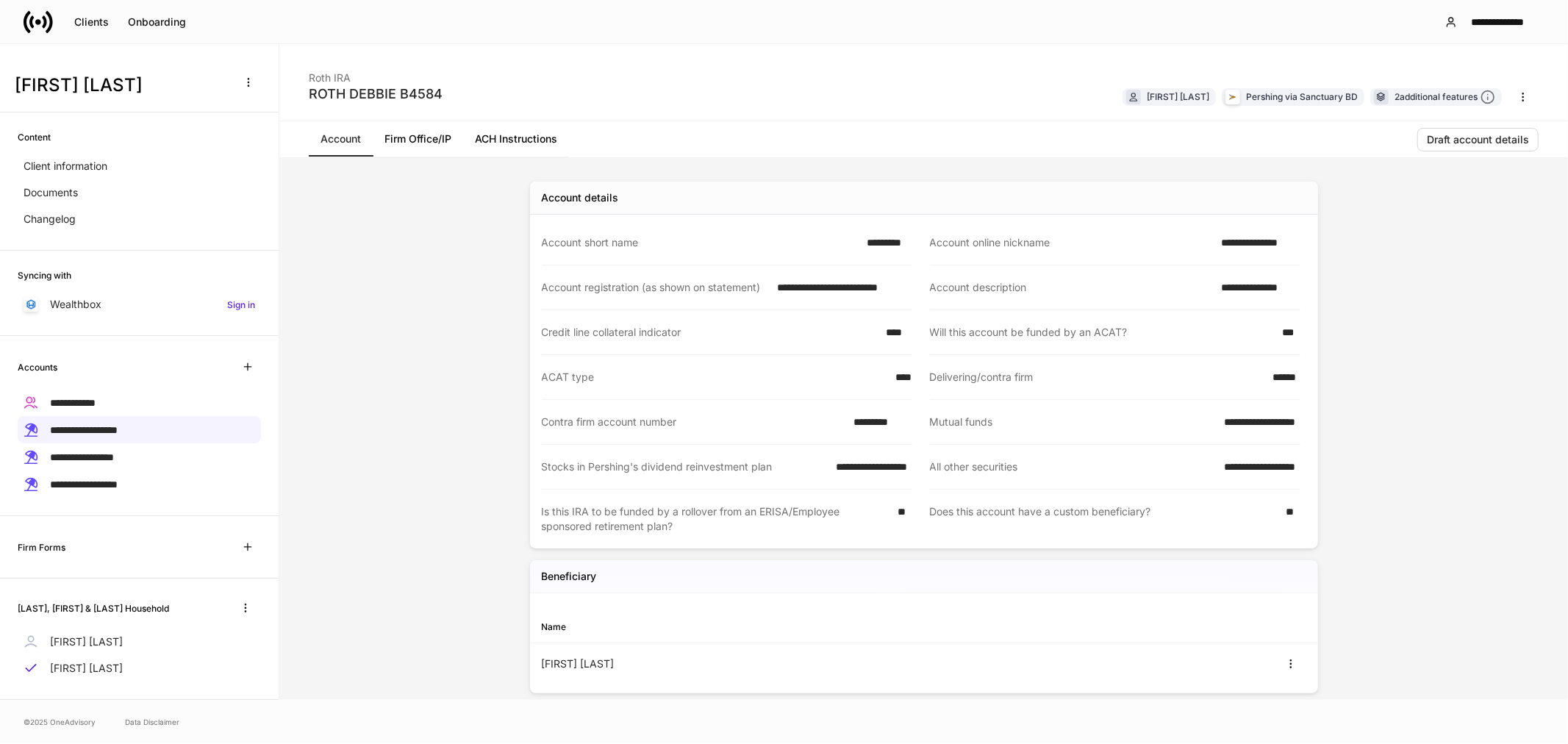 click on "[FIRST] [LAST]" at bounding box center (86, 642) 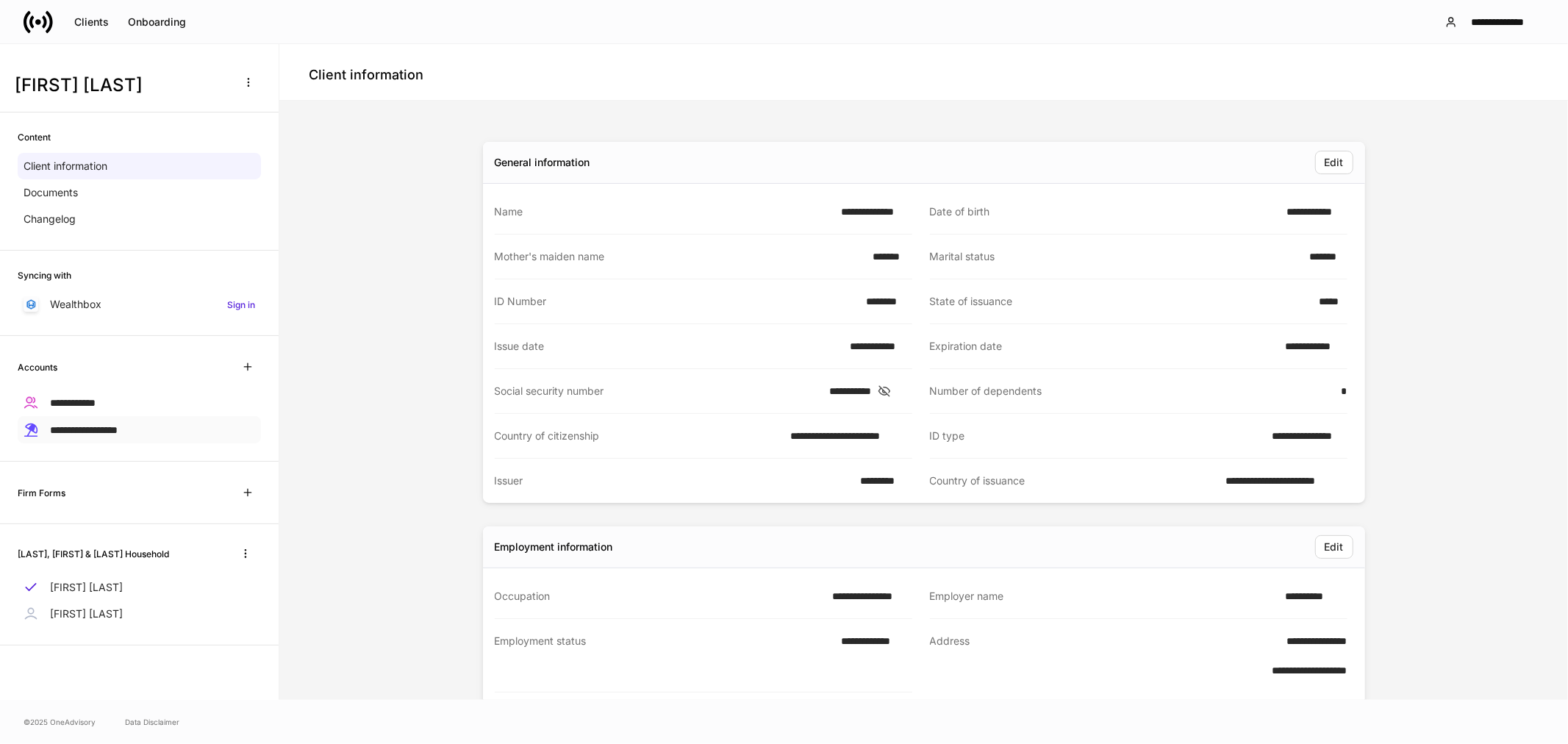 click on "**********" at bounding box center [84, 430] 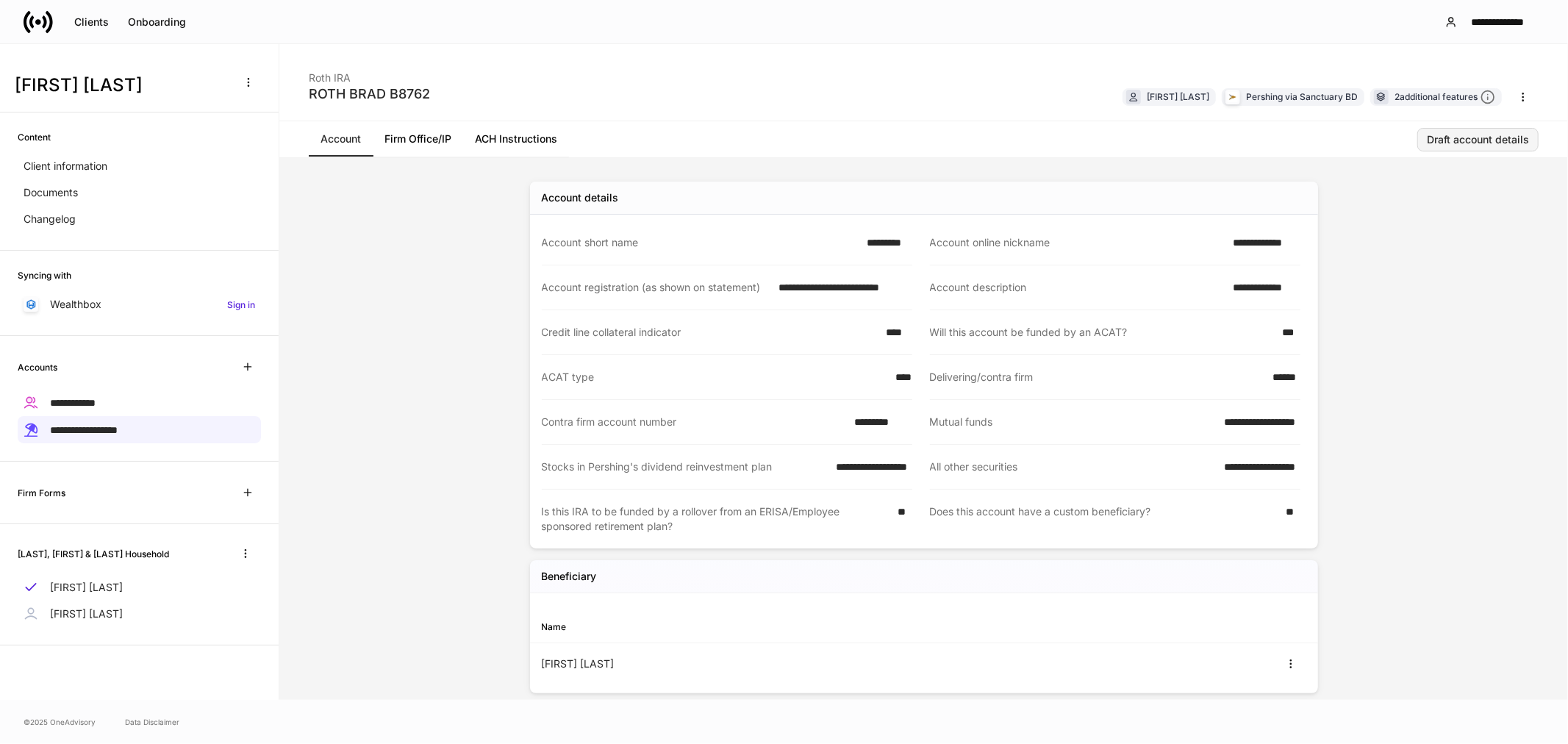 click on "Draft account details" at bounding box center (1478, 140) 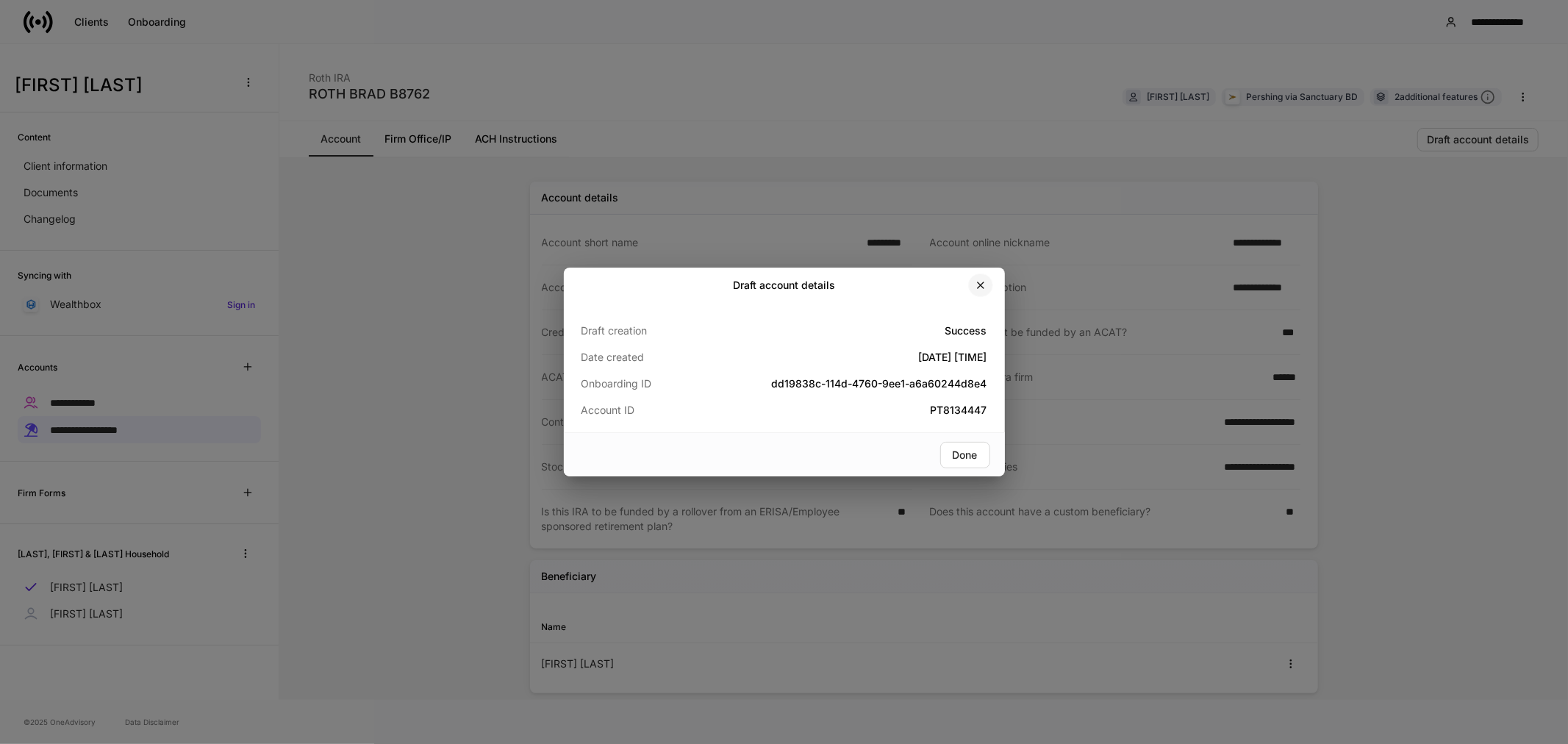 click 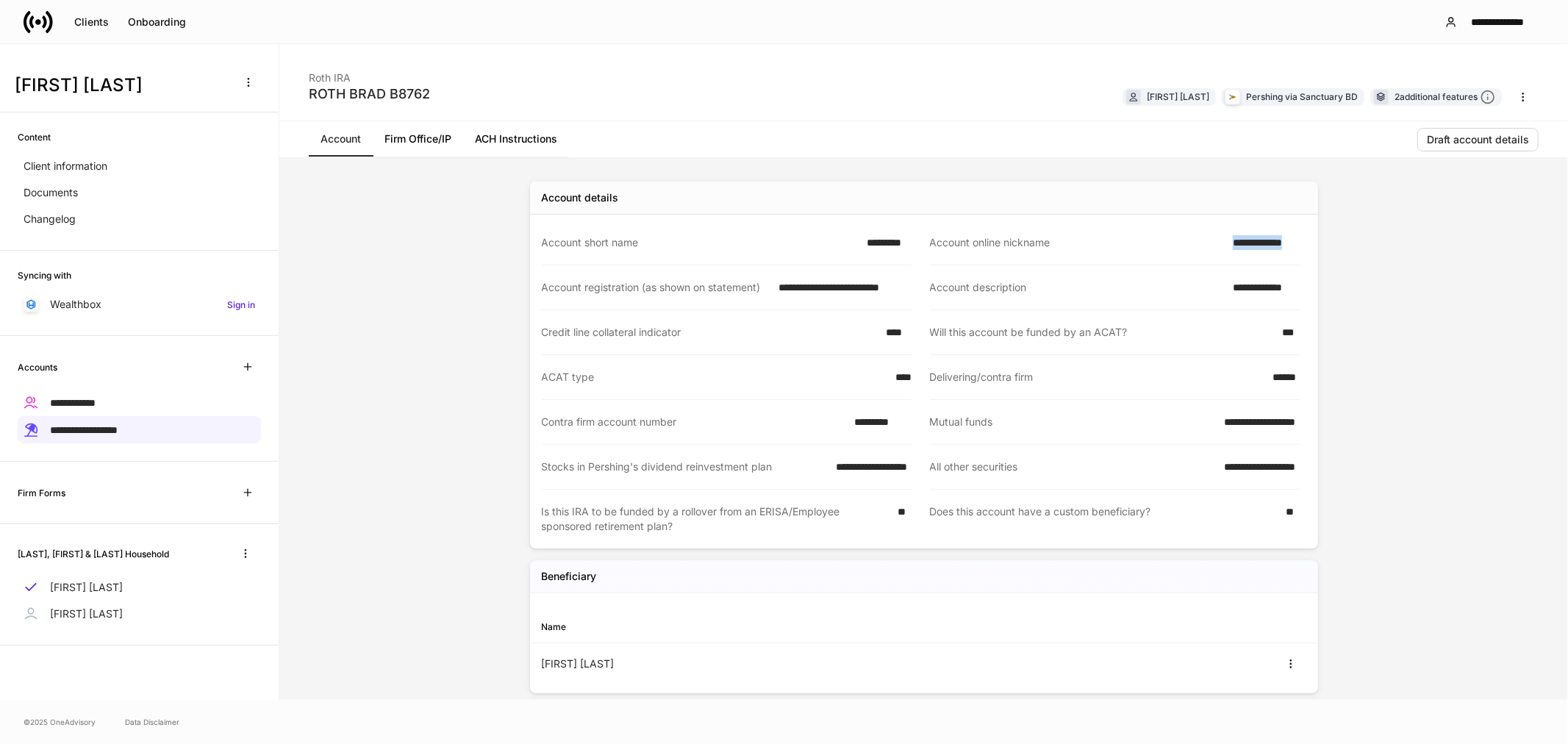drag, startPoint x: 1218, startPoint y: 246, endPoint x: 1333, endPoint y: 246, distance: 115 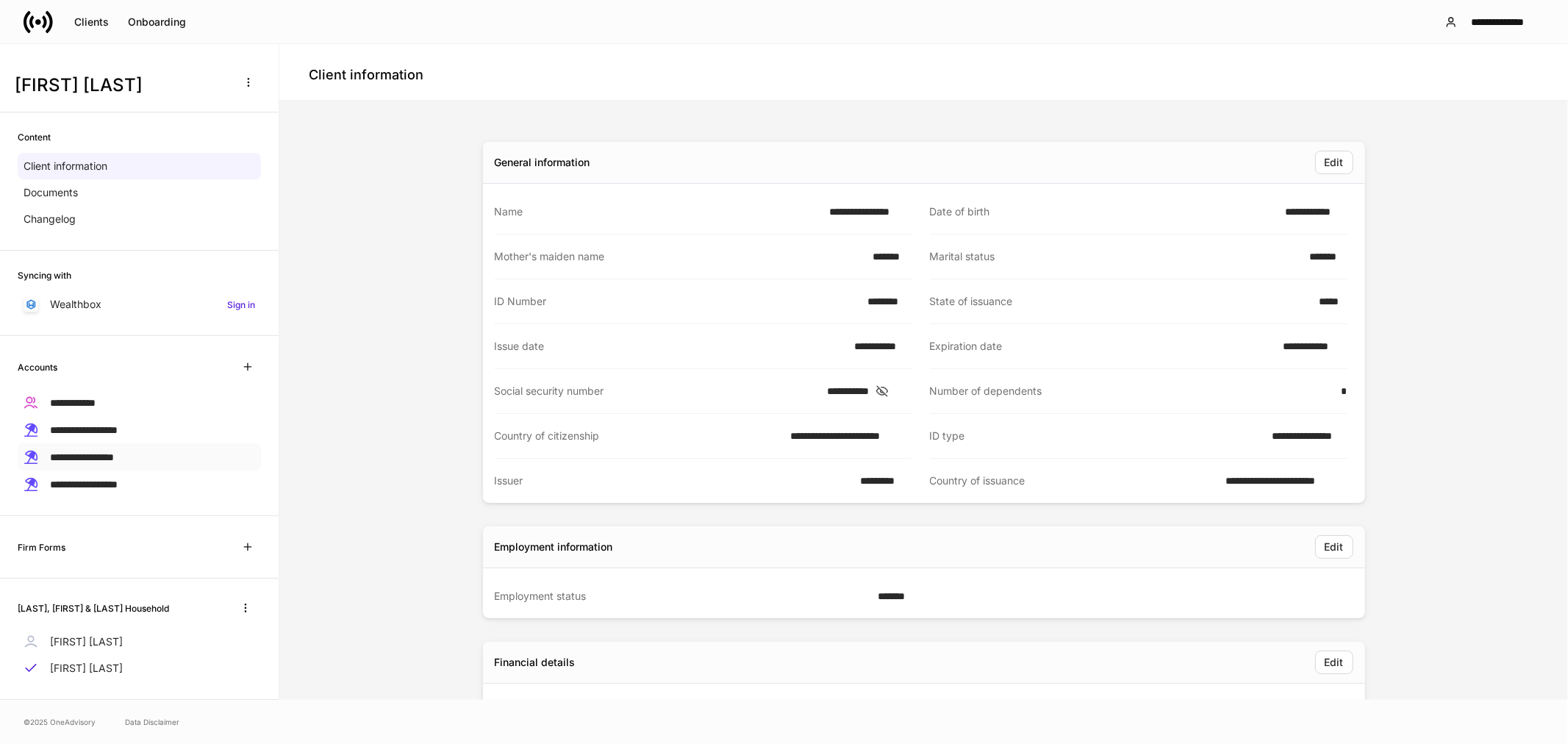 click on "**********" at bounding box center [82, 457] 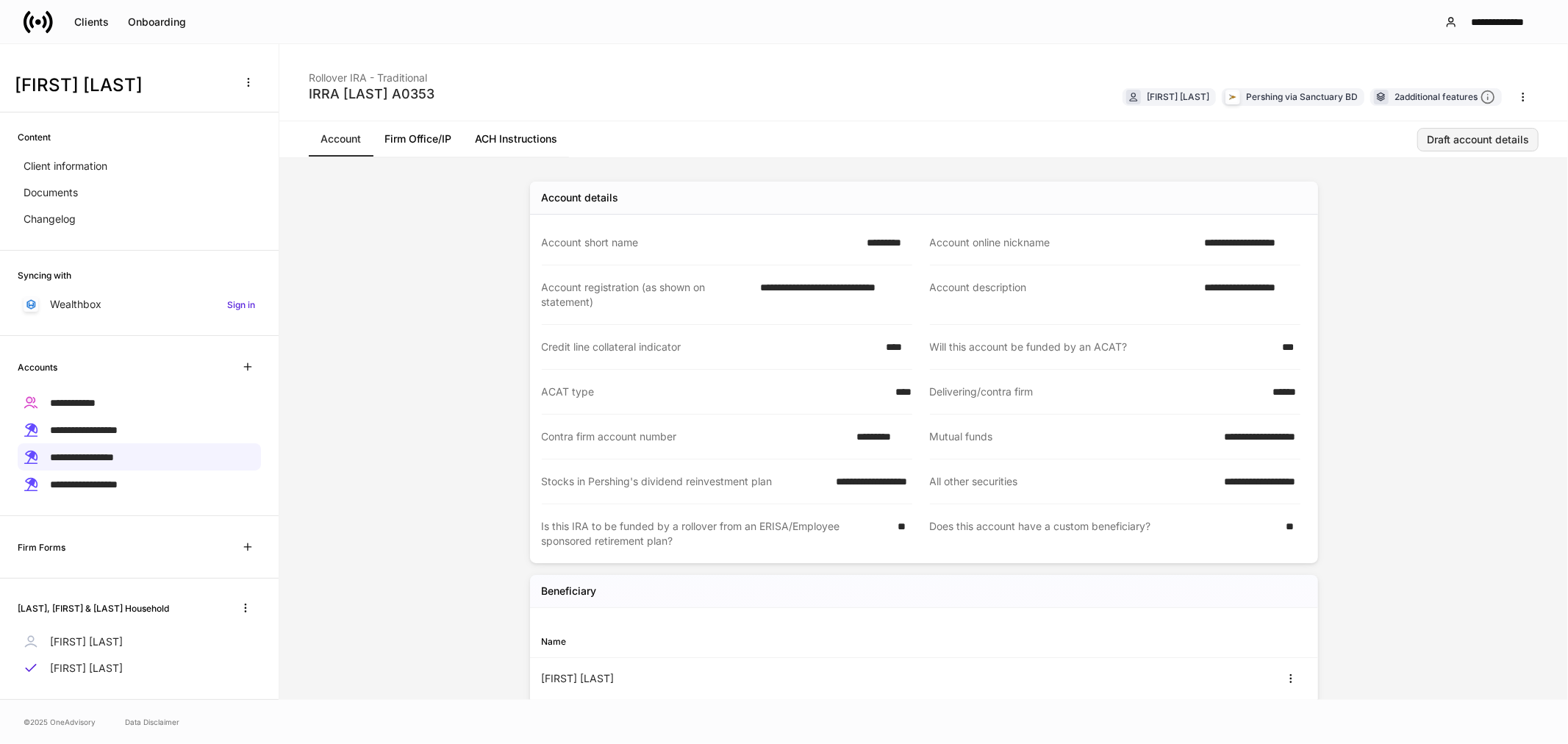 click on "Draft account details" at bounding box center (1478, 140) 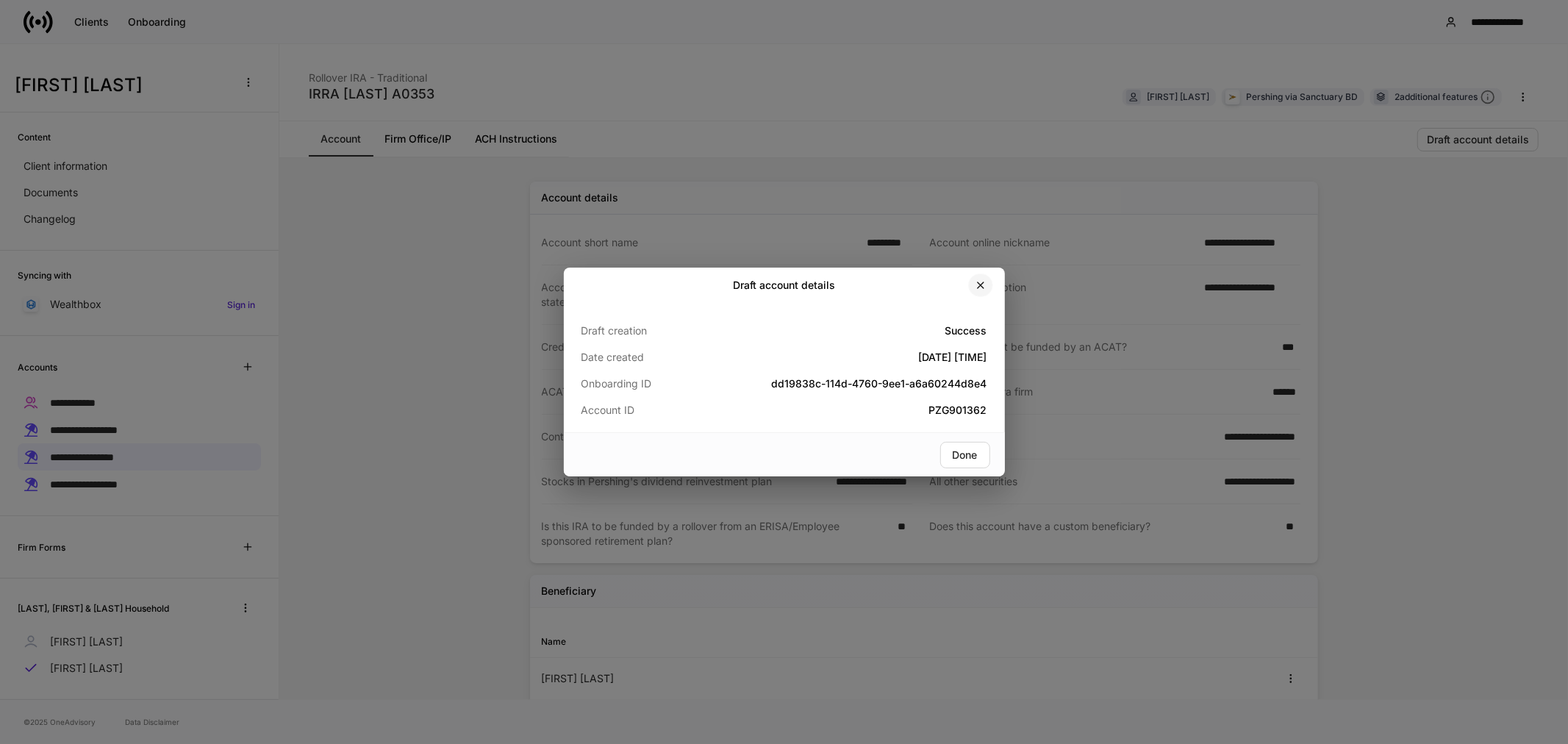 click 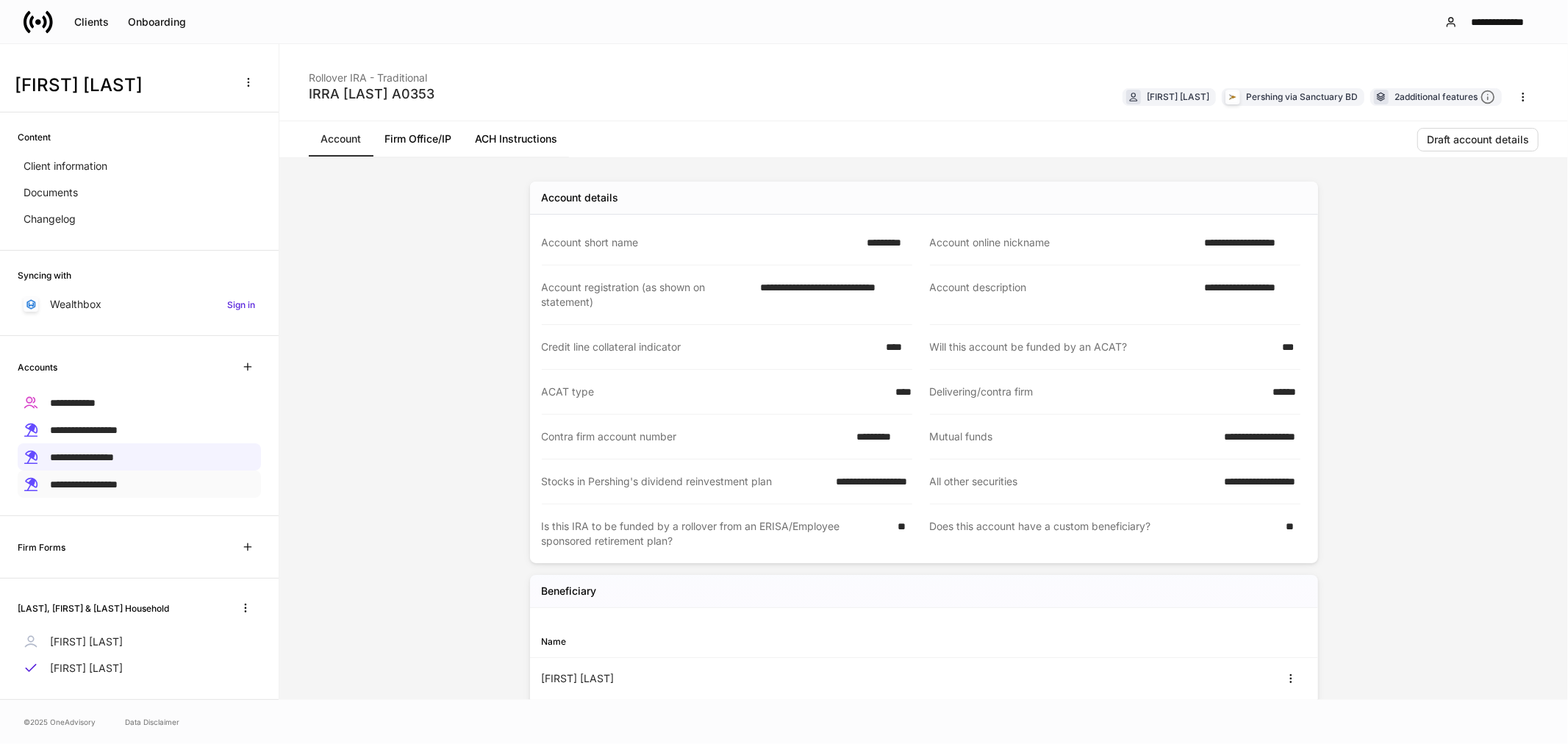 click on "**********" at bounding box center (84, 484) 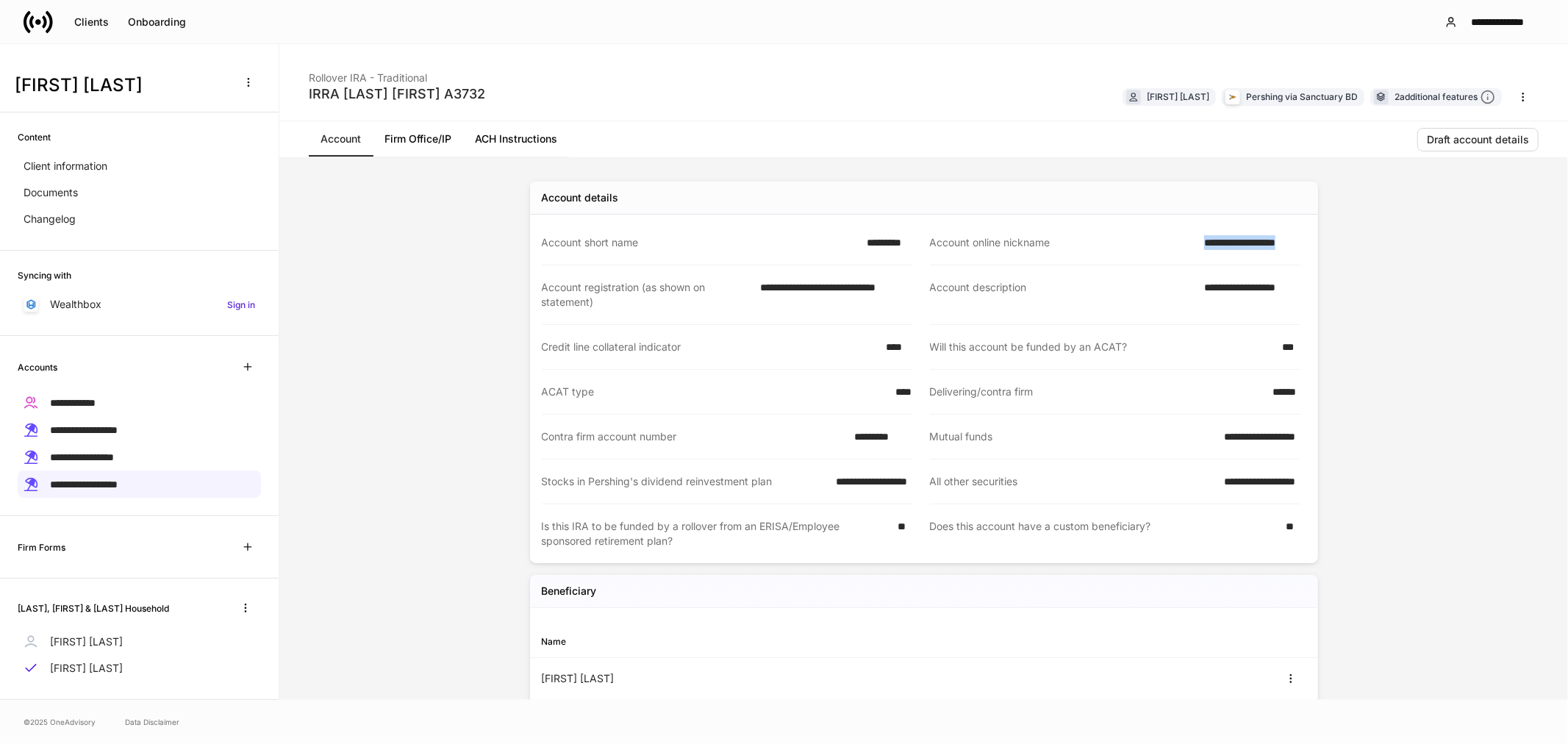 drag, startPoint x: 1178, startPoint y: 251, endPoint x: 1320, endPoint y: 244, distance: 142.1724 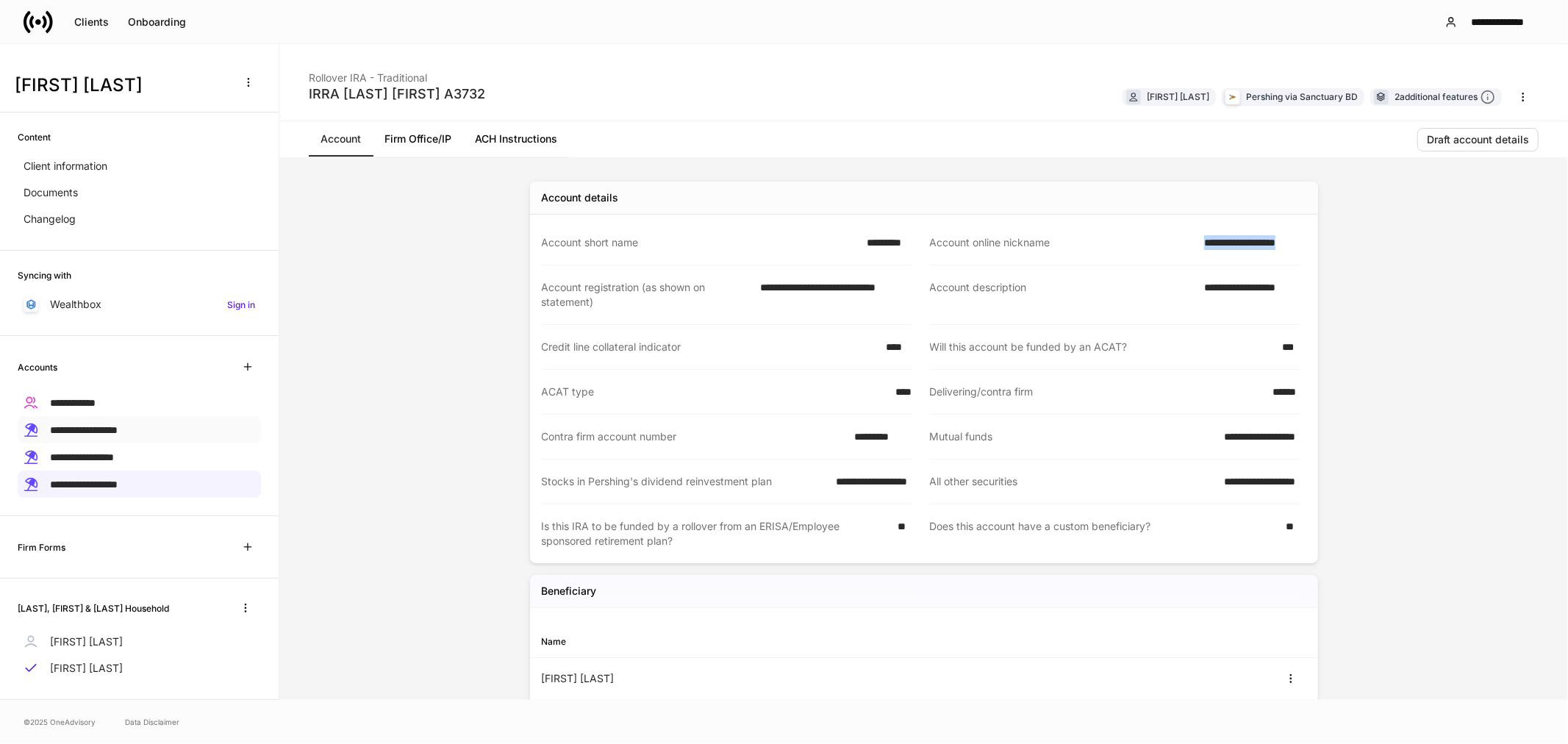 copy on "**********" 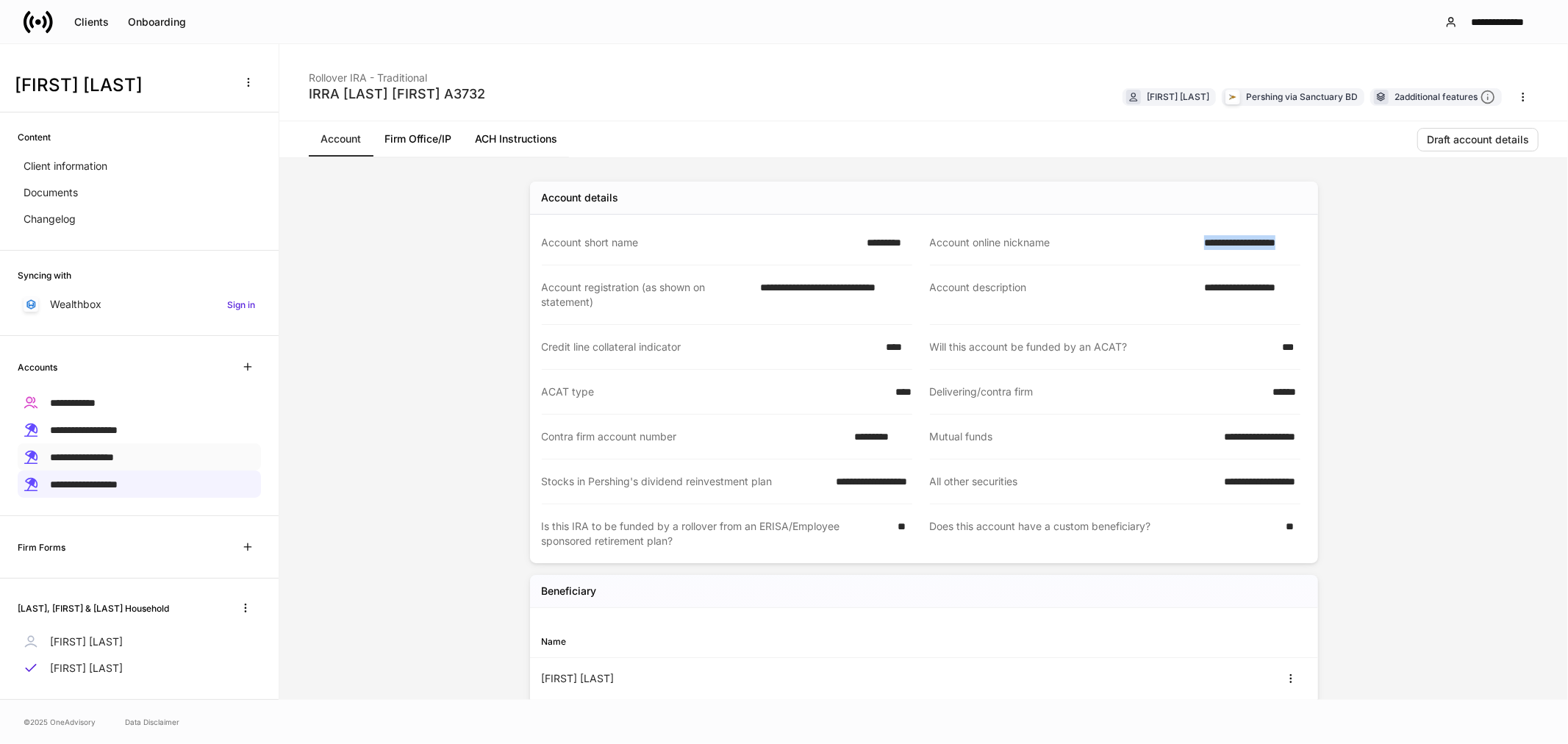 click on "**********" at bounding box center [82, 457] 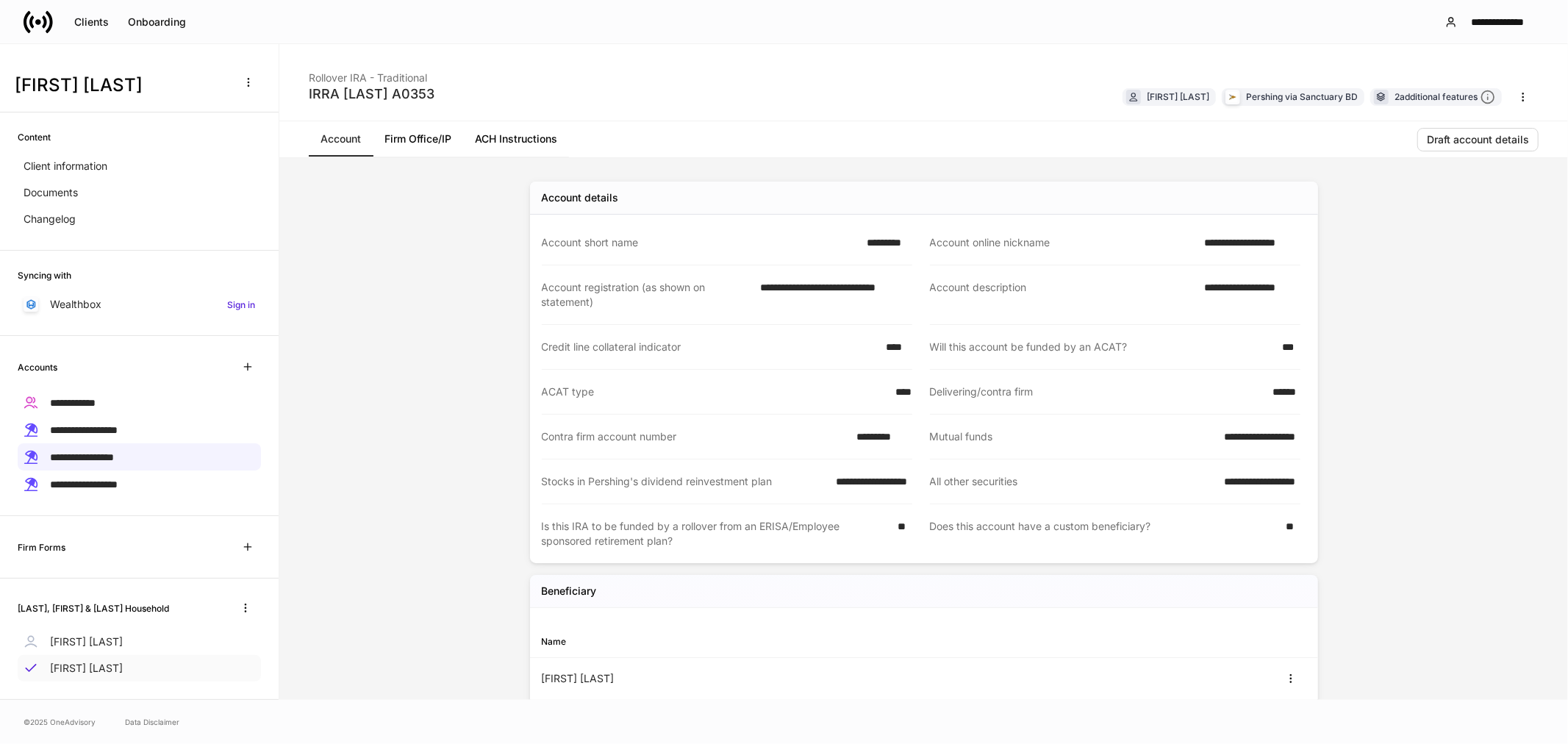 click on "[FIRST] [LAST]" at bounding box center [86, 668] 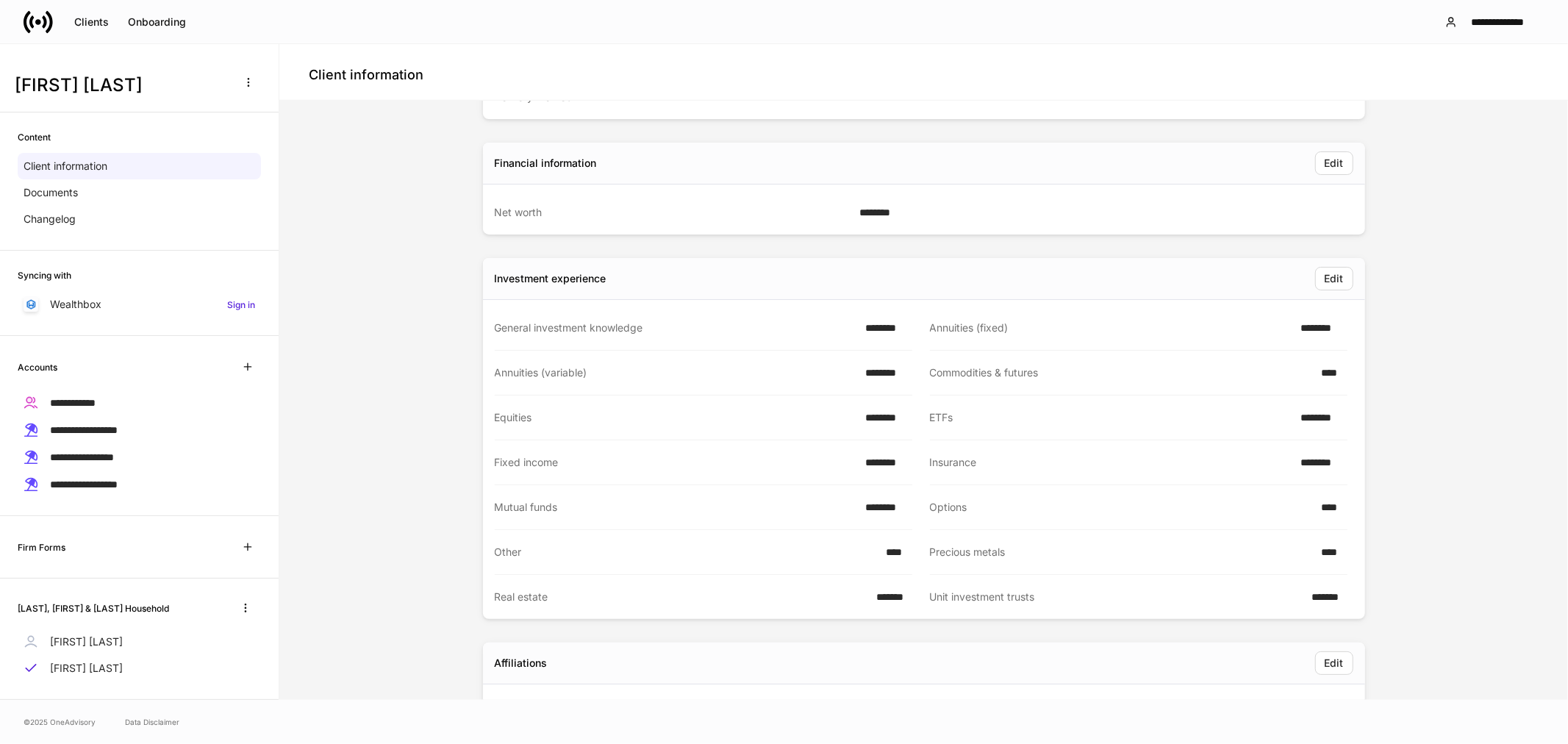 scroll, scrollTop: 1143, scrollLeft: 0, axis: vertical 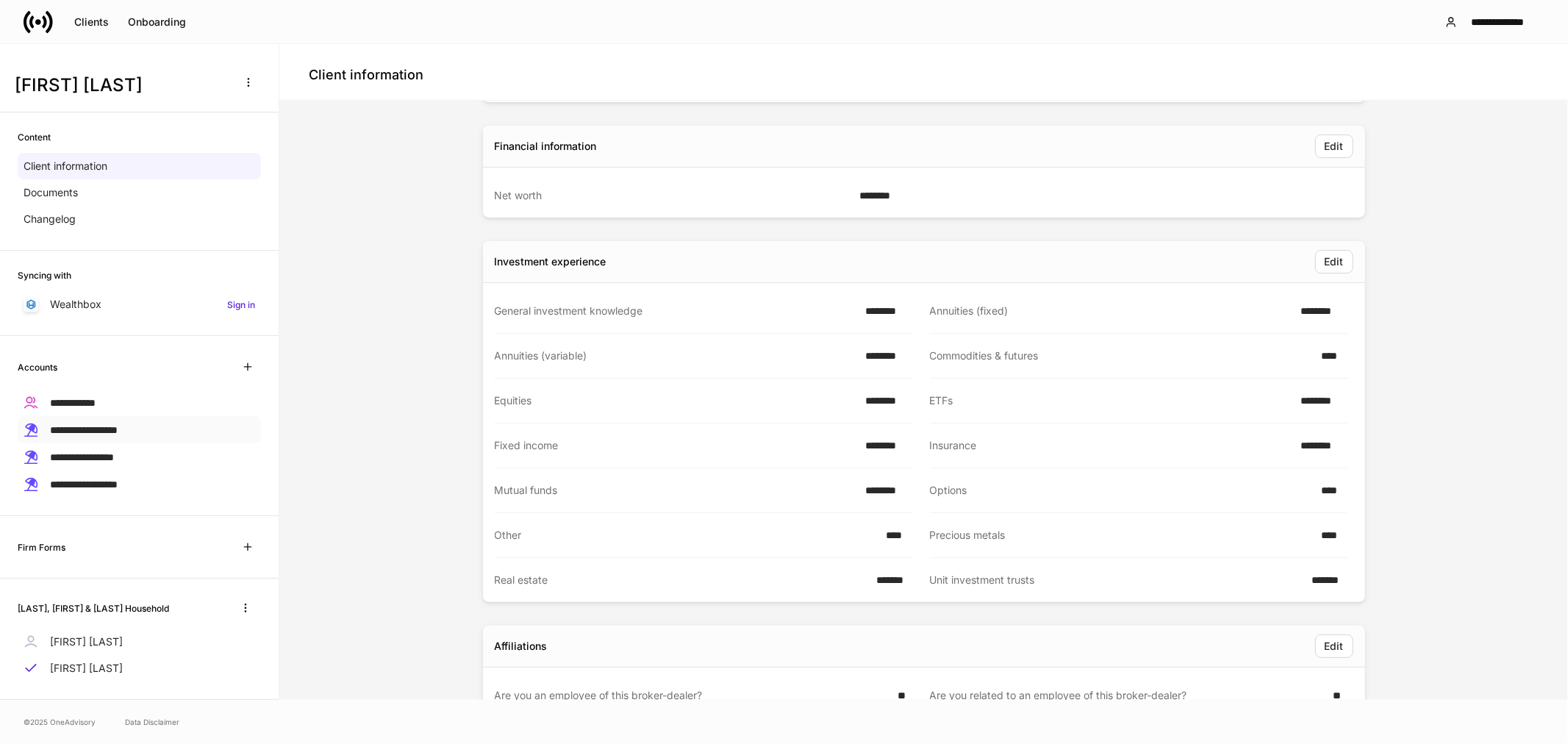 click on "**********" at bounding box center (84, 430) 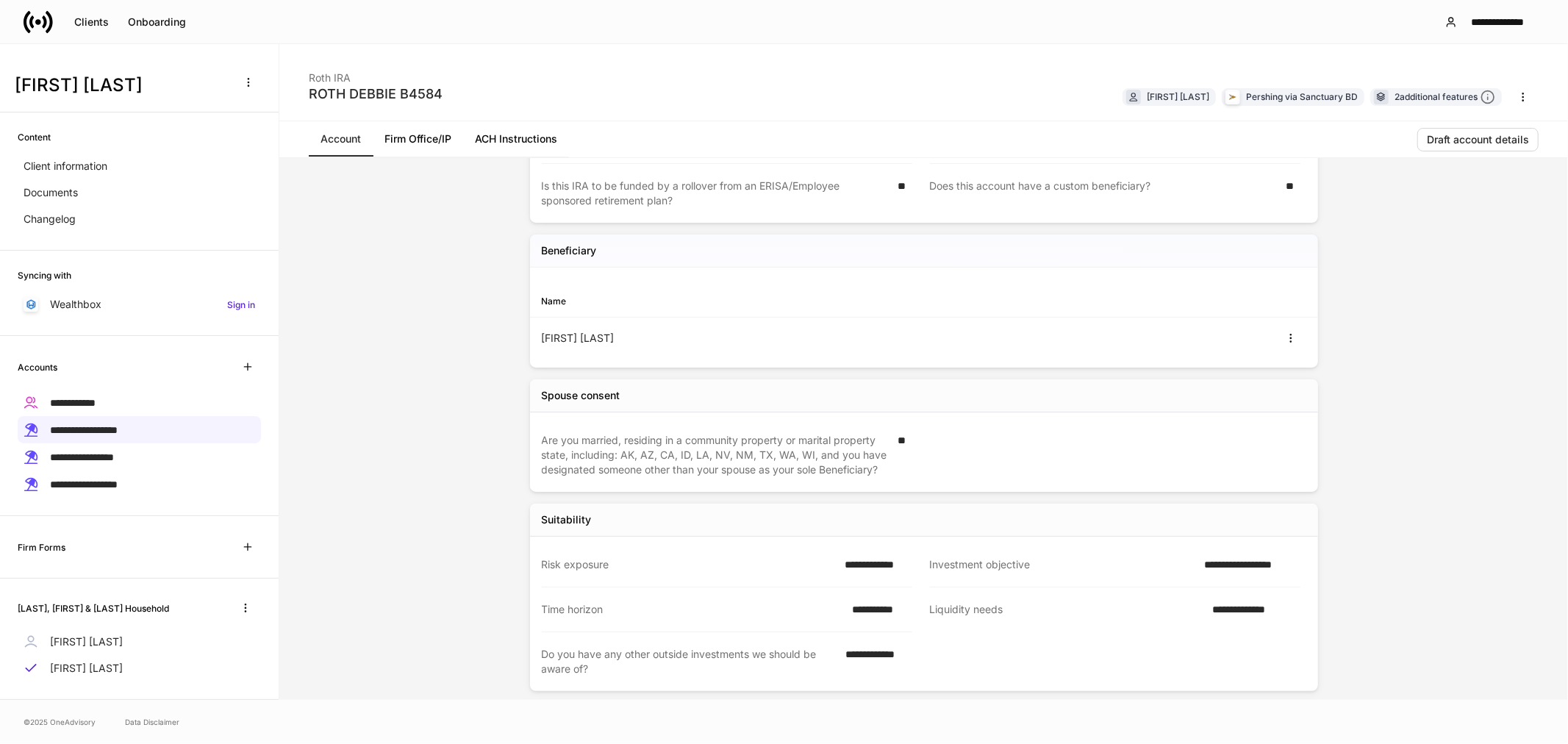 scroll, scrollTop: 326, scrollLeft: 0, axis: vertical 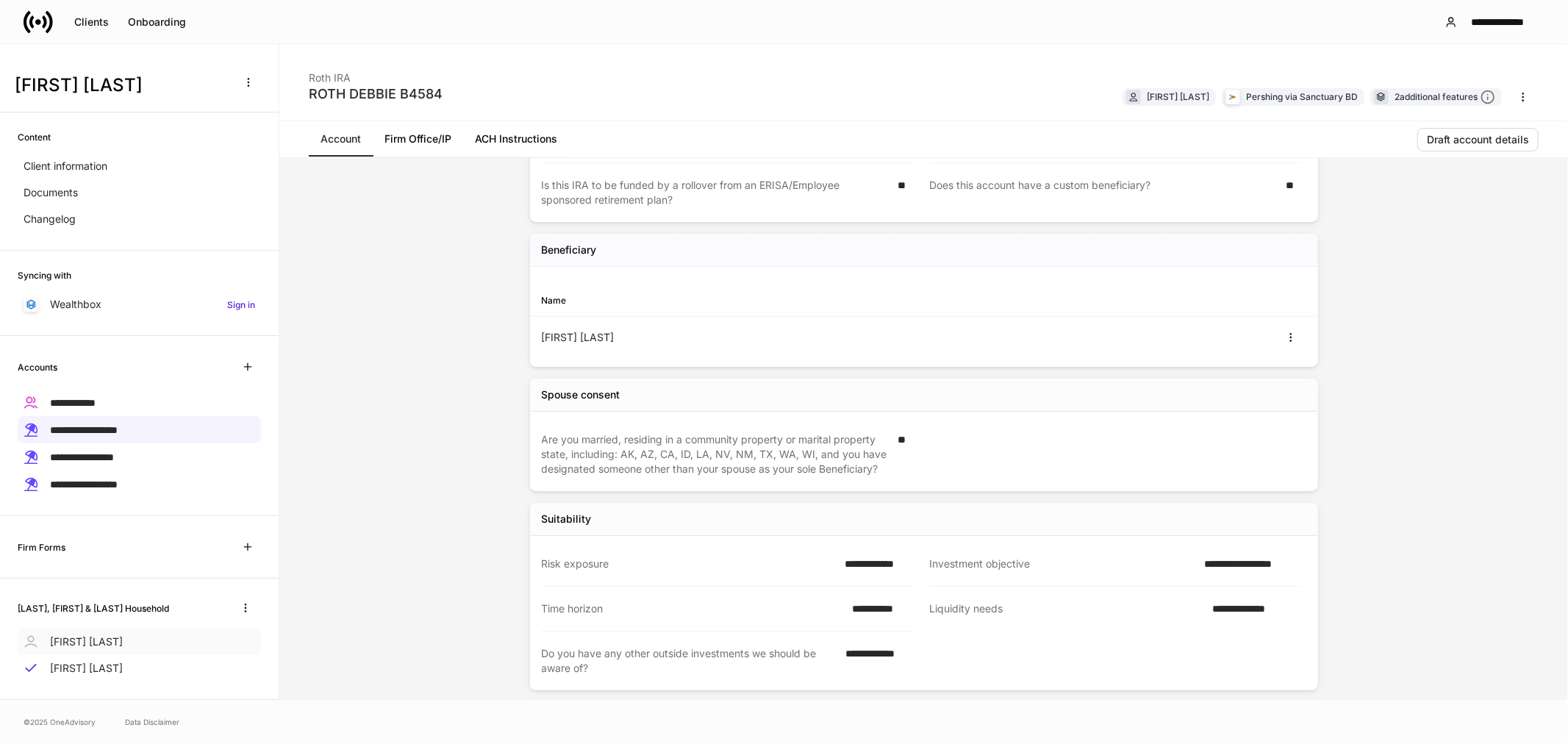 click on "[FIRST] [LAST]" at bounding box center [86, 642] 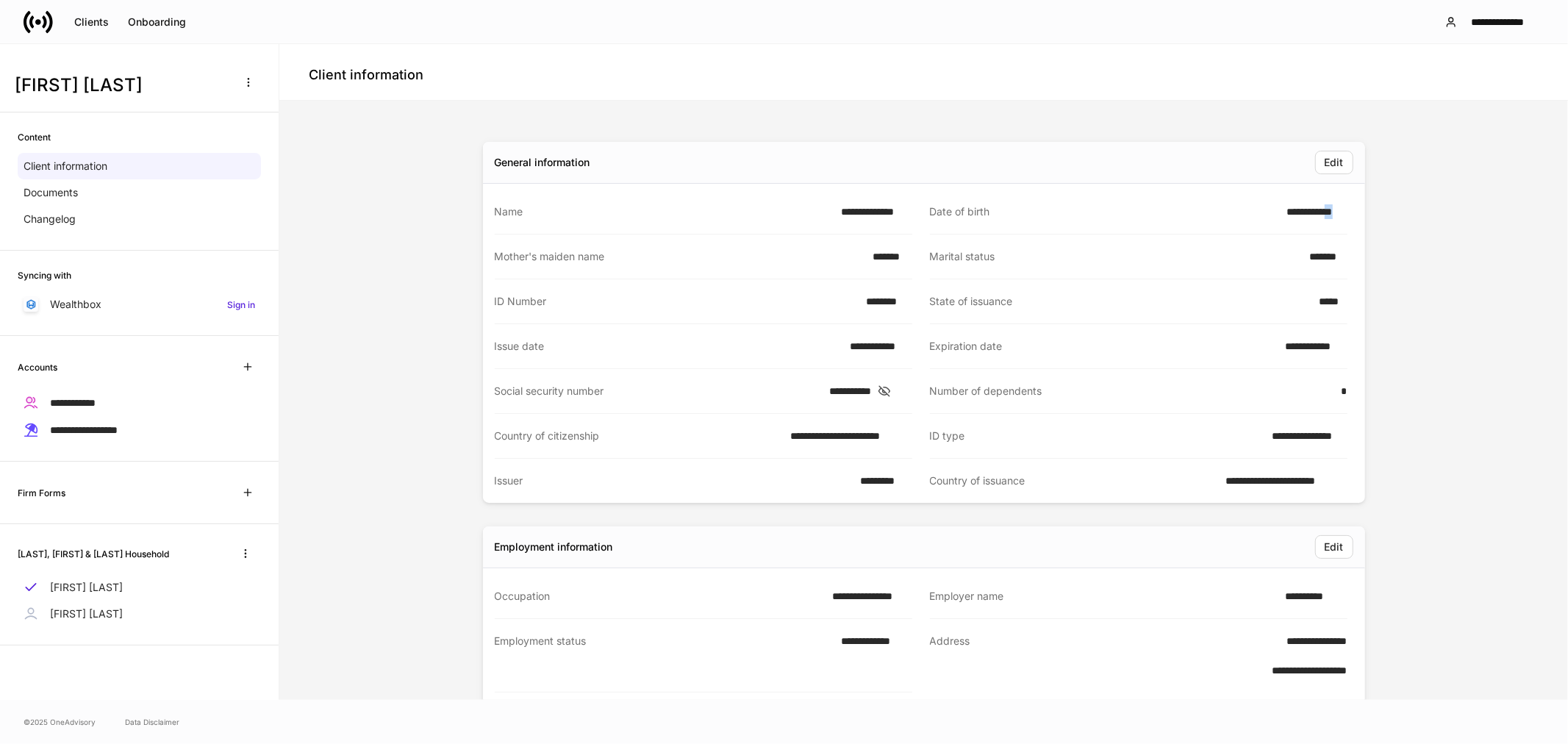 drag, startPoint x: 1327, startPoint y: 207, endPoint x: 1343, endPoint y: 207, distance: 16 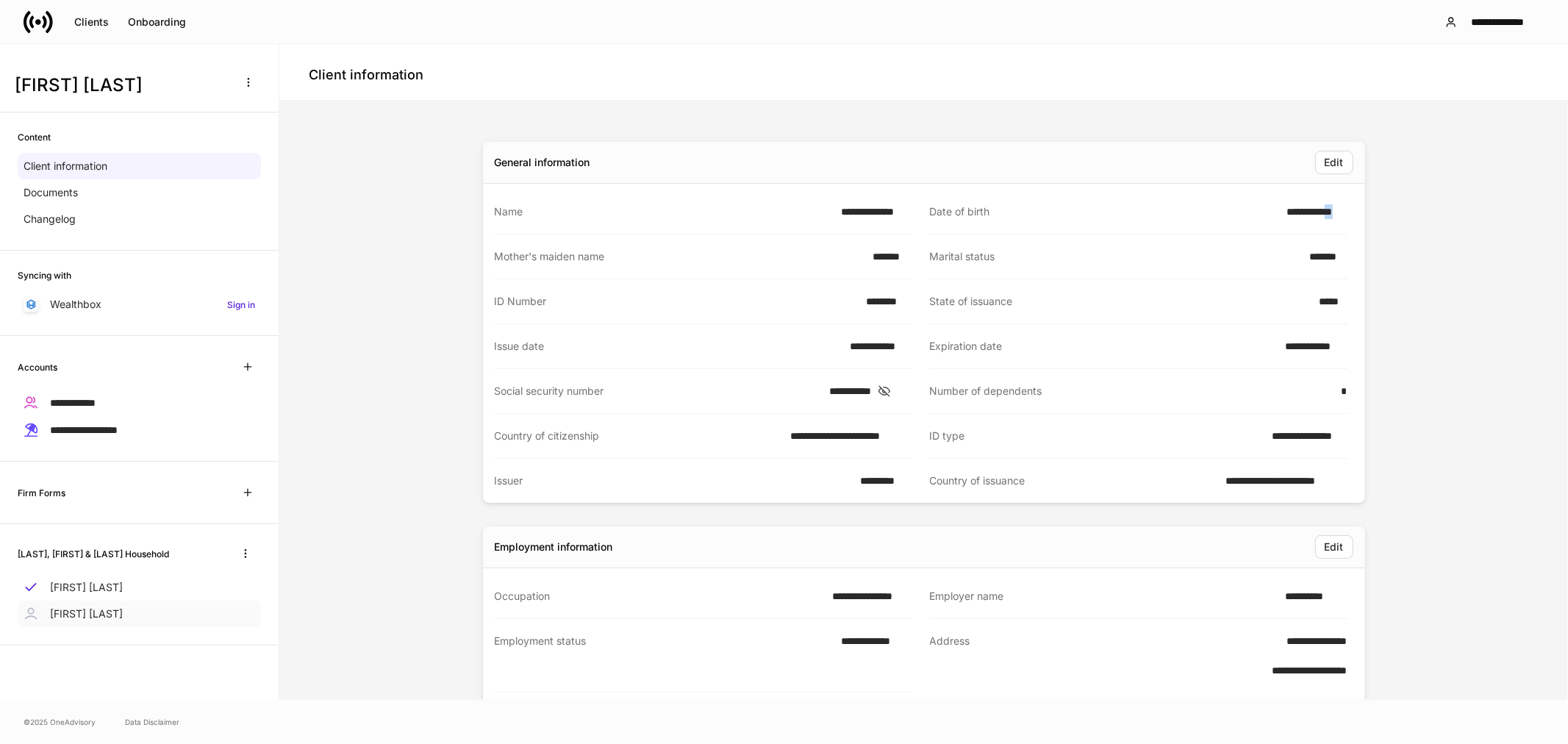 click on "[FIRST] [LAST]" at bounding box center (86, 614) 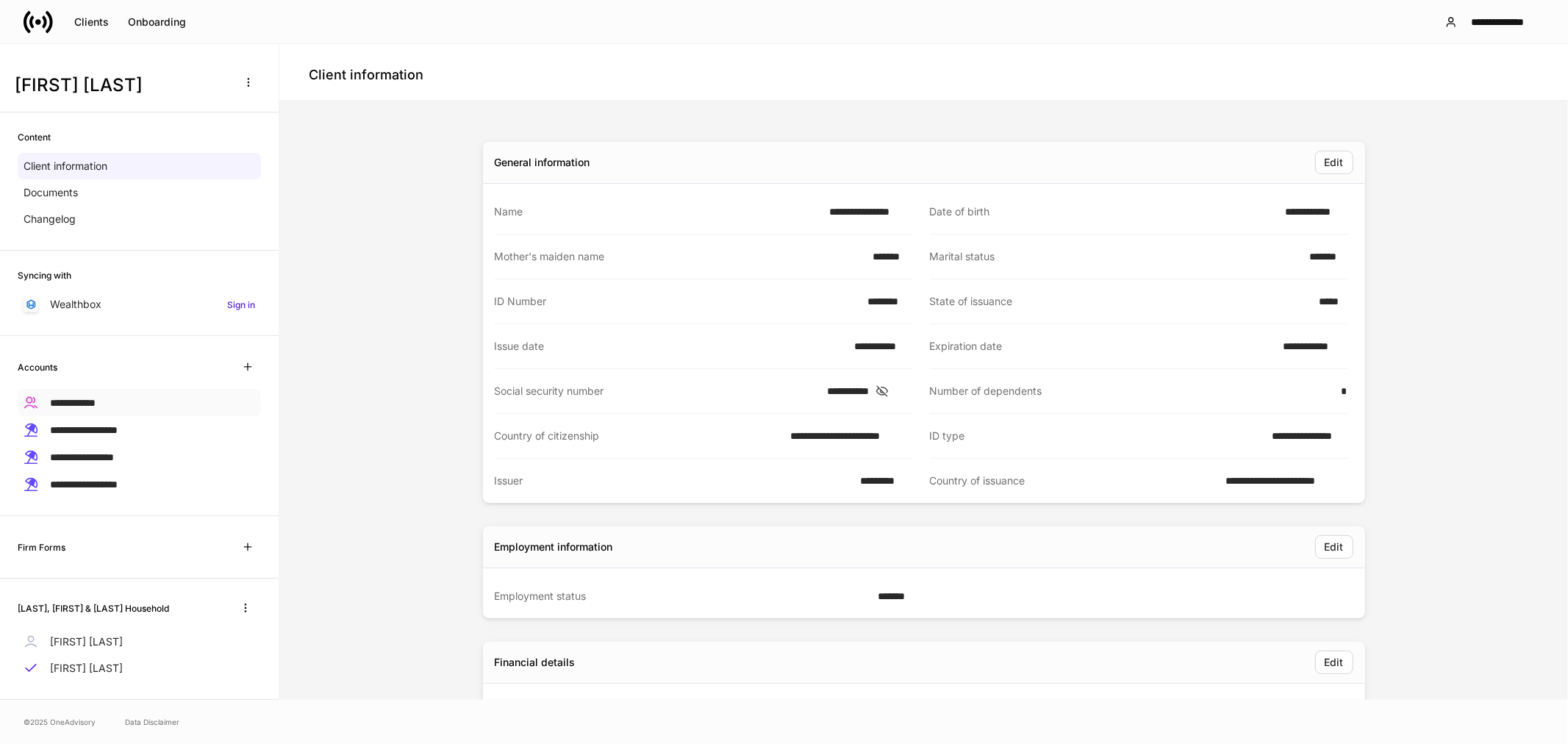 click on "**********" at bounding box center (73, 403) 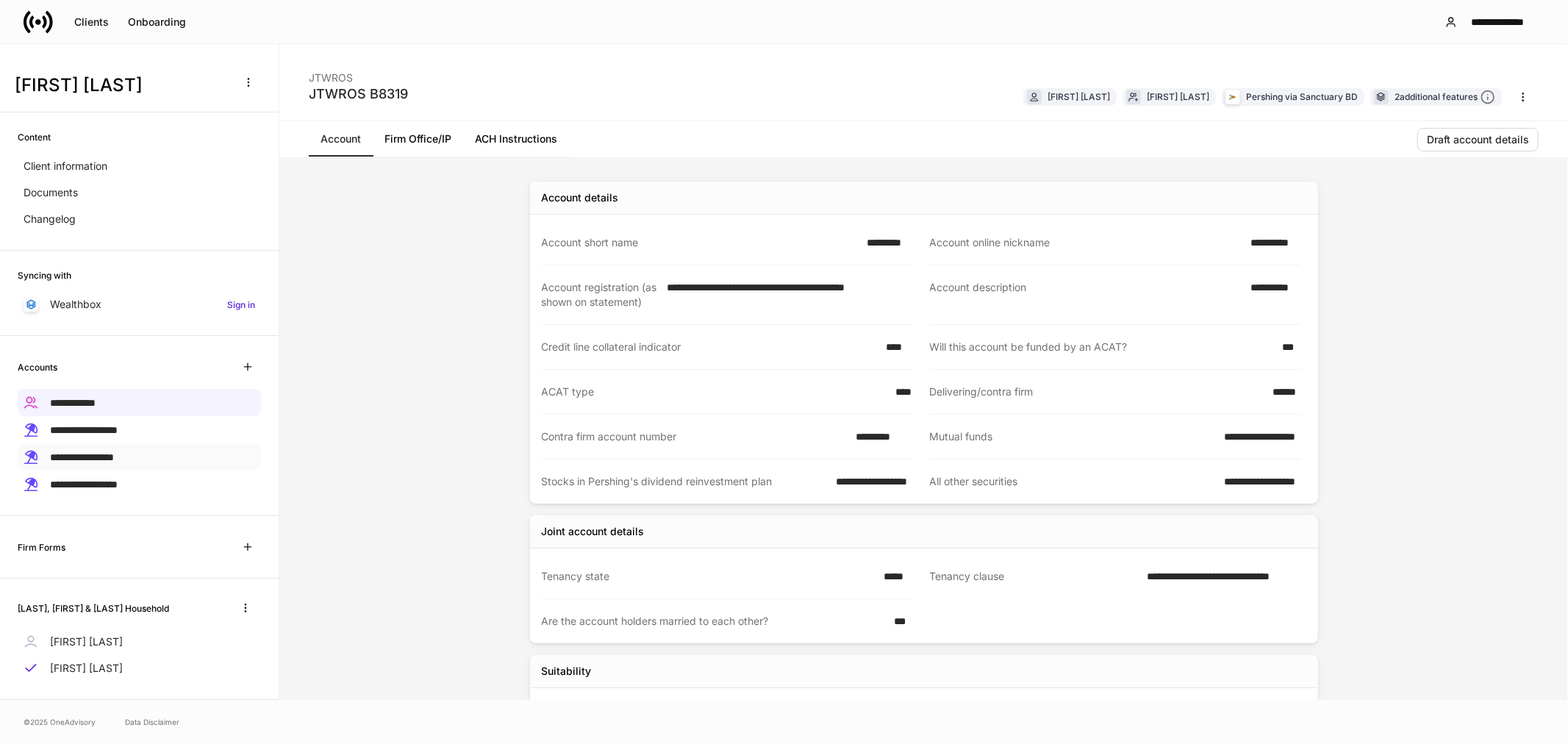 click on "**********" at bounding box center (82, 457) 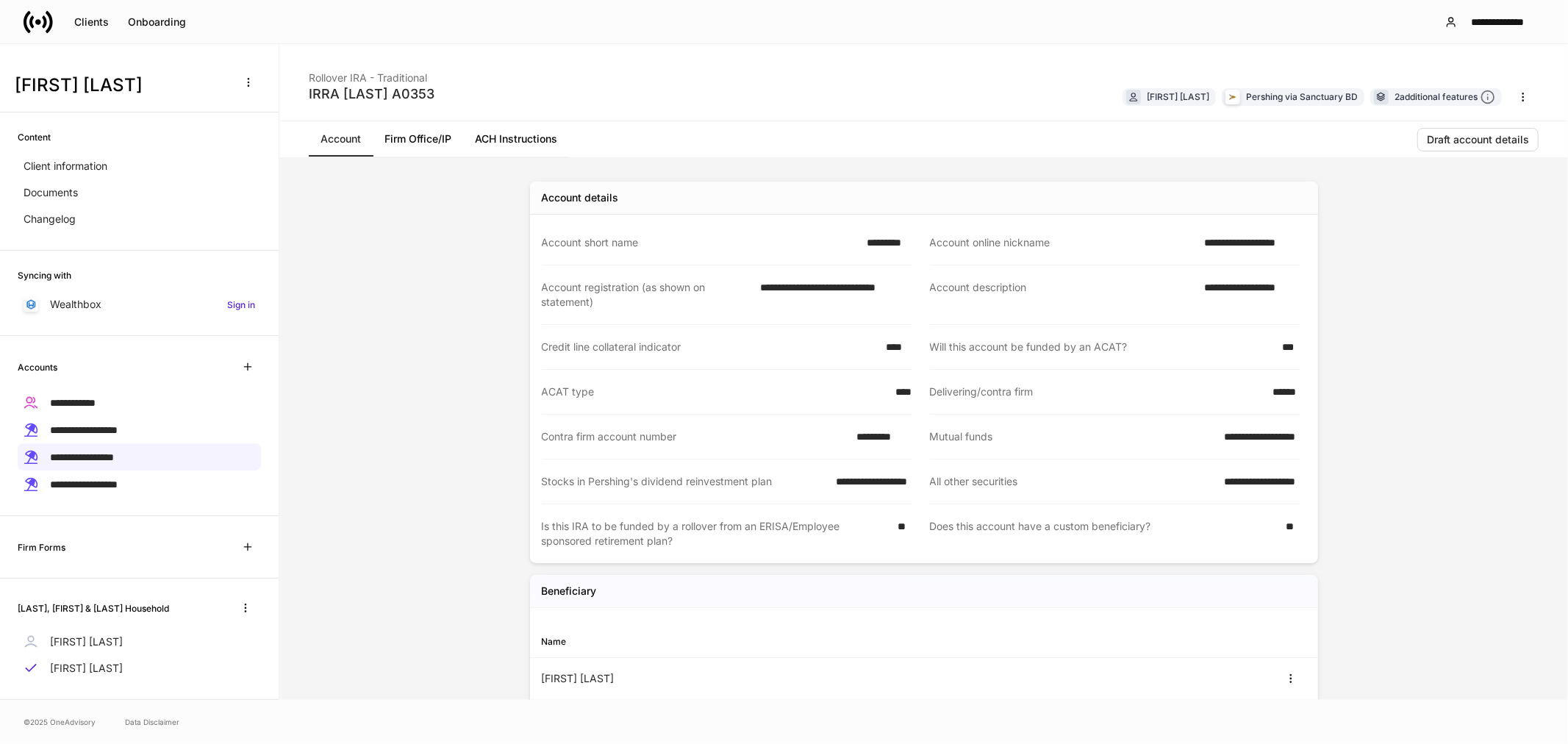 click on "Firm Office/IP" at bounding box center [418, 139] 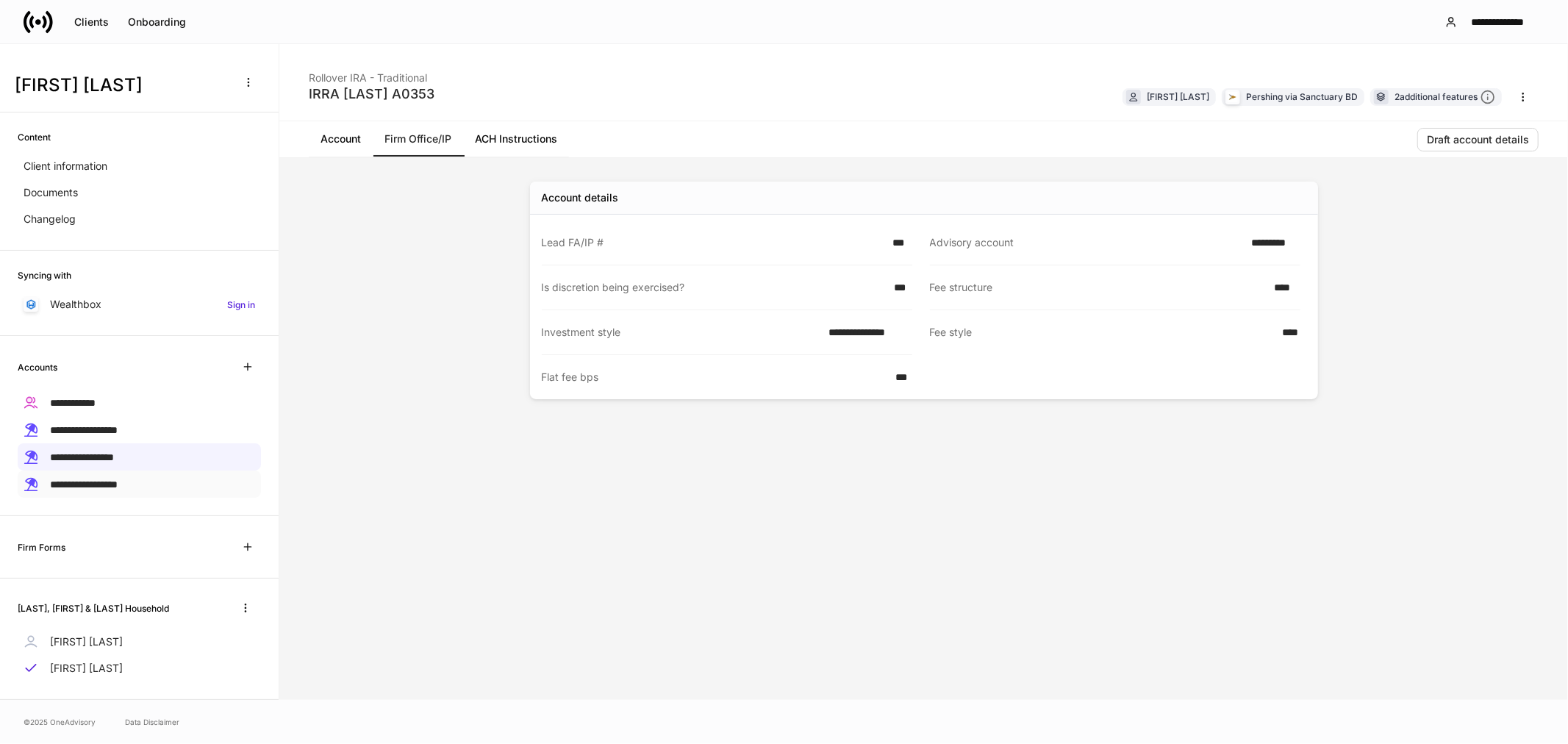 click on "**********" at bounding box center [84, 484] 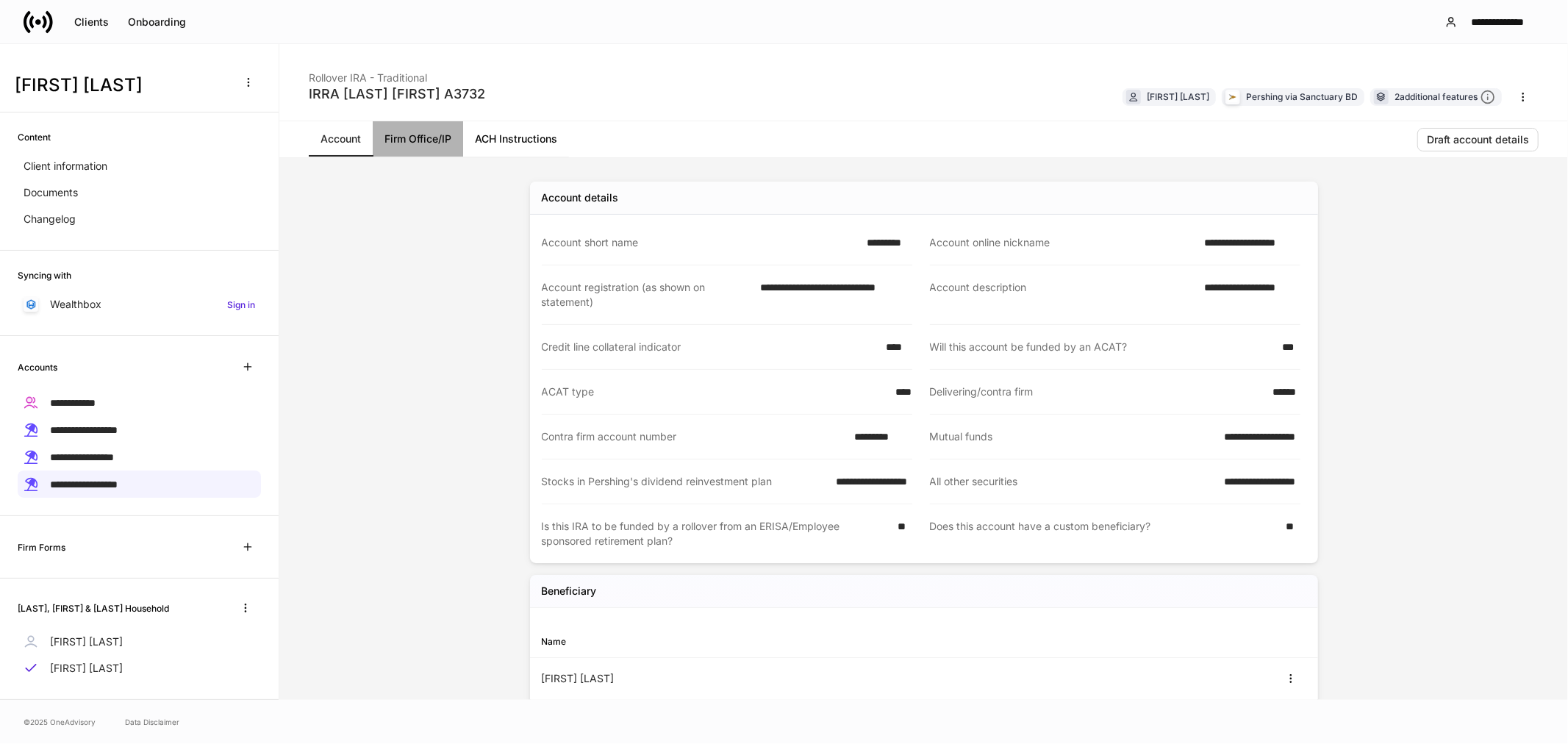 click on "Firm Office/IP" at bounding box center [418, 139] 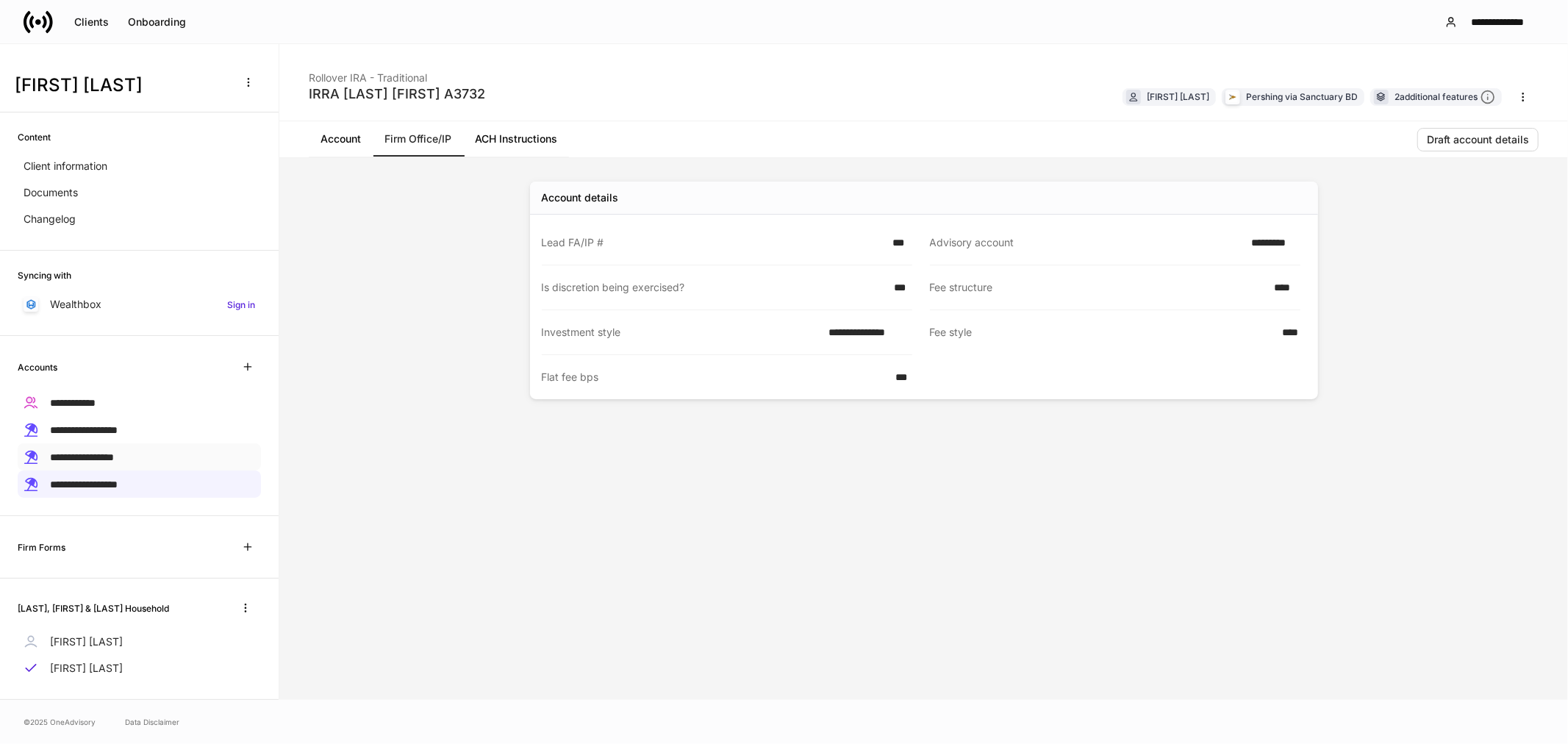 click on "**********" at bounding box center [82, 457] 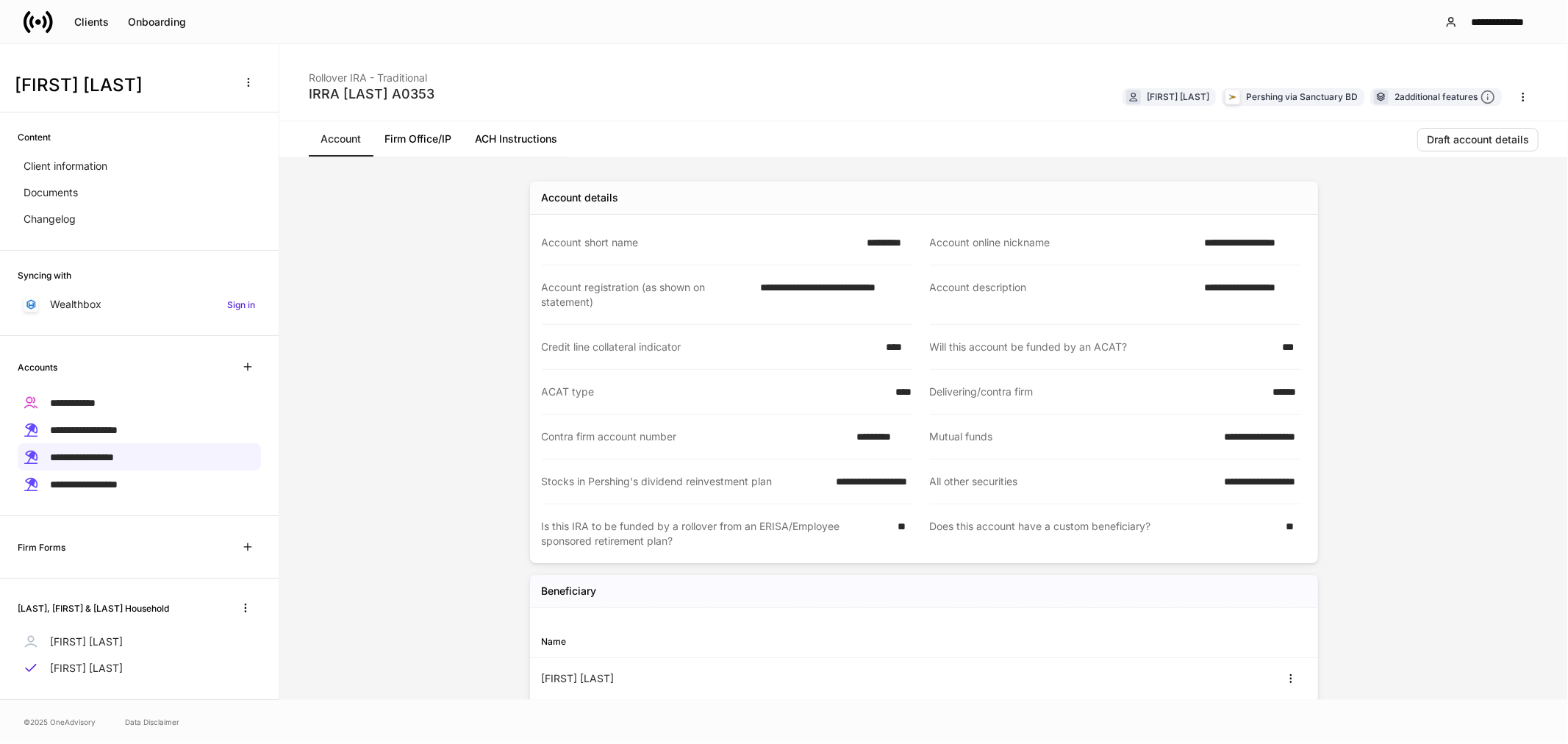 click on "Firm Office/IP" at bounding box center (418, 139) 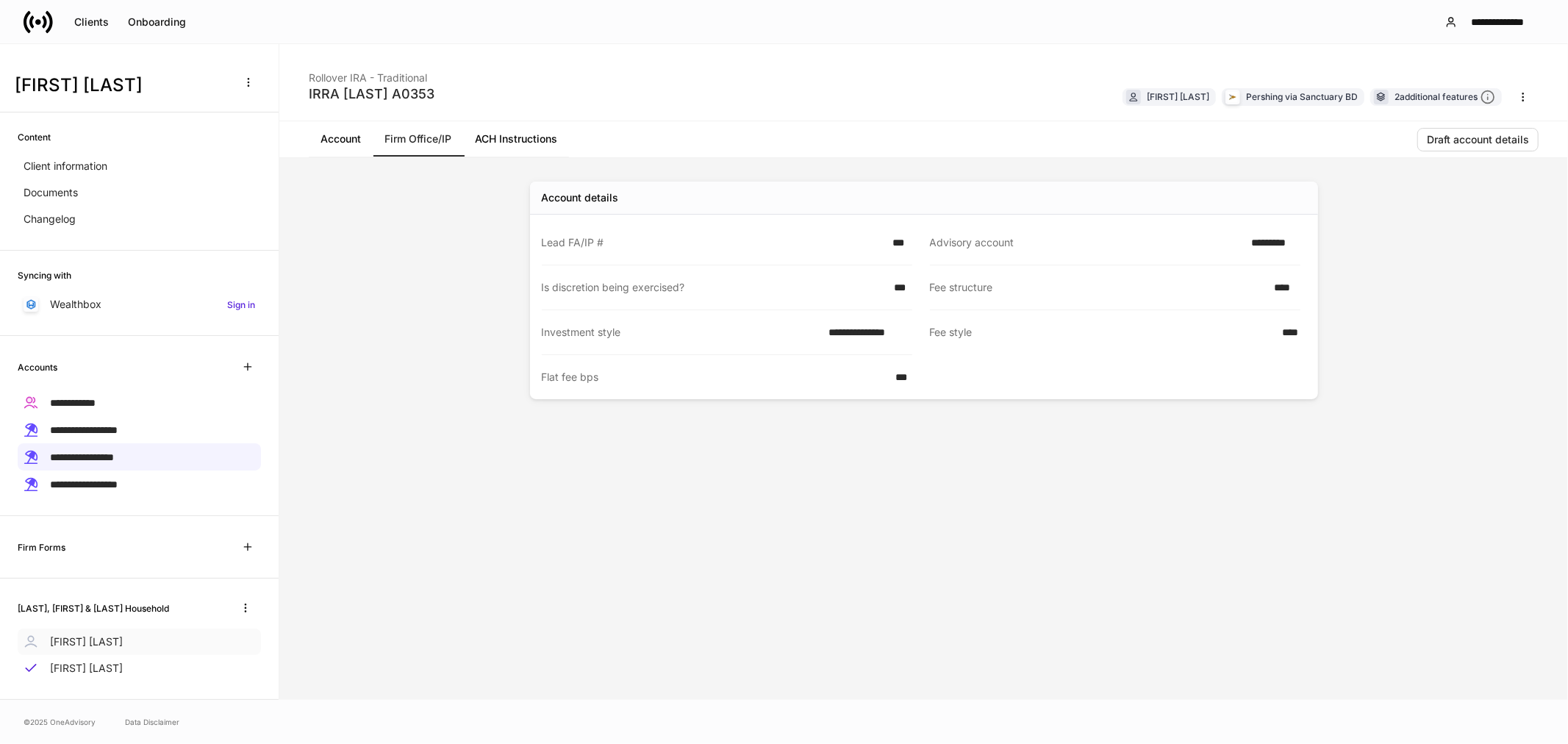 click on "[FIRST] [LAST]" at bounding box center [86, 642] 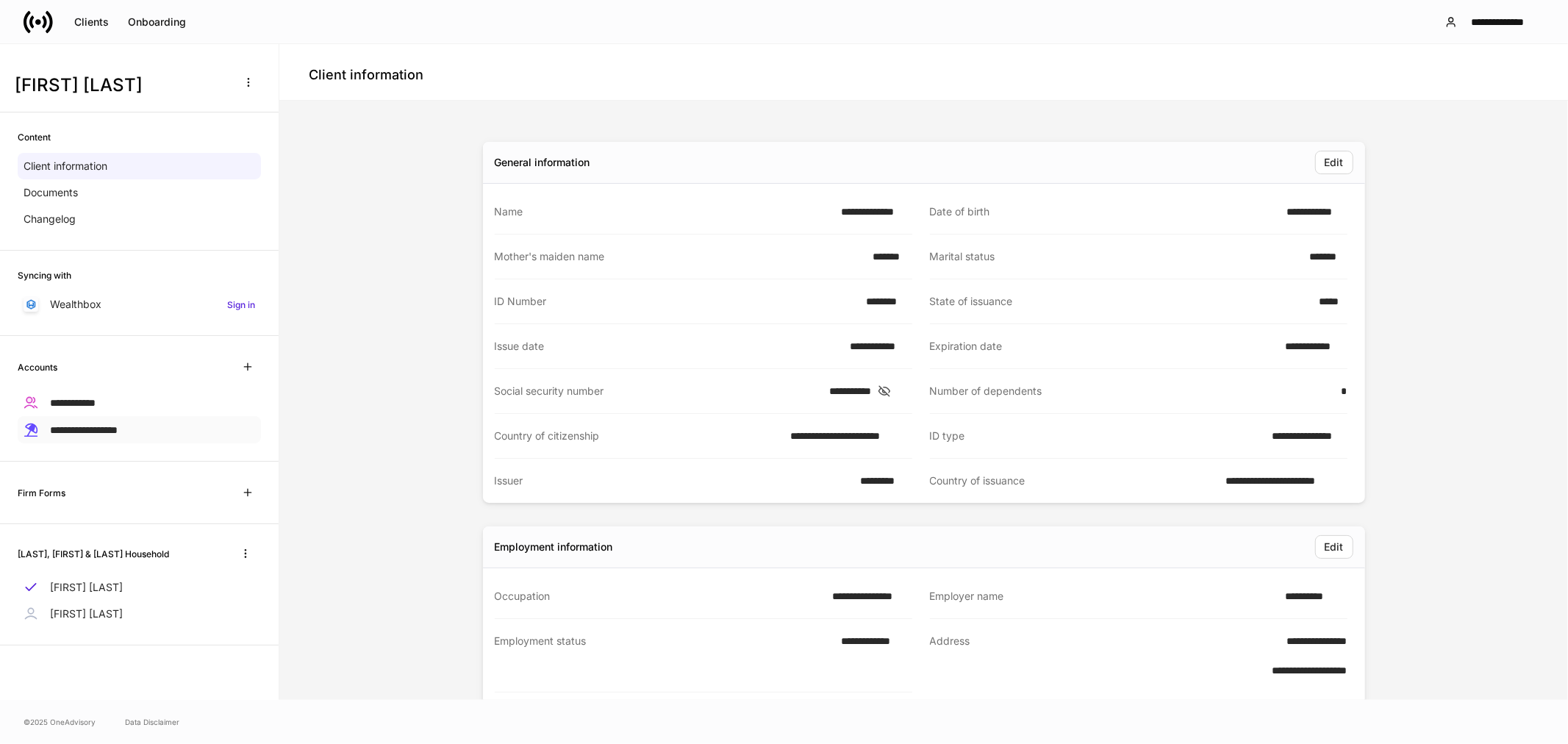 click on "**********" at bounding box center [84, 430] 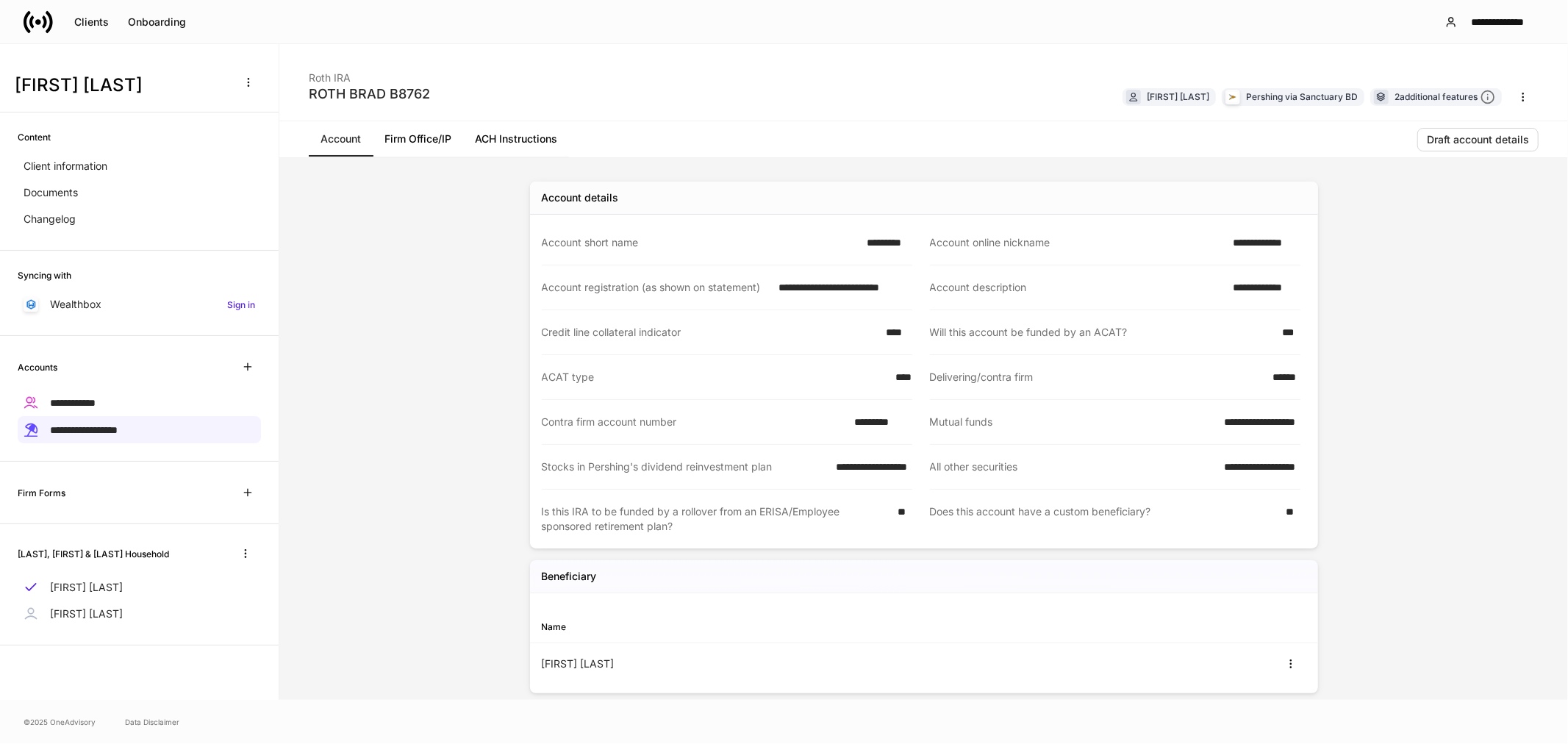 click on "Firm Office/IP" at bounding box center (418, 139) 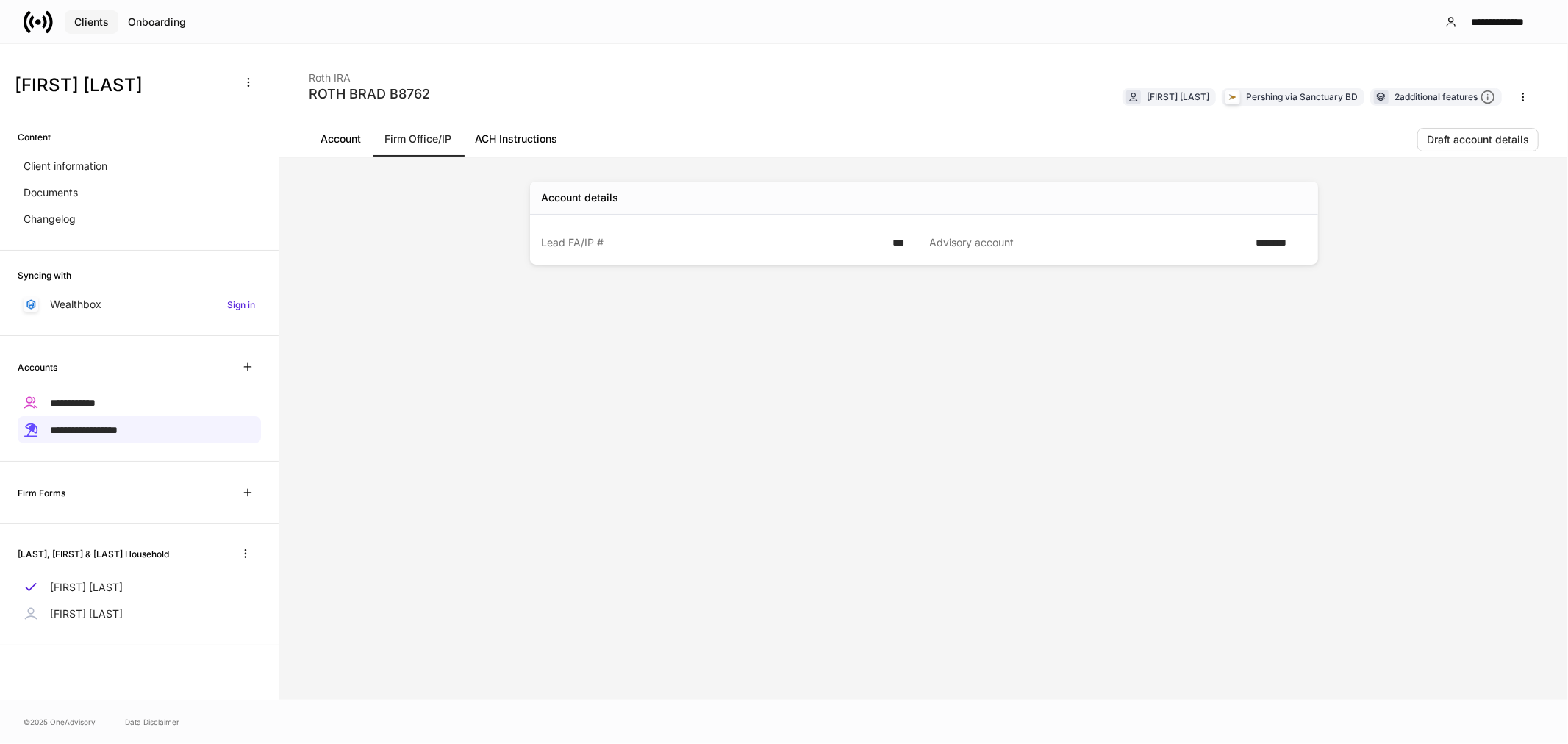 click on "Clients" at bounding box center [91, 22] 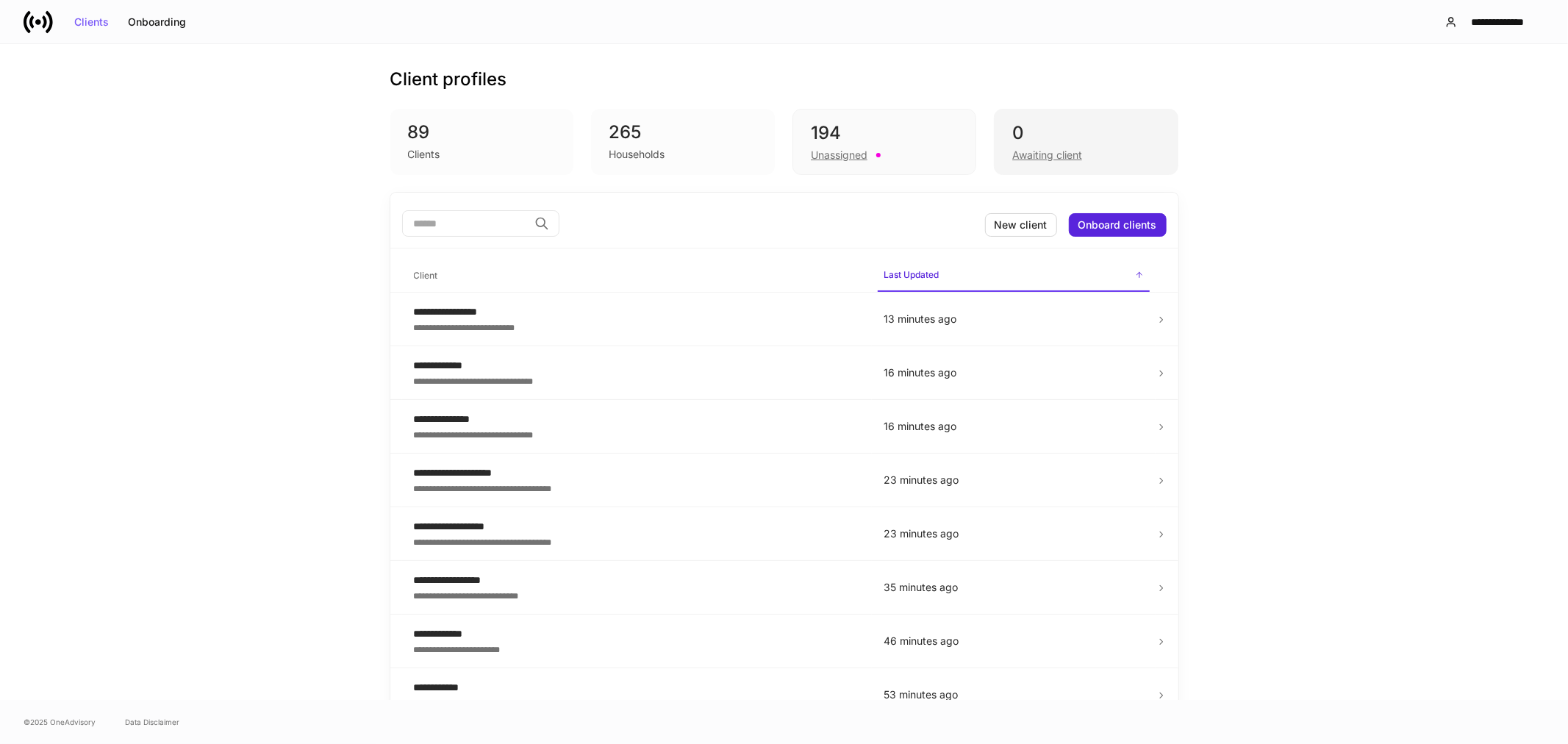 click on "0" at bounding box center (1086, 133) 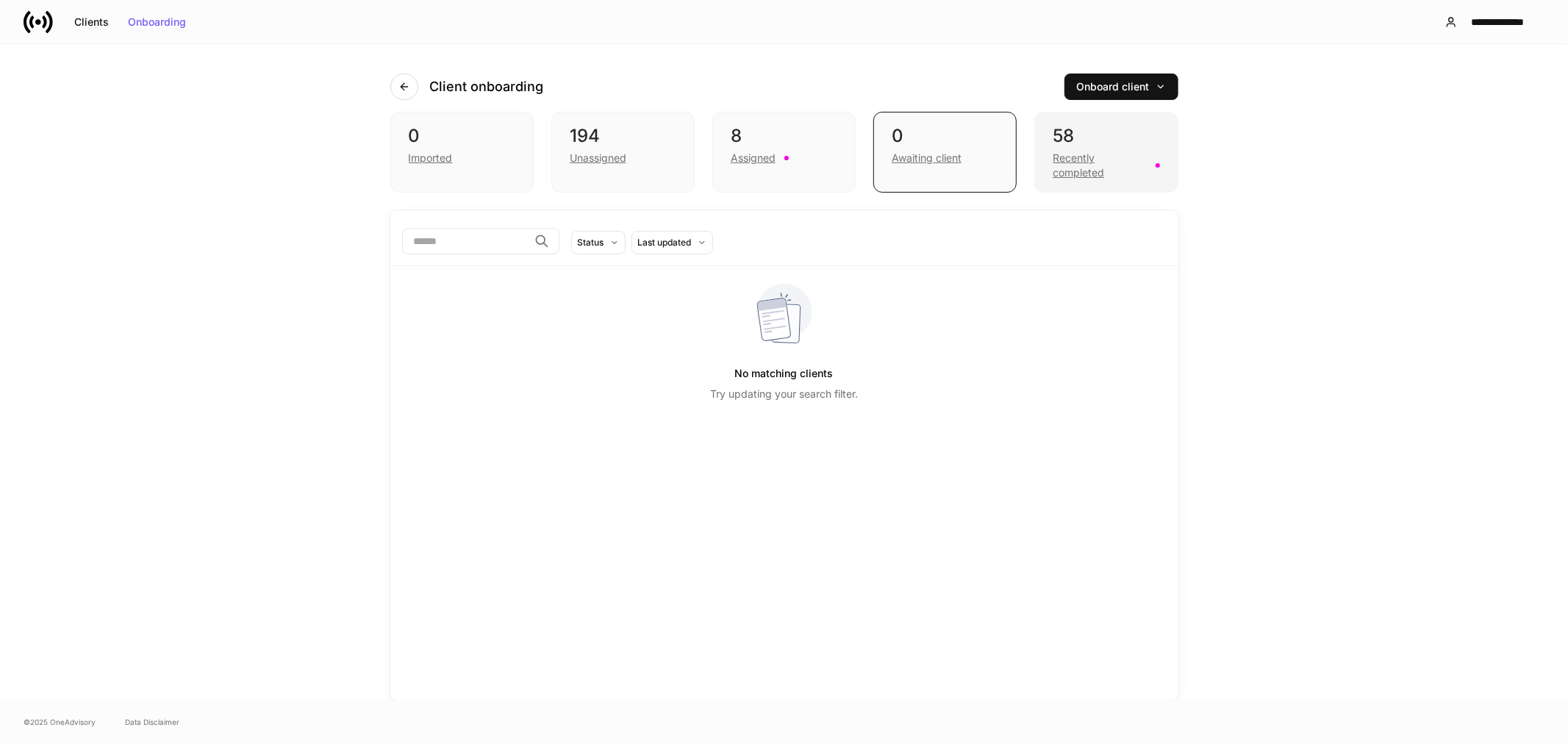 click on "58" at bounding box center [1106, 136] 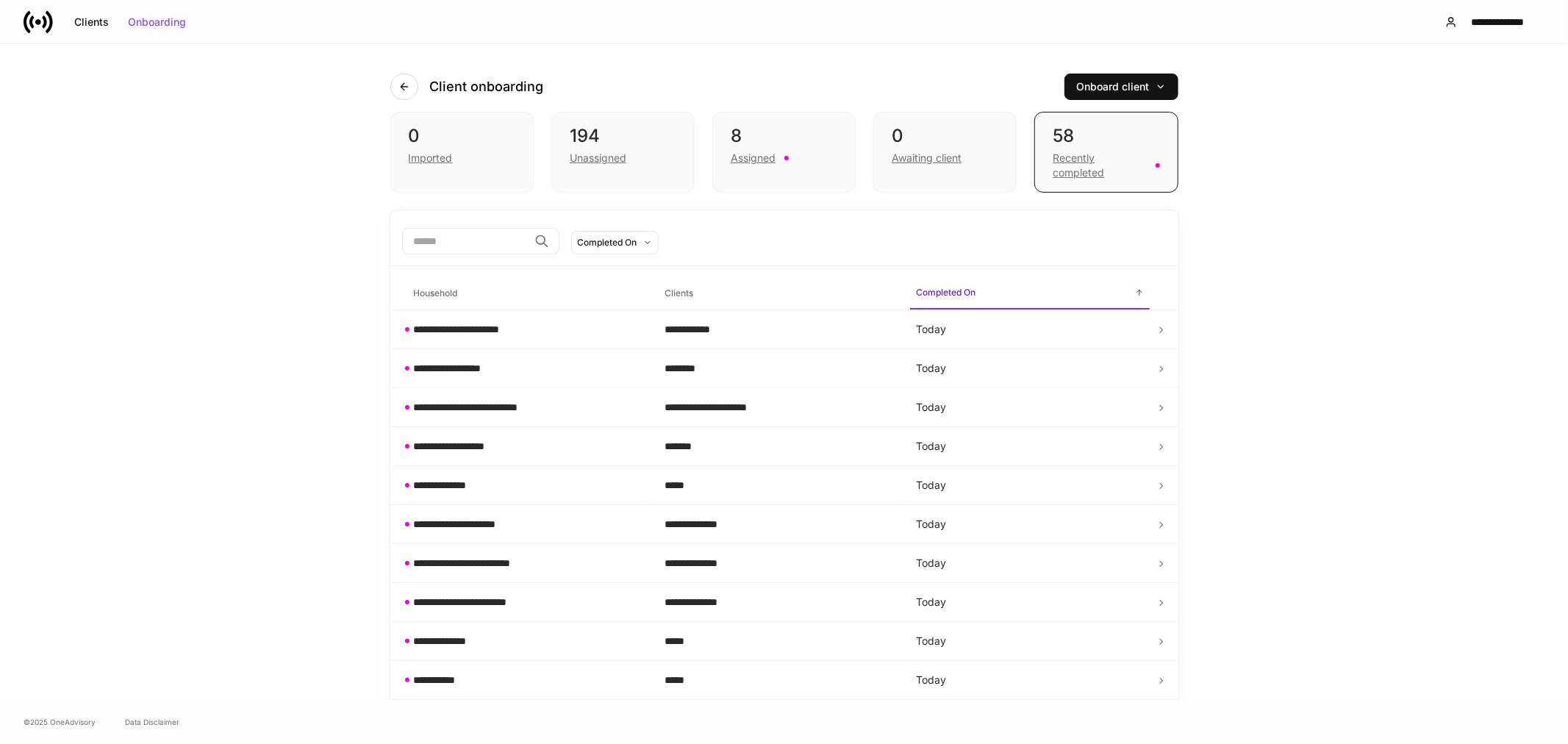 click at bounding box center [465, 241] 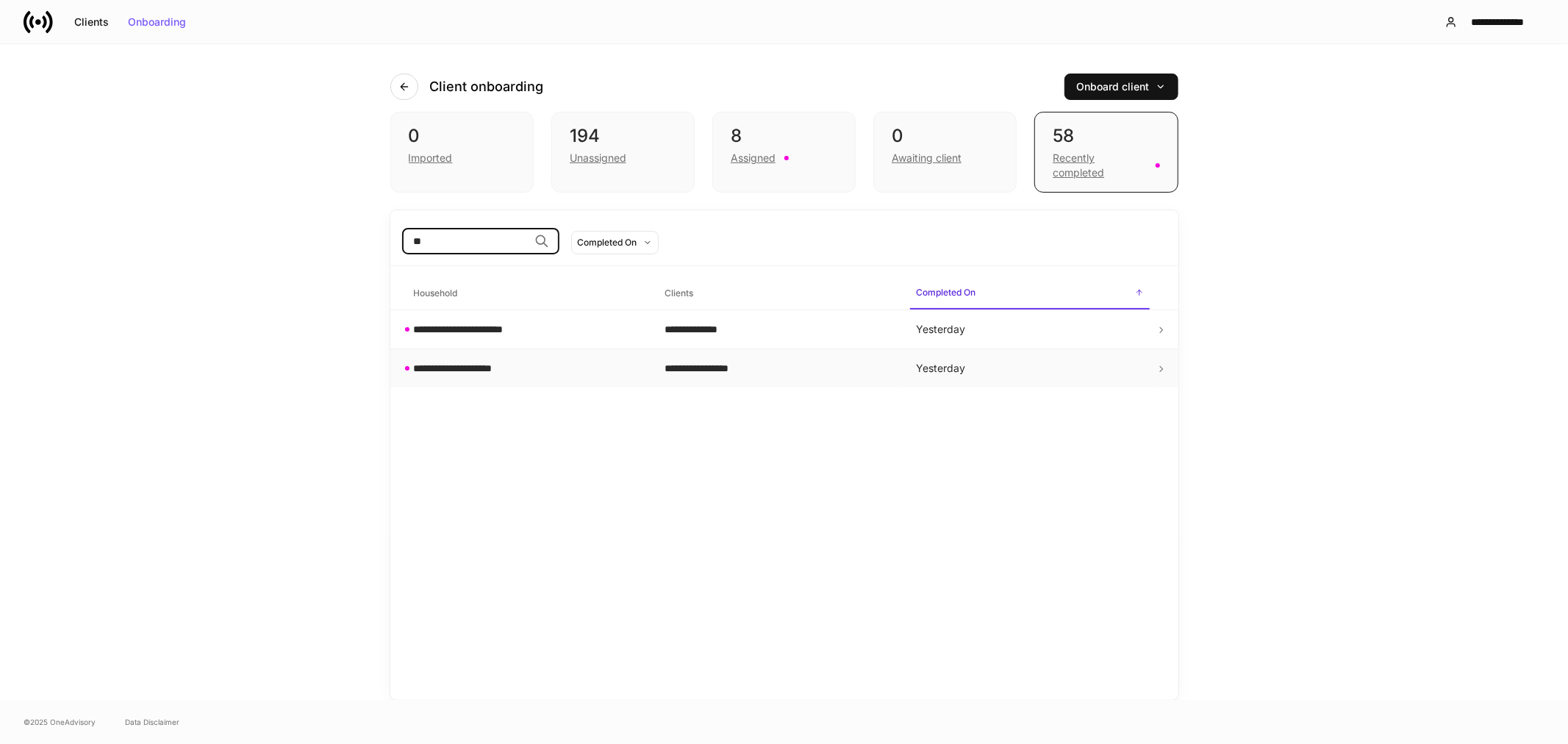 type on "**" 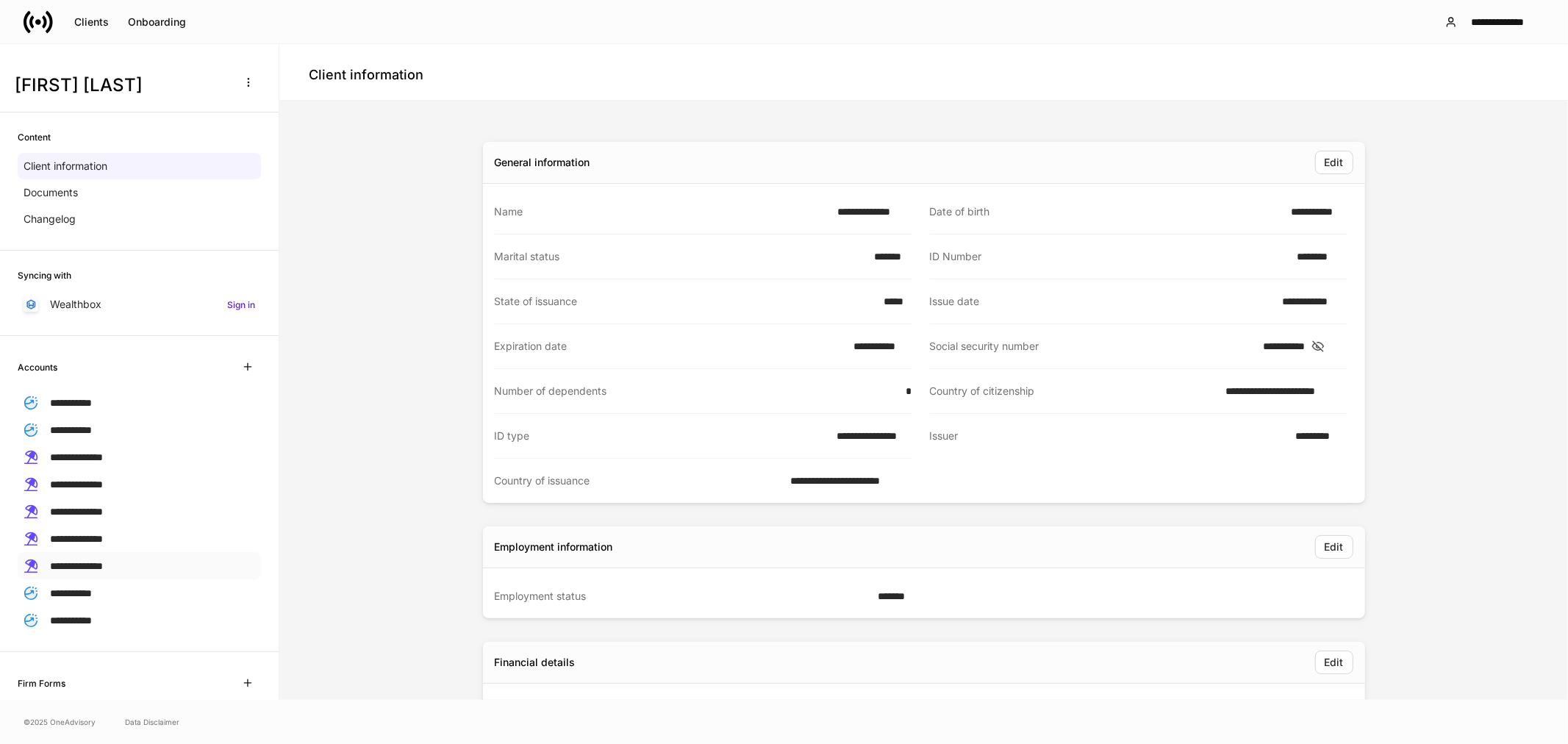 click on "**********" at bounding box center [76, 566] 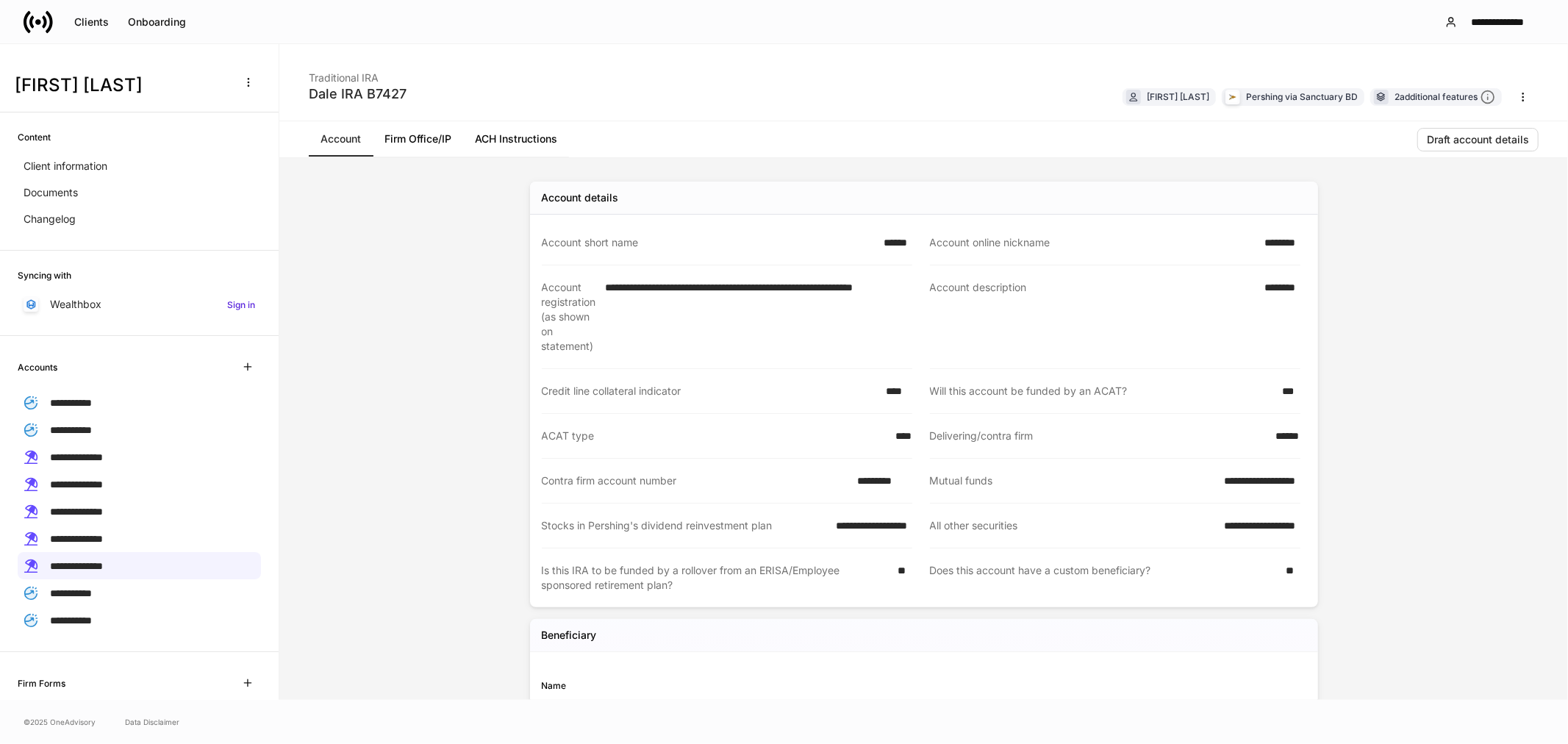 click on "Firm Office/IP" at bounding box center (418, 139) 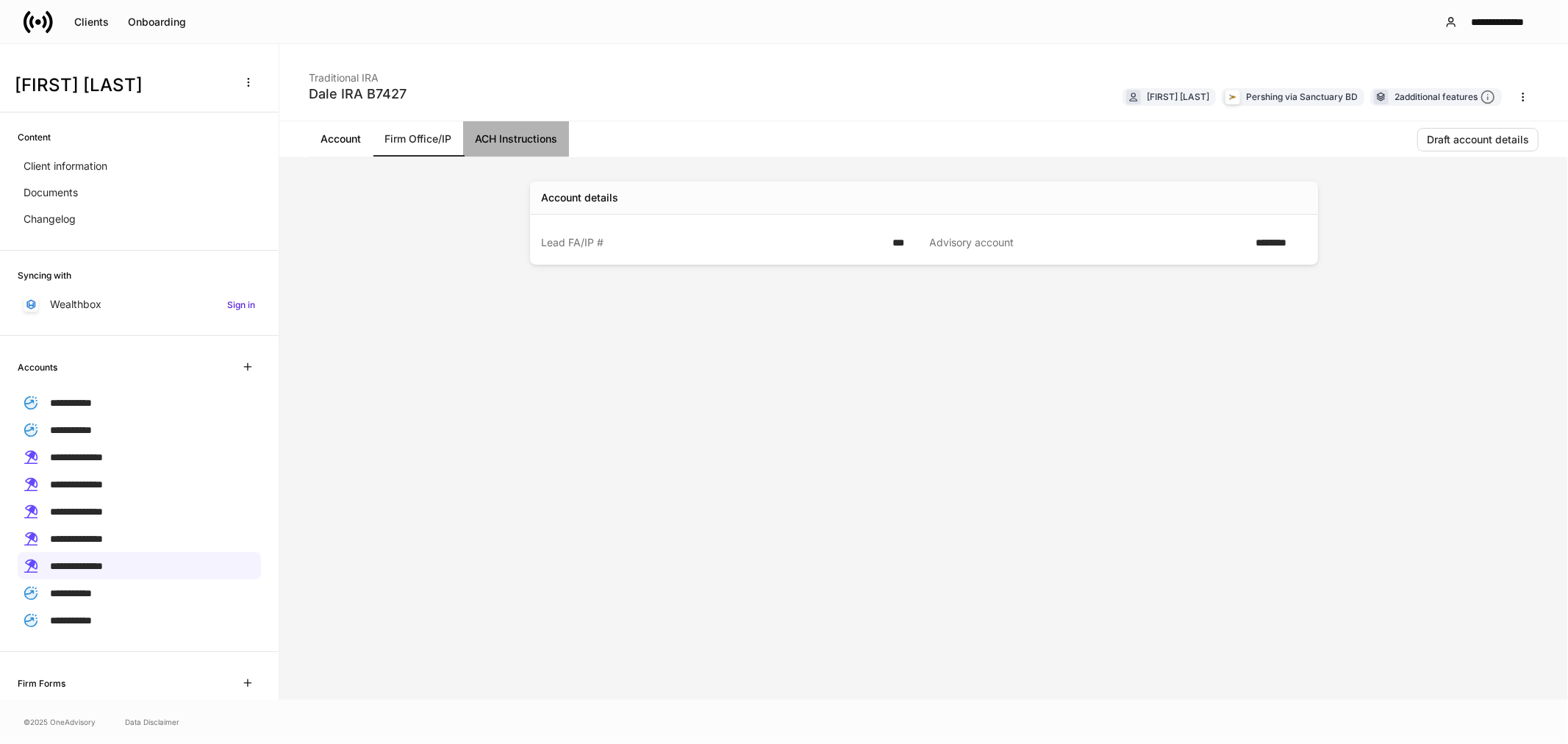 click on "ACH Instructions" at bounding box center [516, 139] 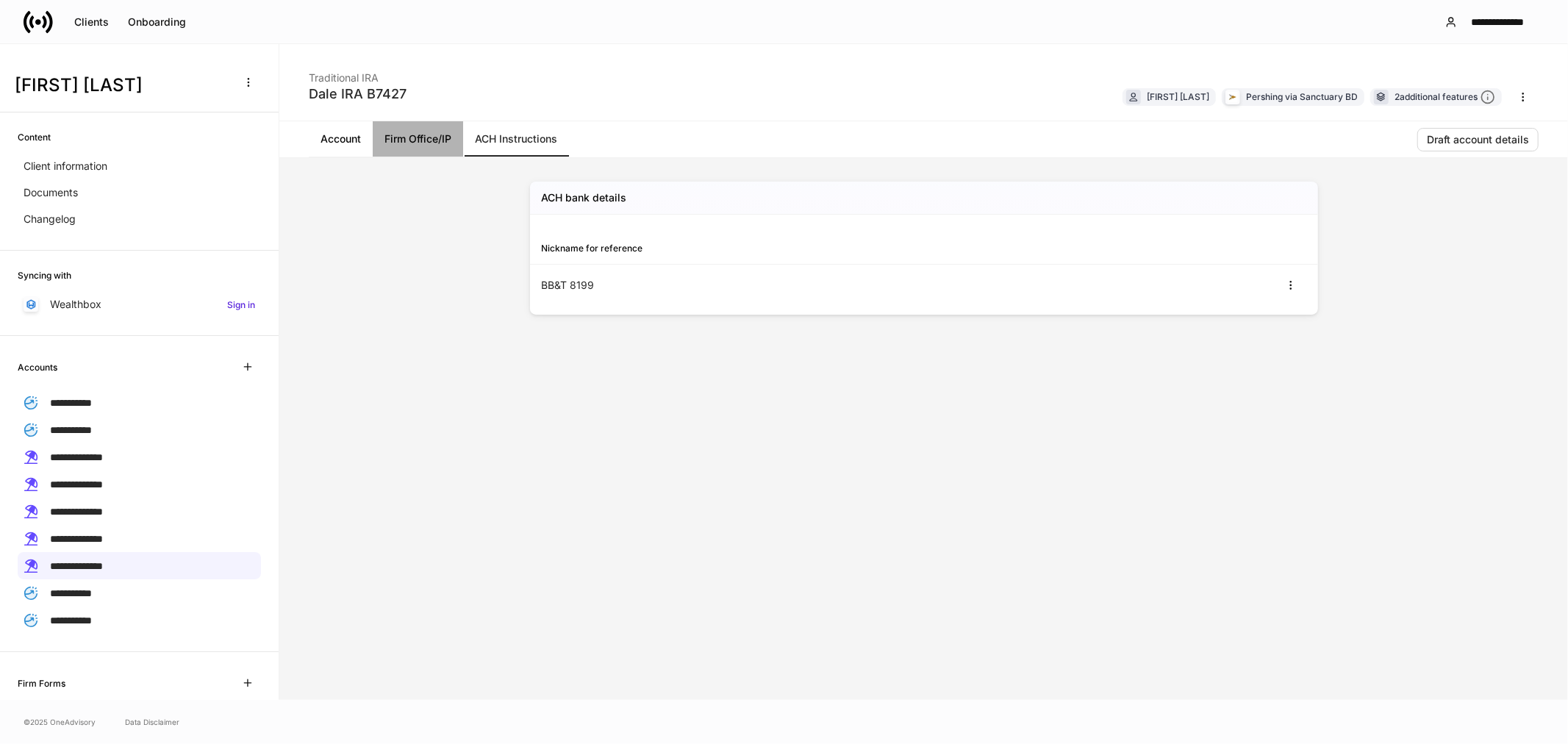 click on "Firm Office/IP" at bounding box center [418, 139] 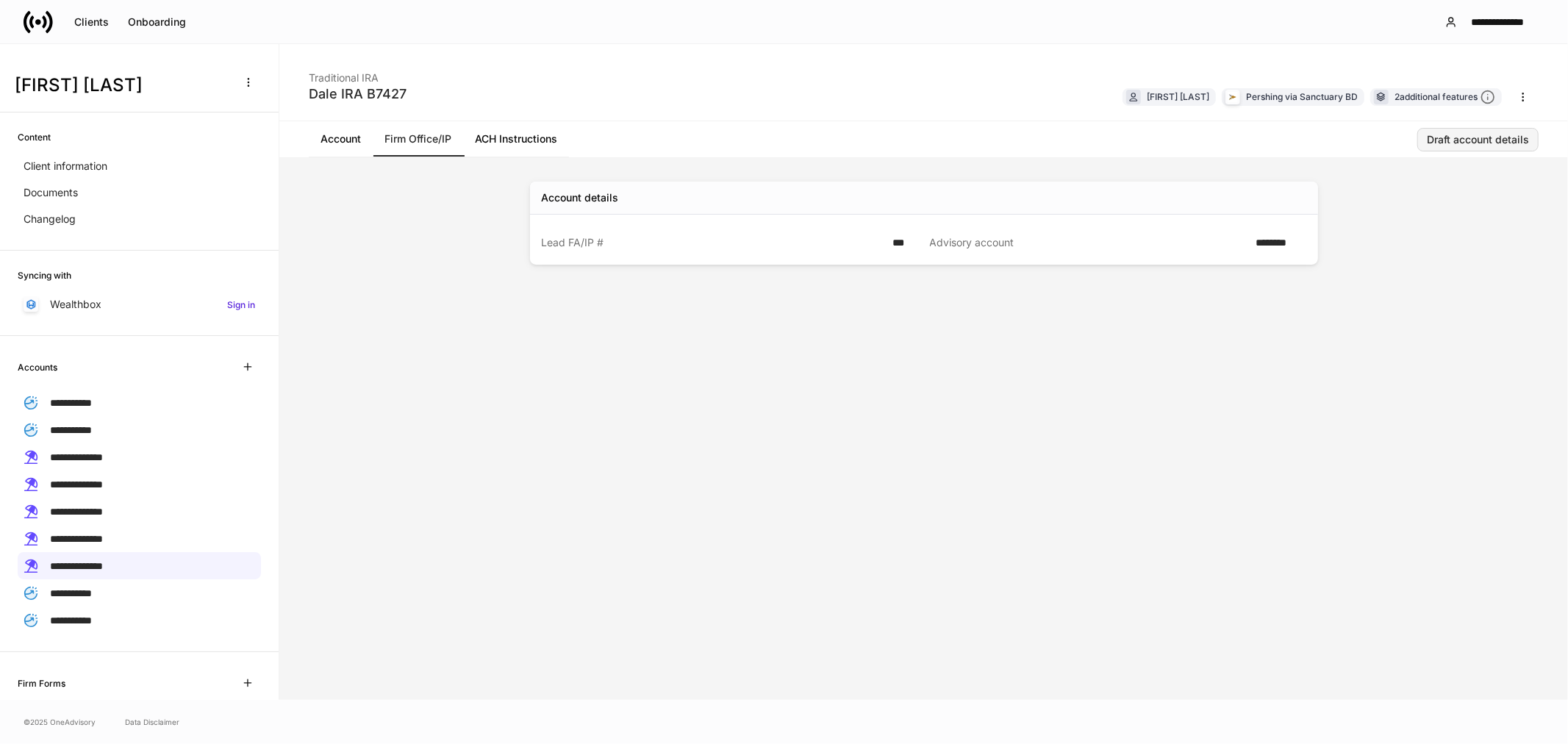 click on "Draft account details" at bounding box center [1478, 140] 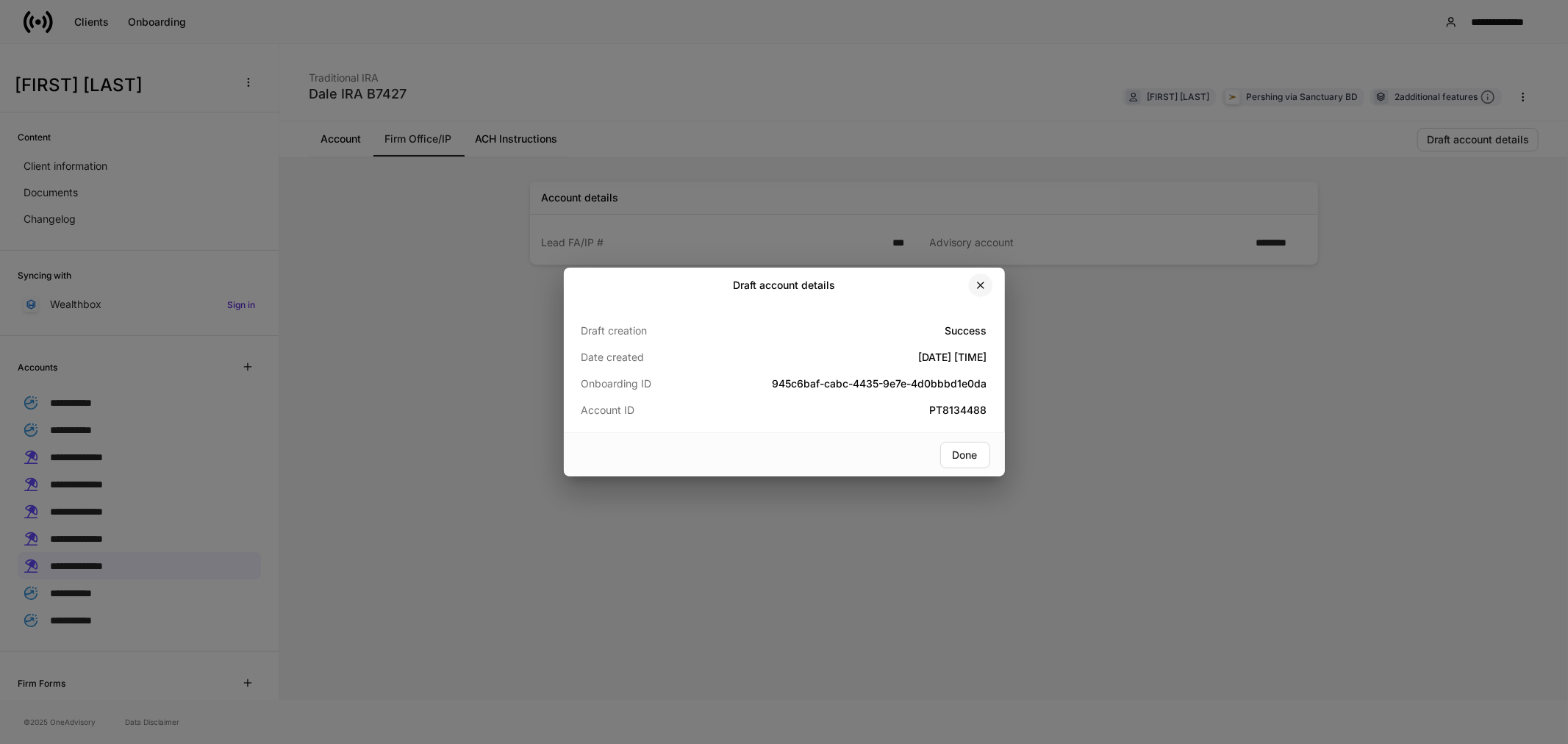 click 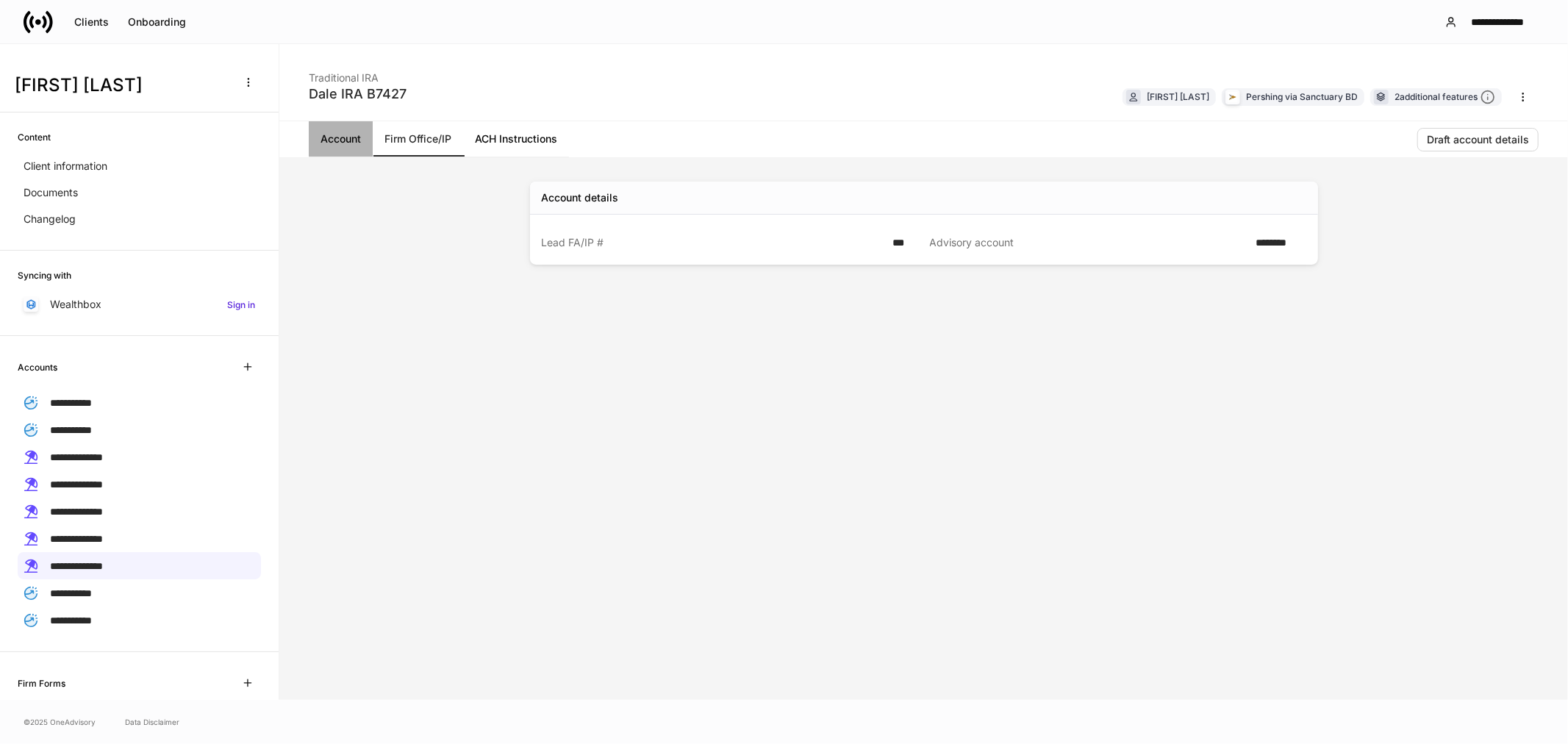 click on "Account" at bounding box center [340, 139] 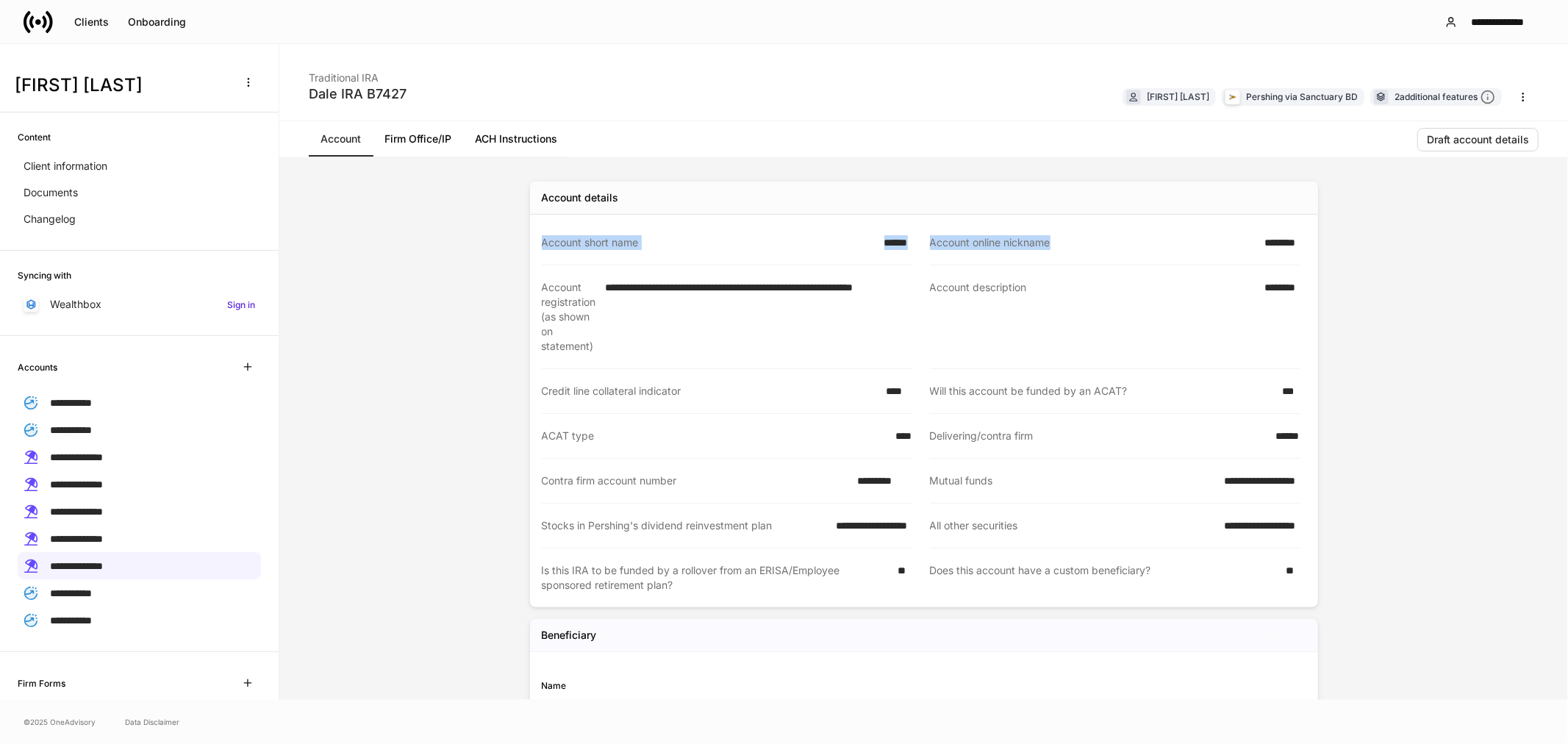 drag, startPoint x: 1243, startPoint y: 238, endPoint x: 1333, endPoint y: 240, distance: 90.02222 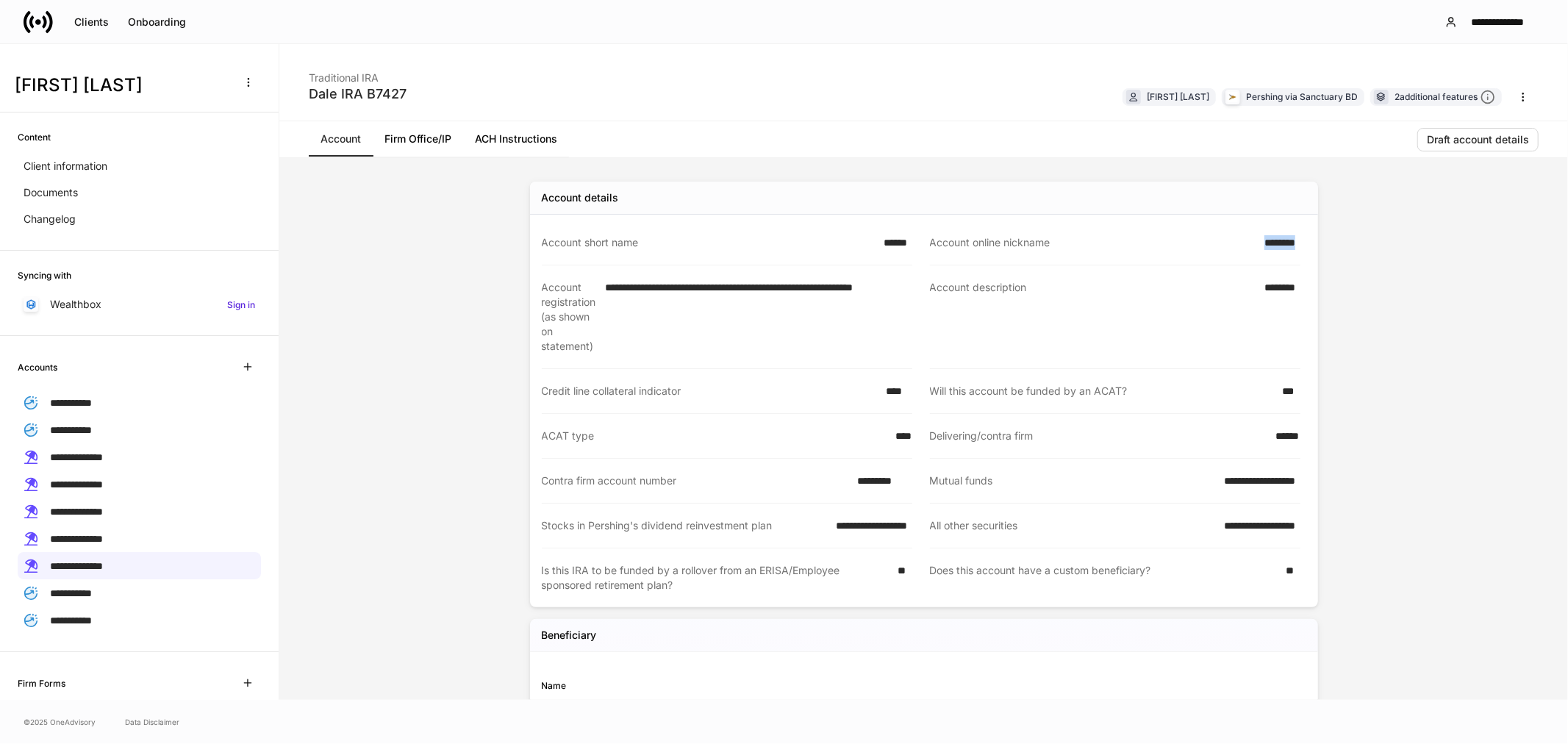 drag, startPoint x: 1248, startPoint y: 241, endPoint x: 1303, endPoint y: 246, distance: 55.22681 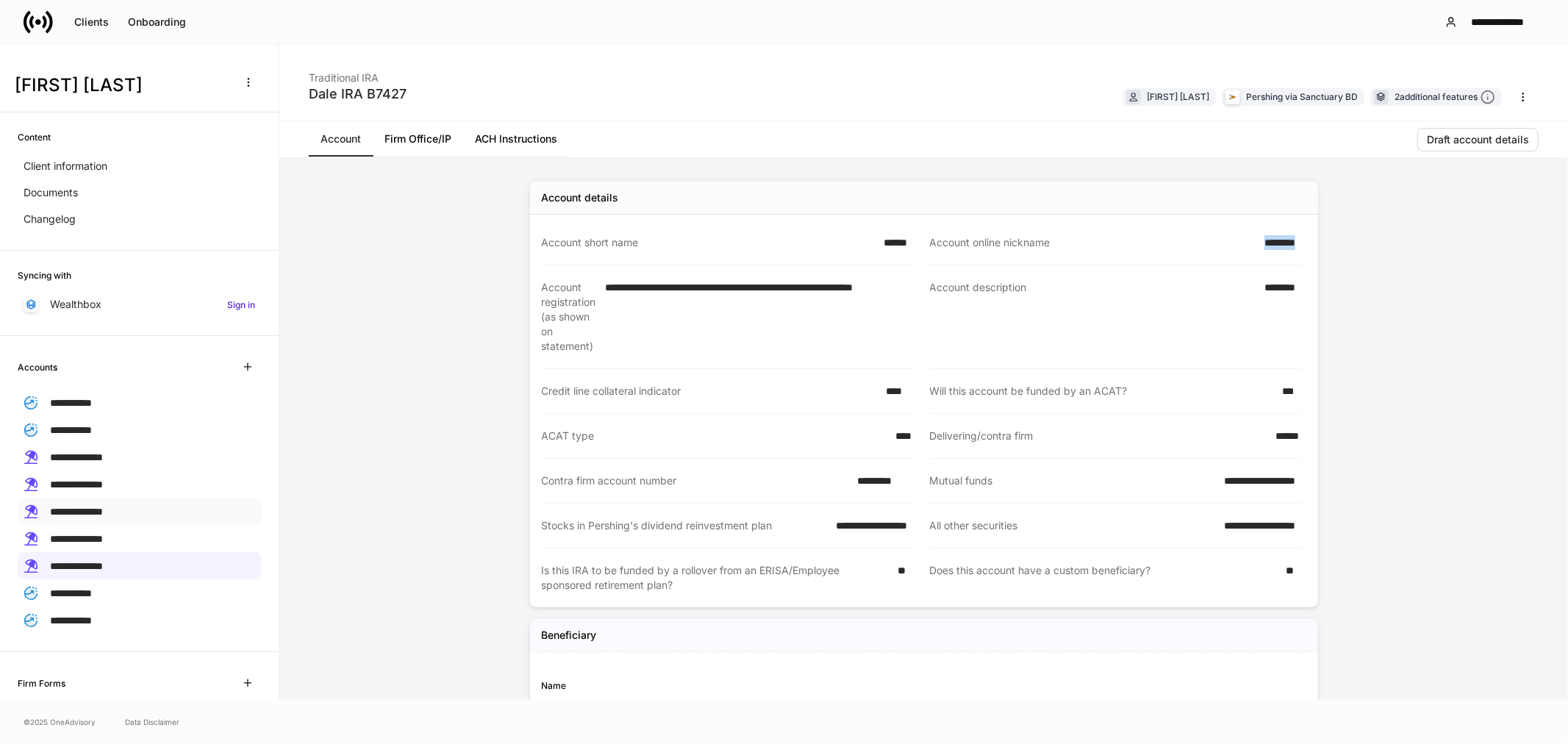 click on "**********" at bounding box center [76, 512] 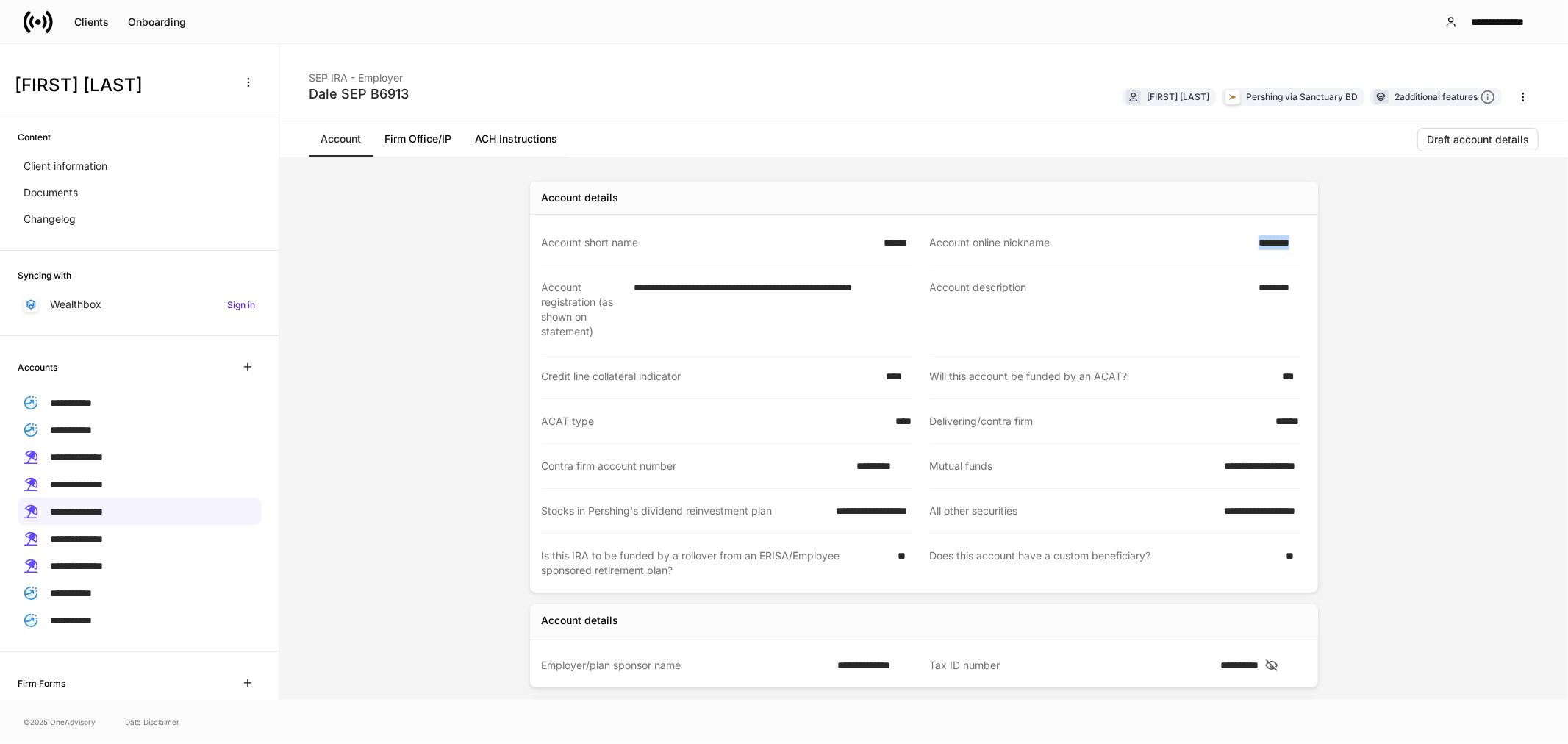 drag, startPoint x: 1241, startPoint y: 239, endPoint x: 1295, endPoint y: 251, distance: 55.31727 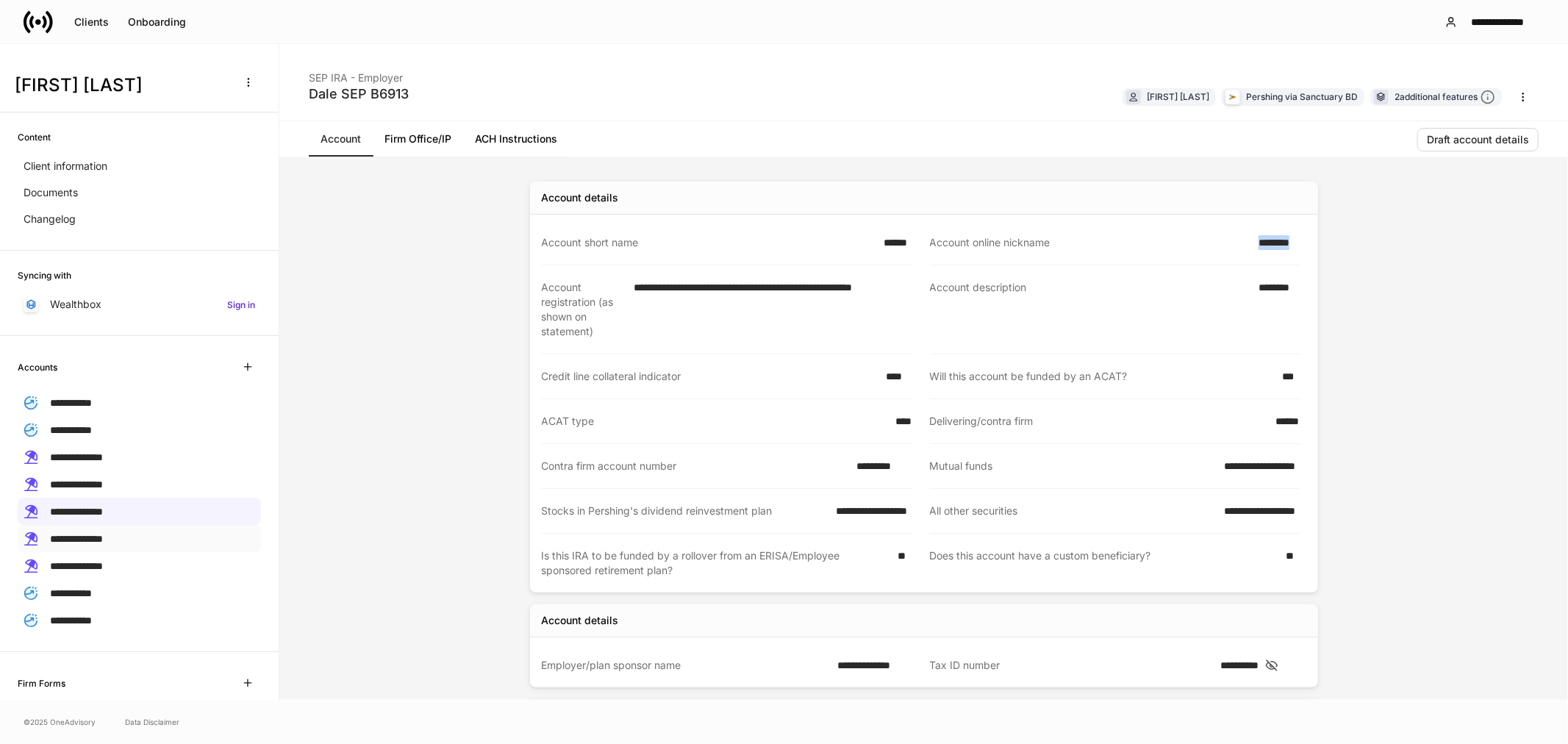 click on "**********" at bounding box center [76, 539] 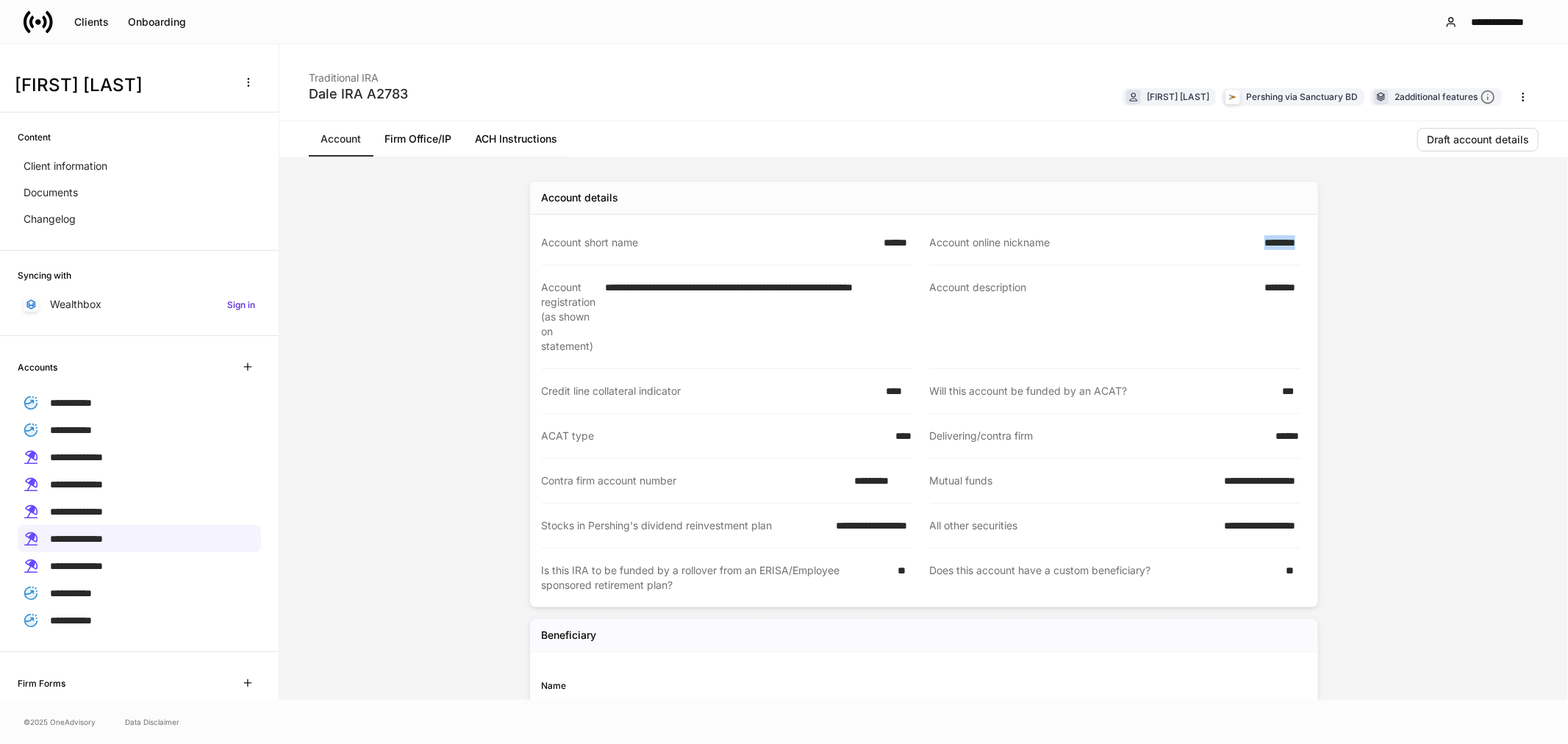 drag, startPoint x: 1284, startPoint y: 248, endPoint x: 1314, endPoint y: 248, distance: 30 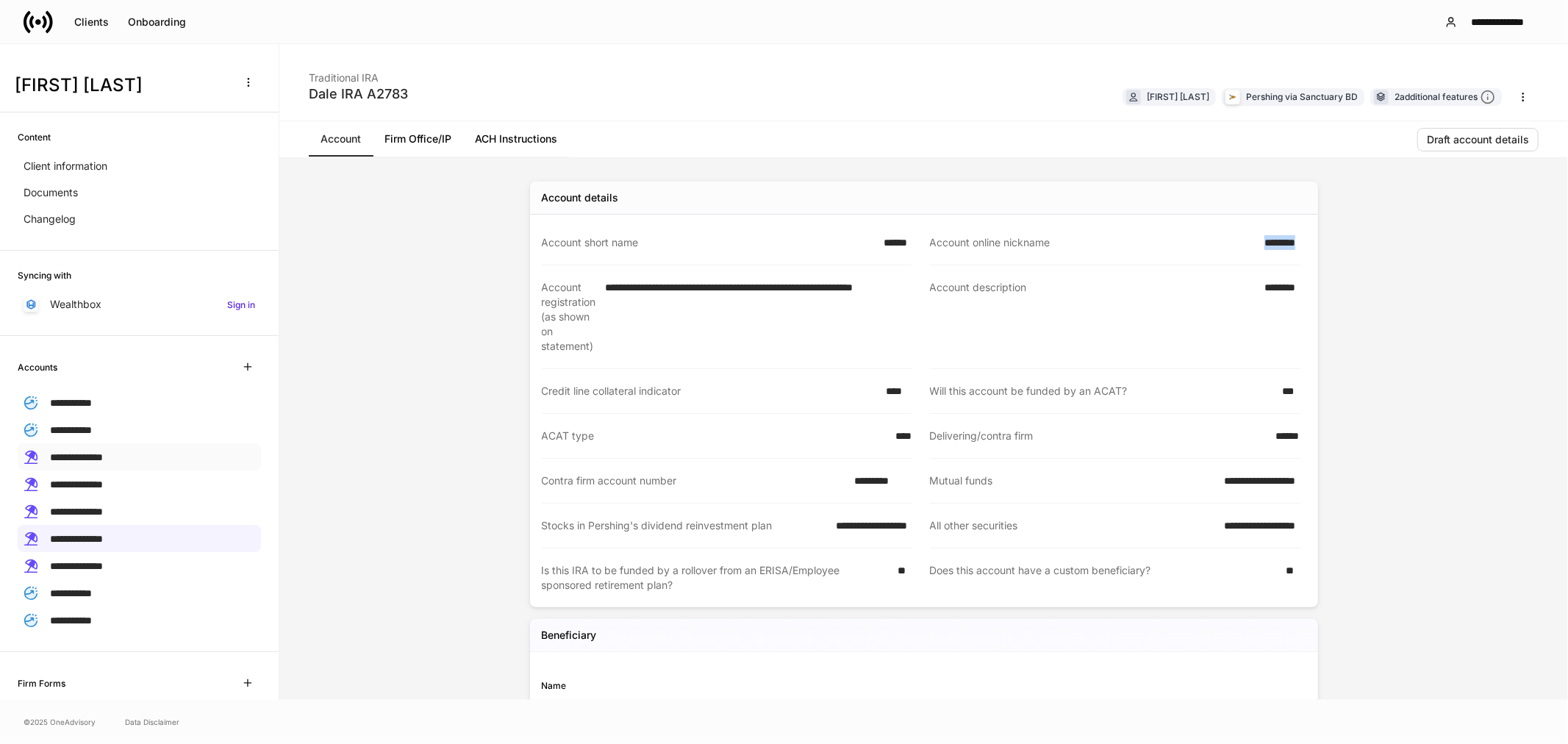 click on "**********" at bounding box center (76, 457) 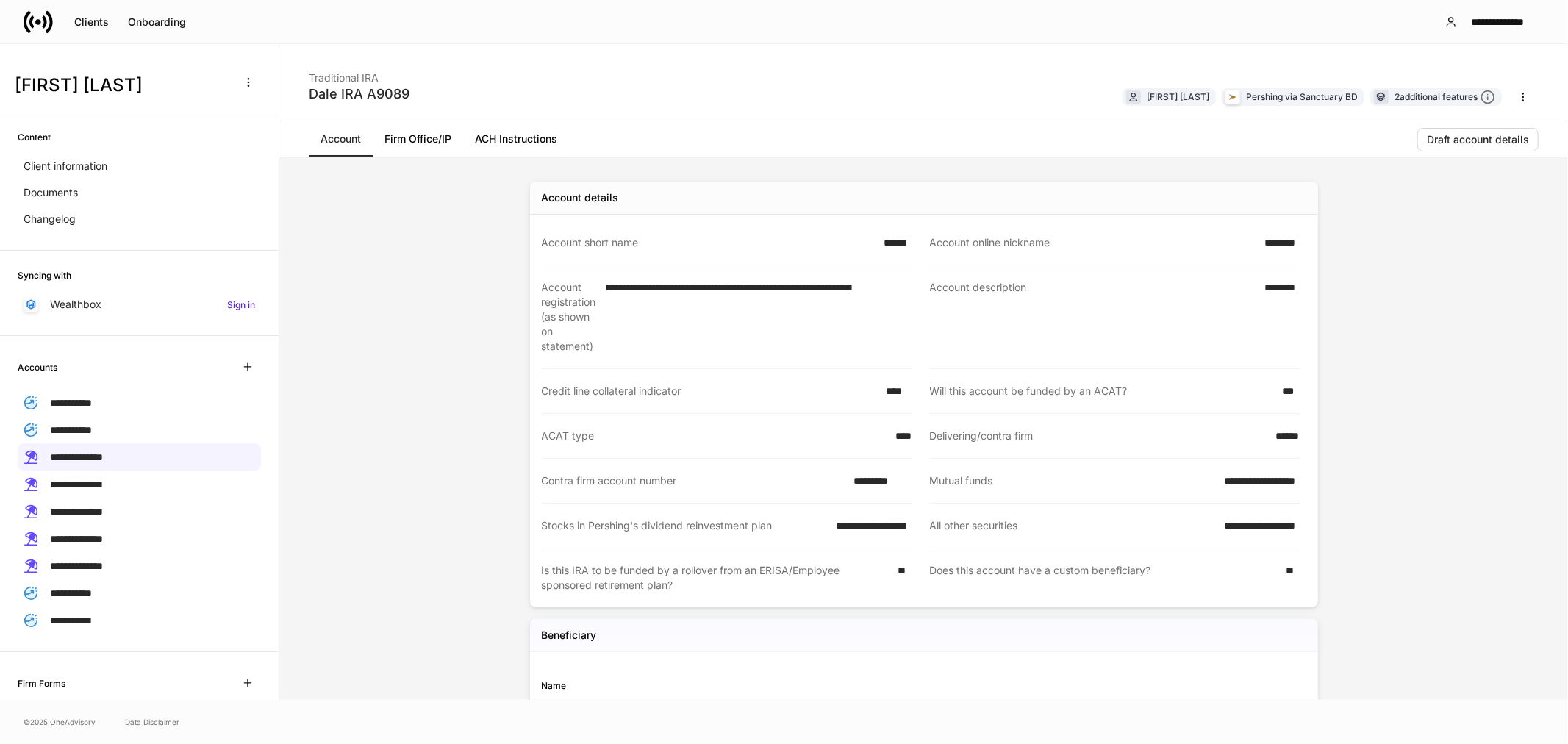 click on "ACH Instructions" at bounding box center [516, 139] 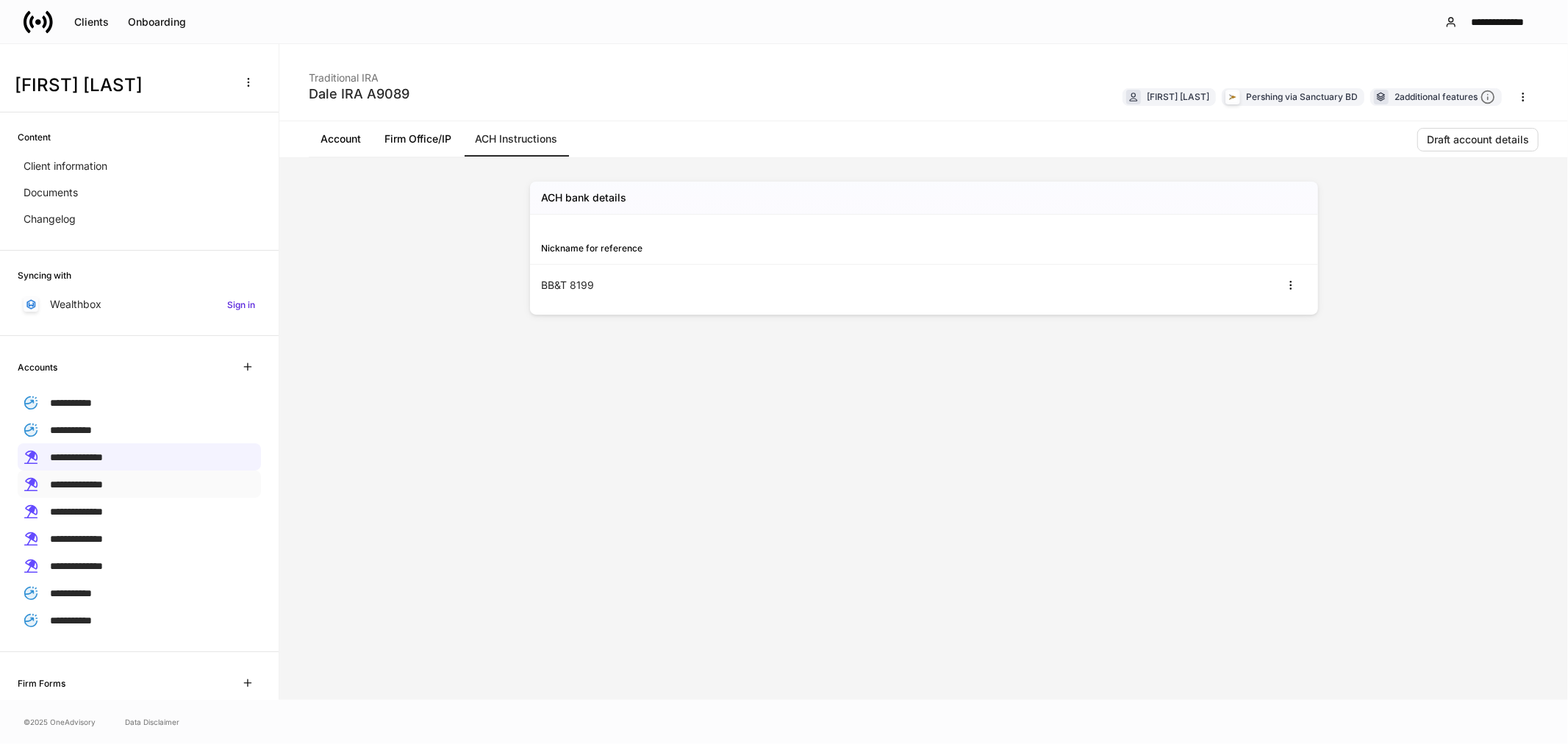 click on "**********" at bounding box center [76, 484] 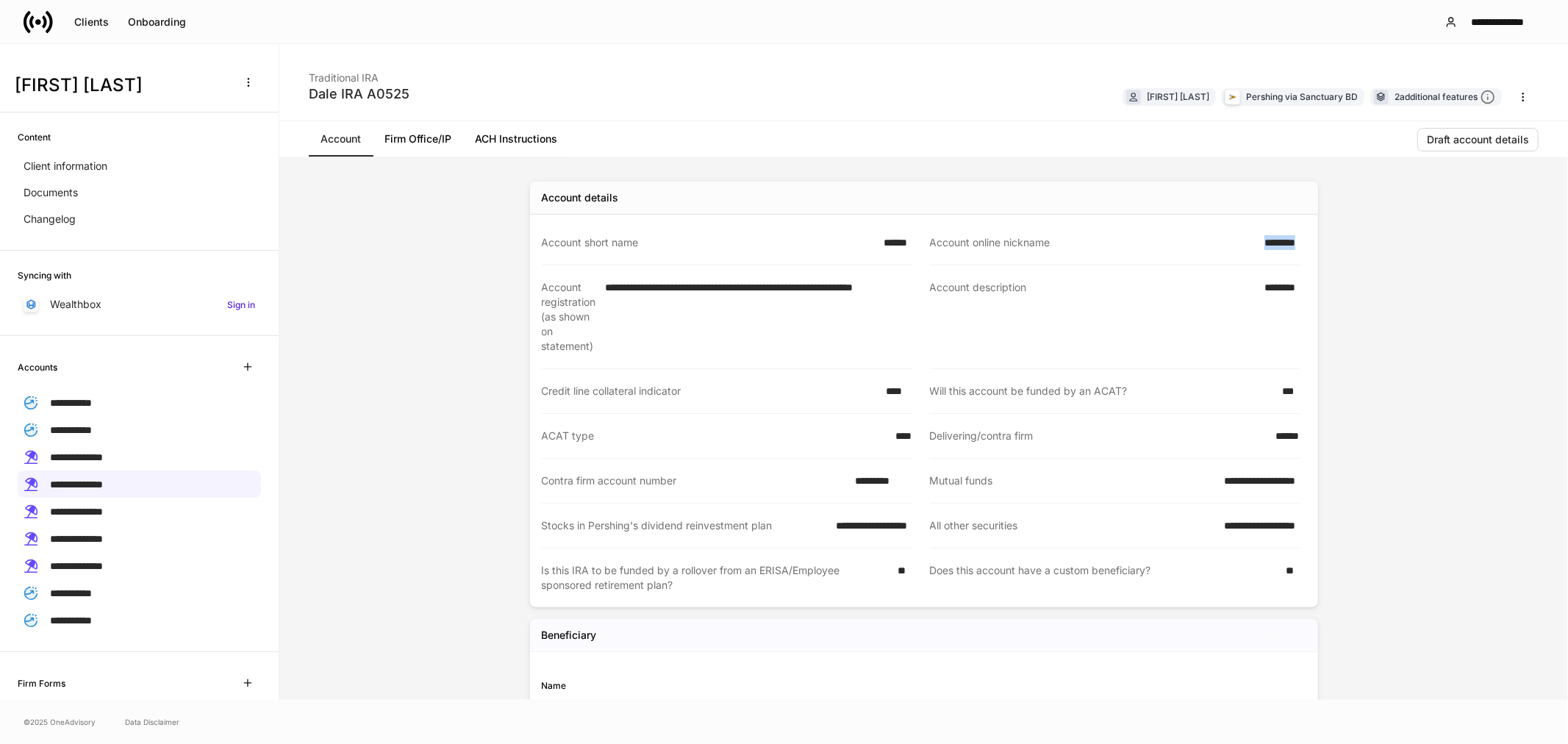 drag, startPoint x: 1279, startPoint y: 250, endPoint x: 1325, endPoint y: 262, distance: 47.53946 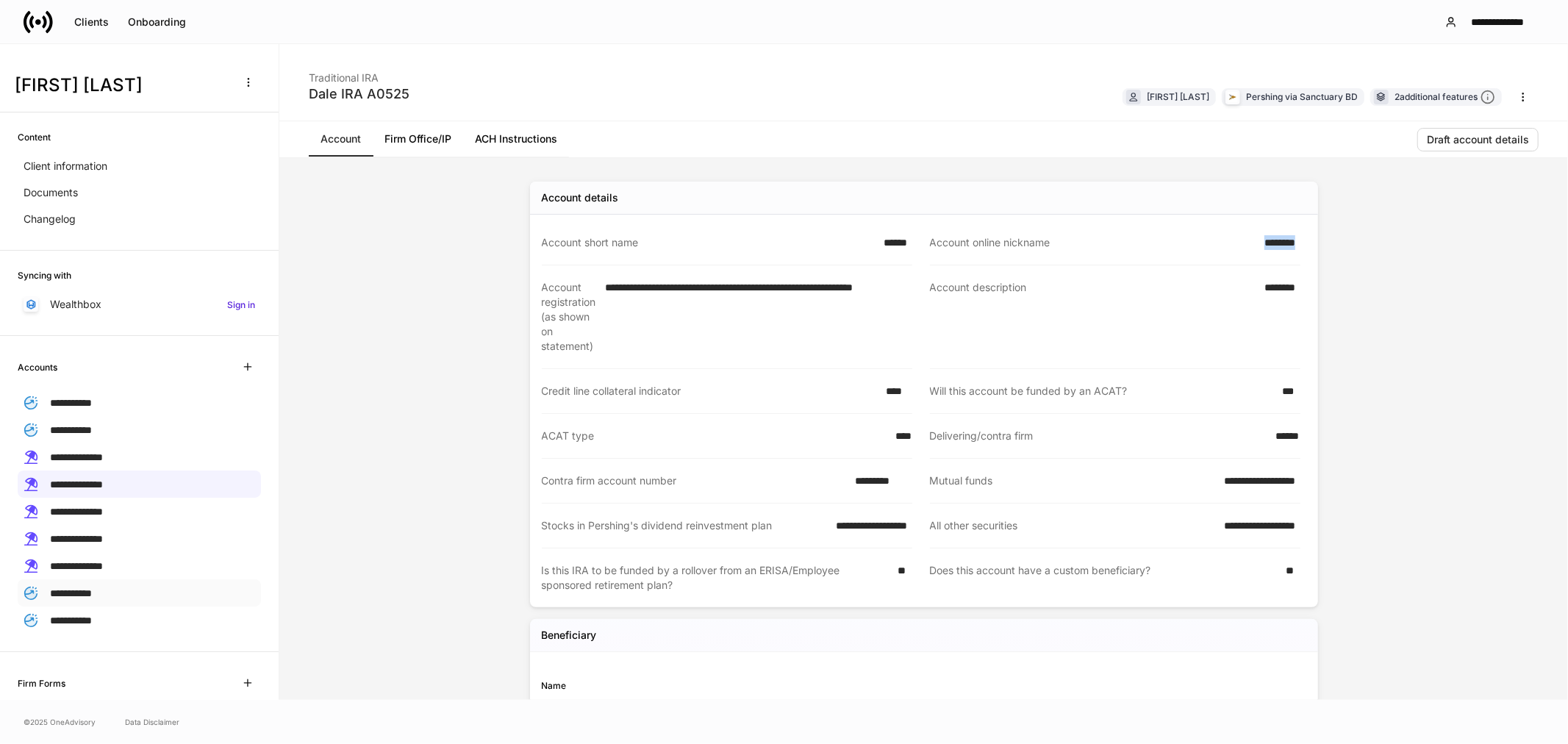 click on "**********" at bounding box center (71, 593) 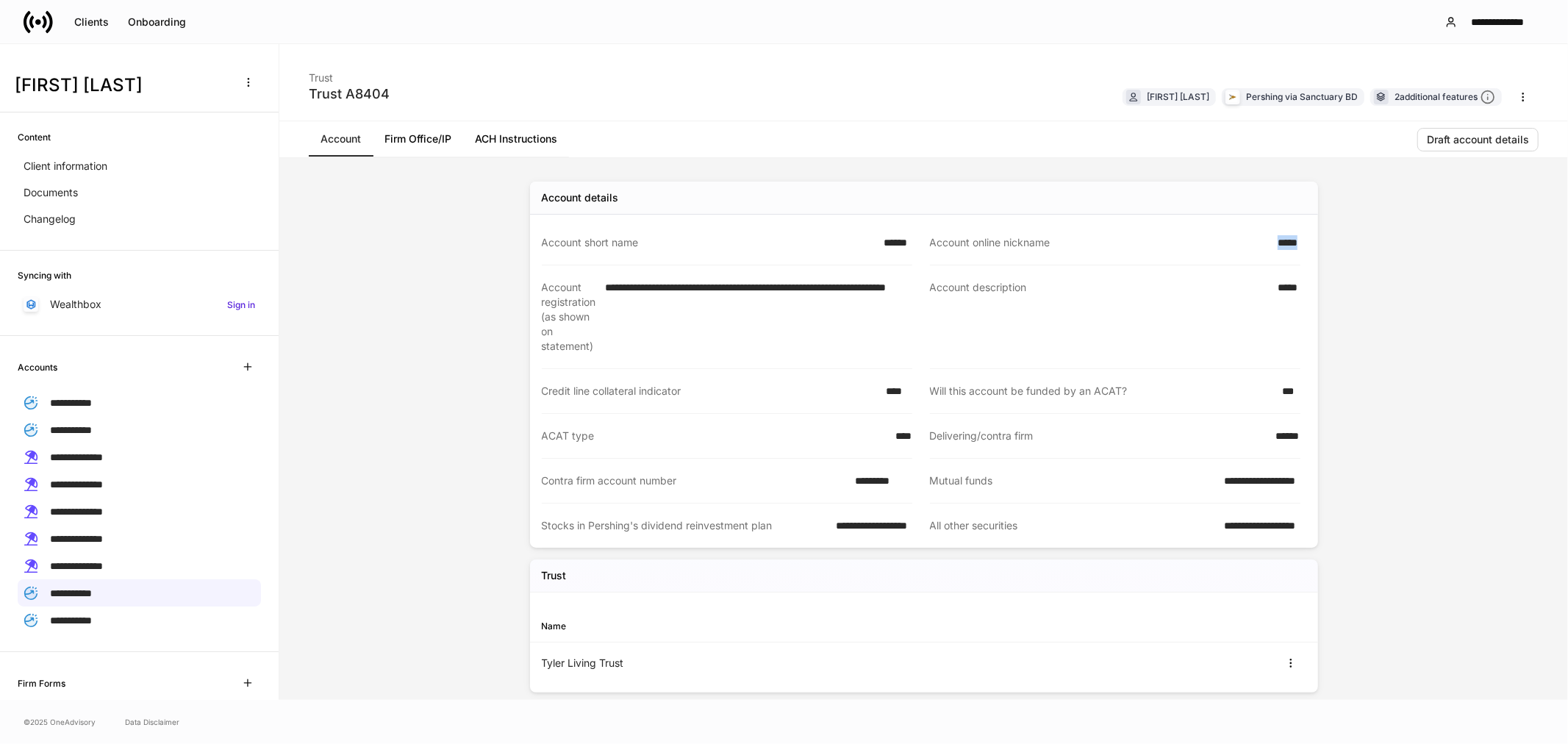 drag, startPoint x: 1259, startPoint y: 250, endPoint x: 1309, endPoint y: 259, distance: 50.803543 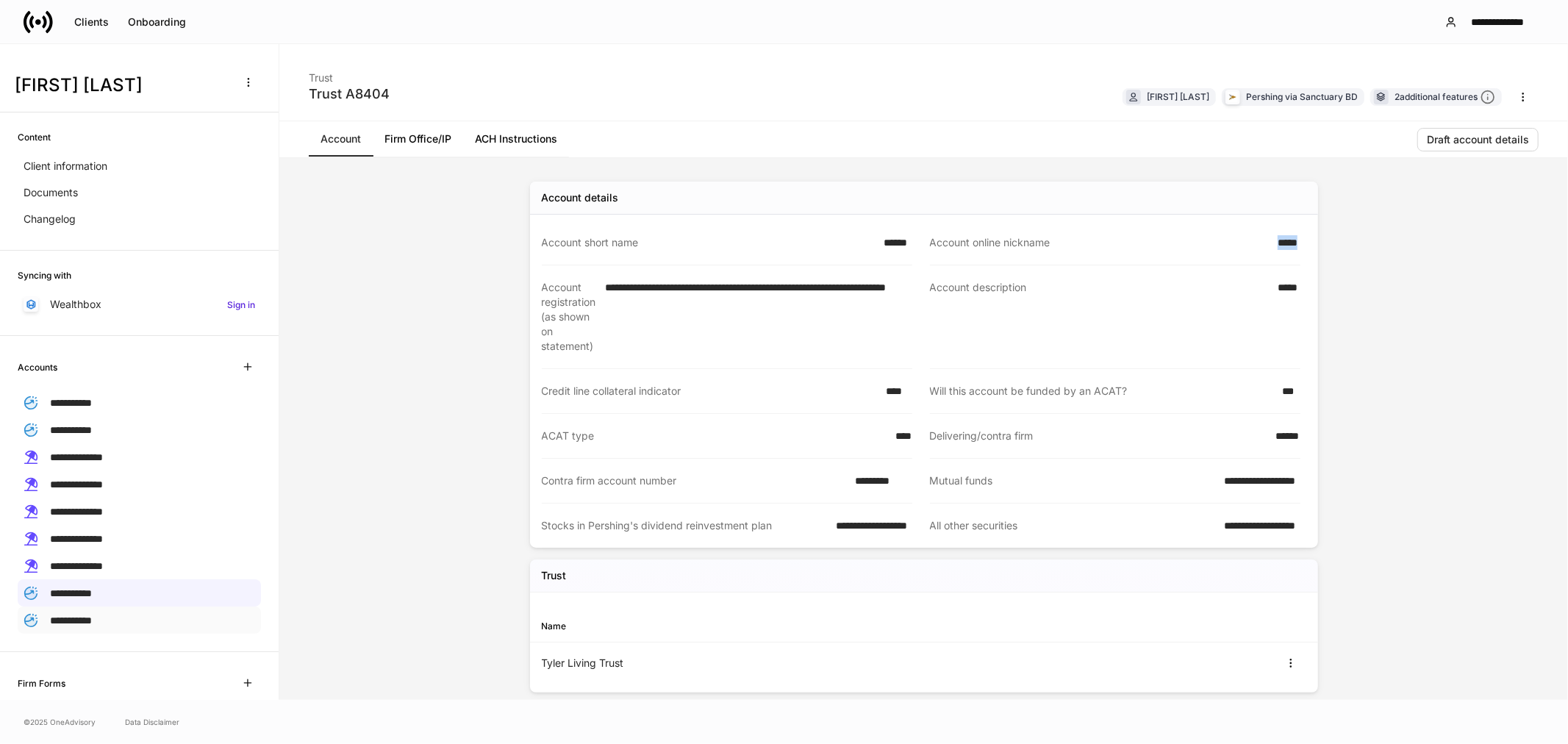 click on "**********" at bounding box center (71, 620) 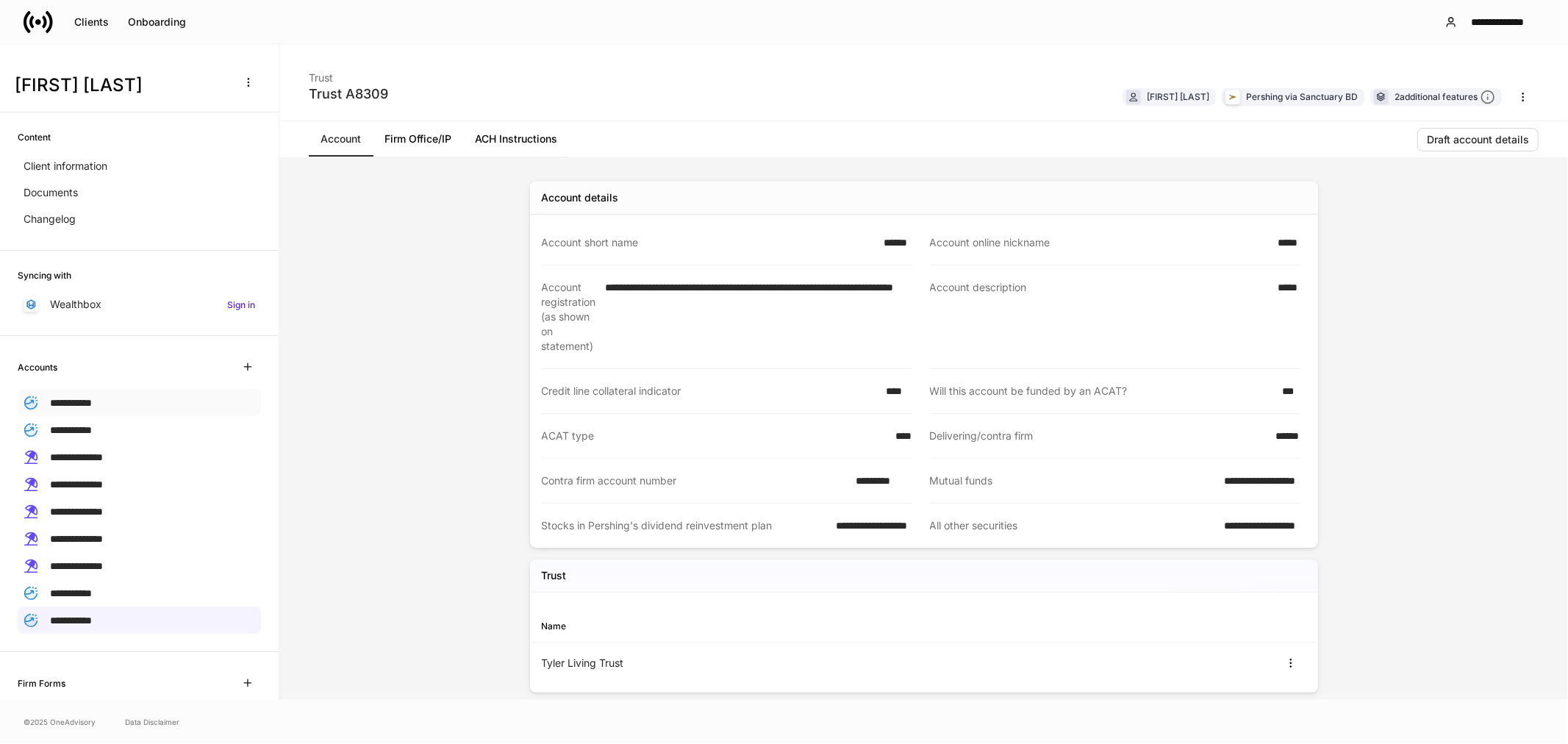 click on "**********" at bounding box center (71, 403) 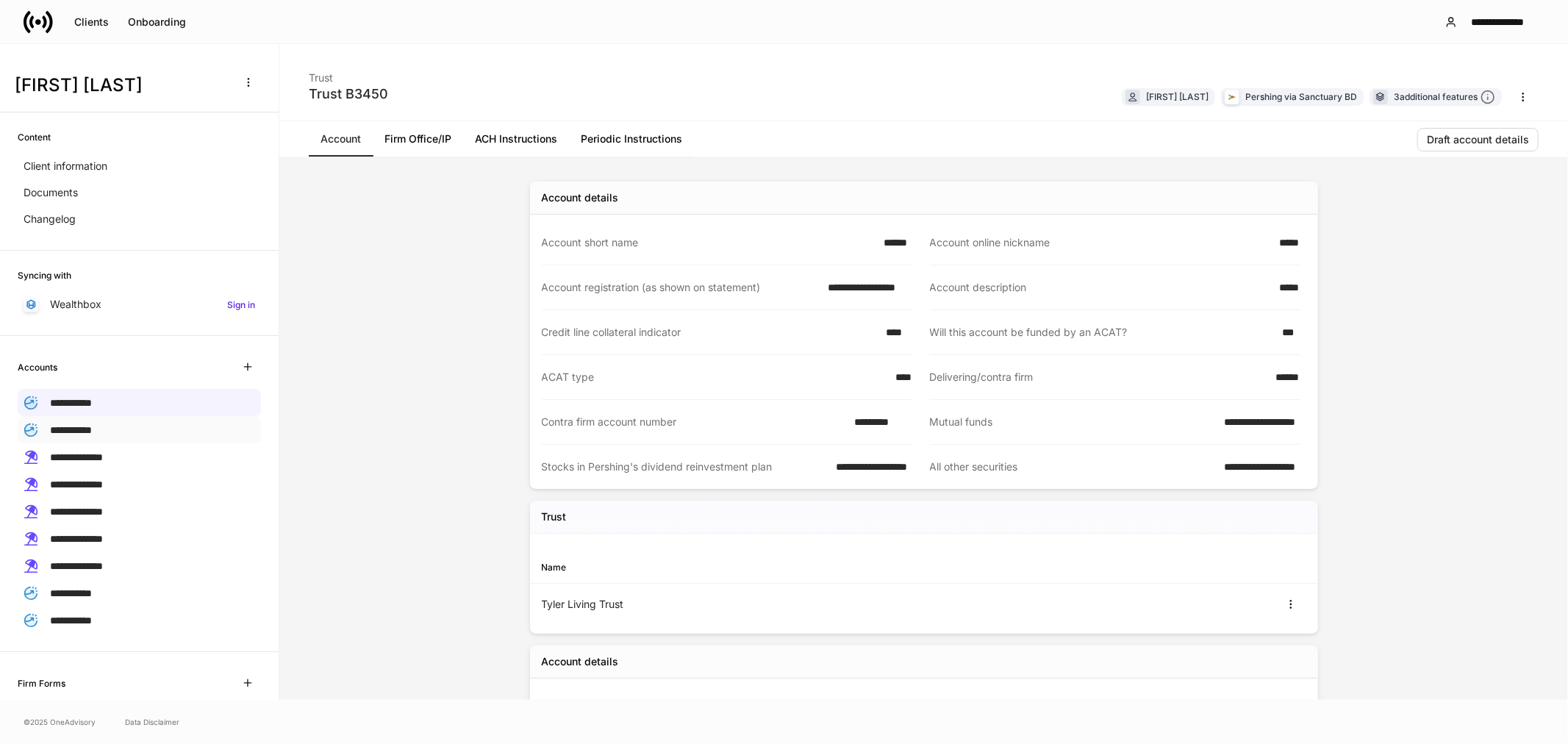 click on "**********" at bounding box center [71, 430] 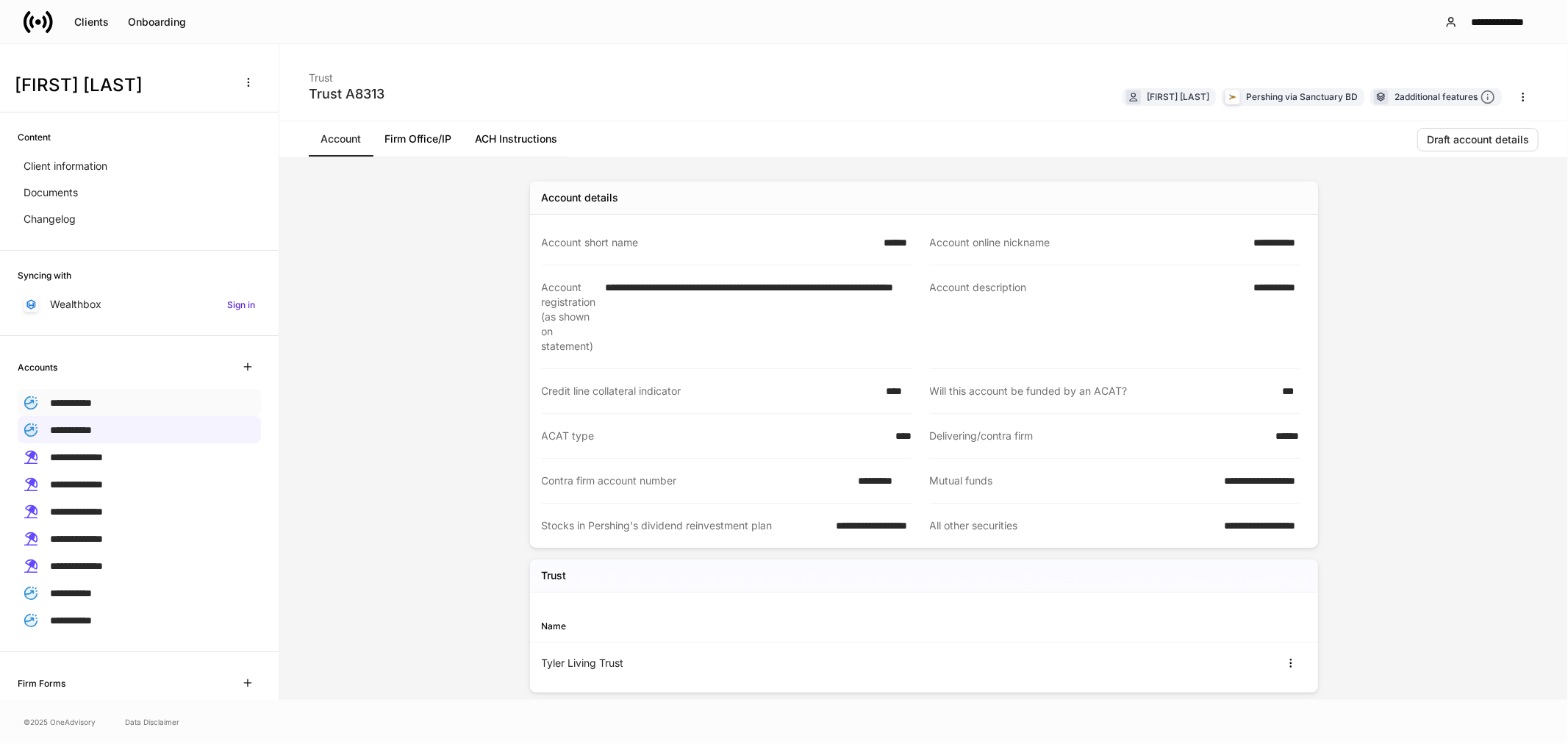 click on "**********" at bounding box center (71, 403) 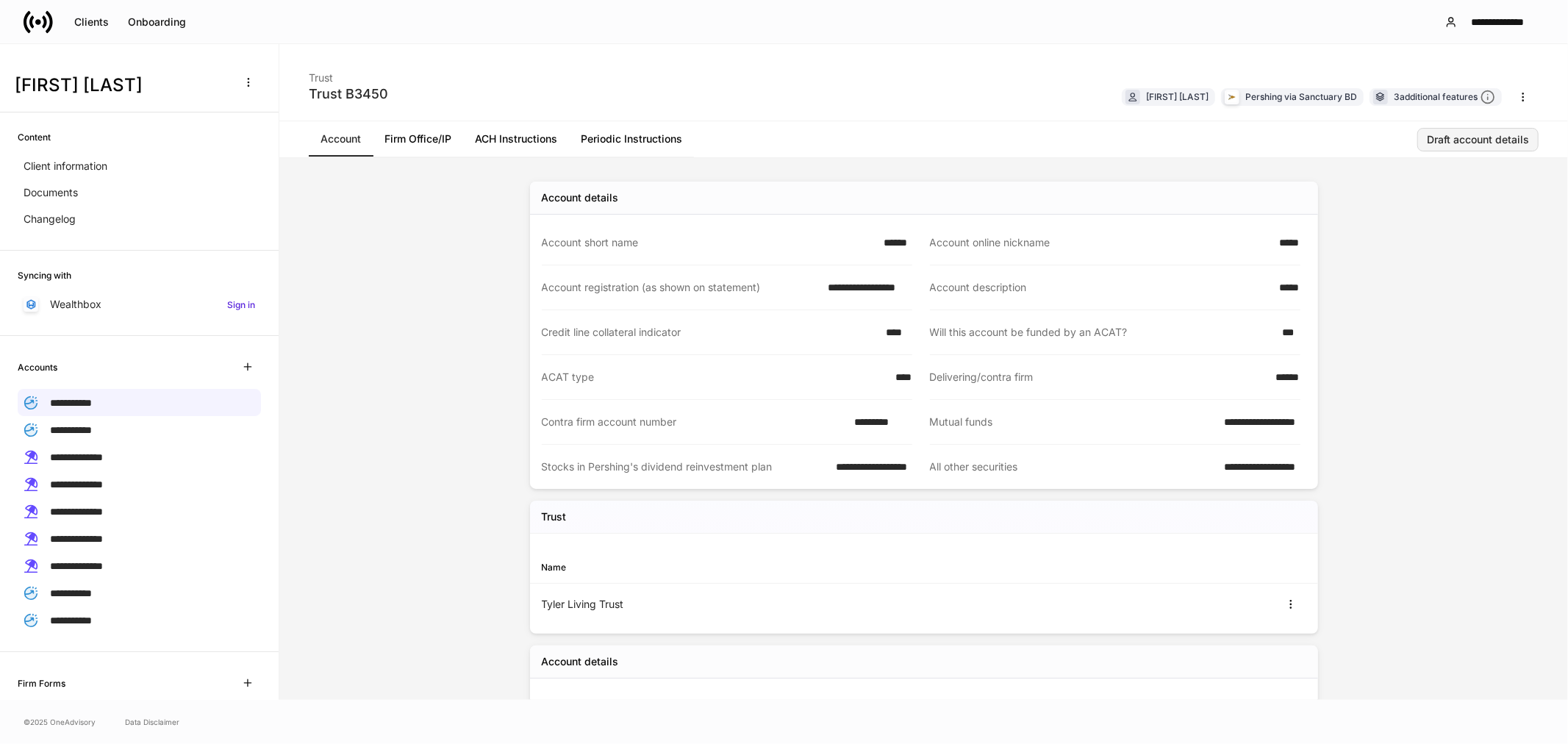click on "Draft account details" at bounding box center (1478, 140) 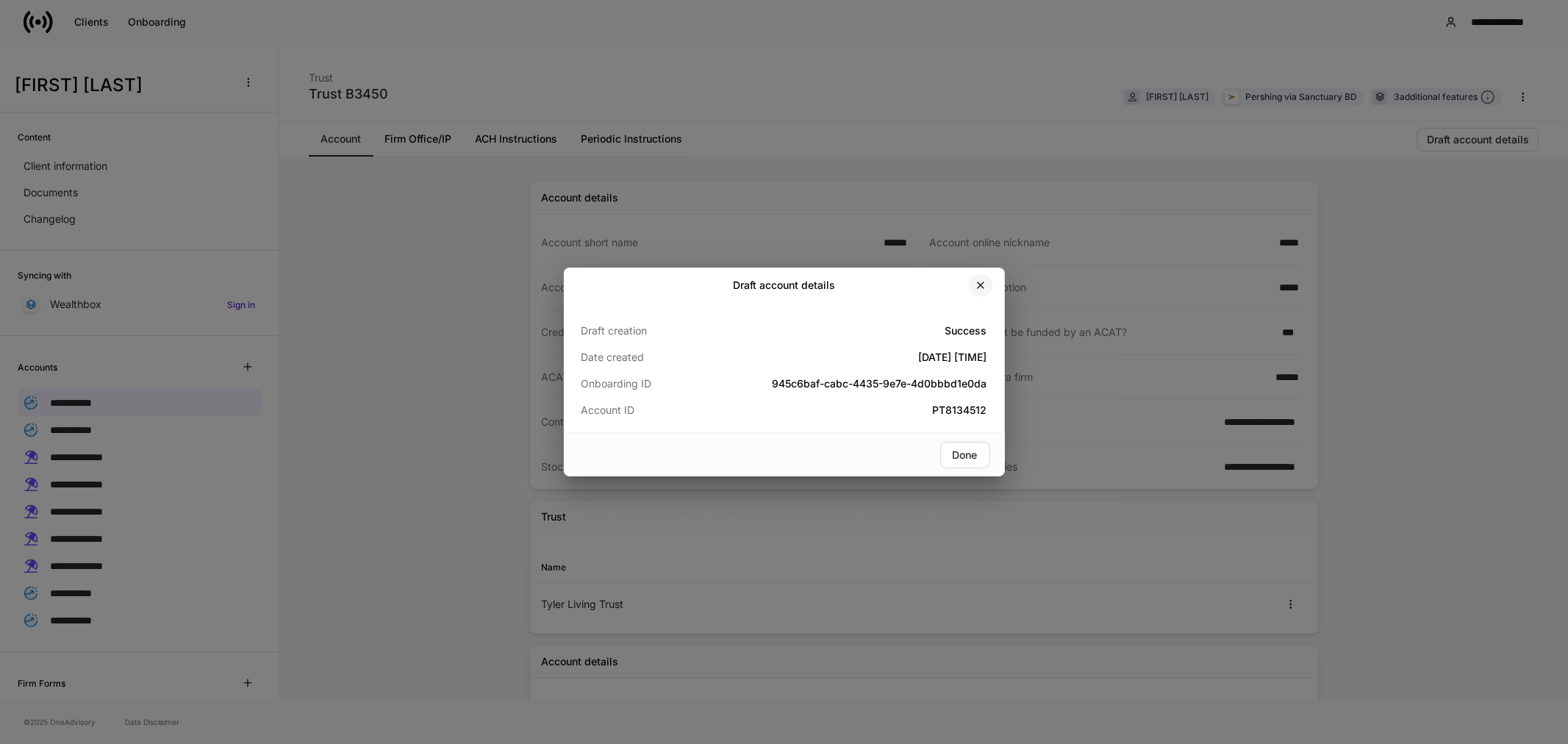 click 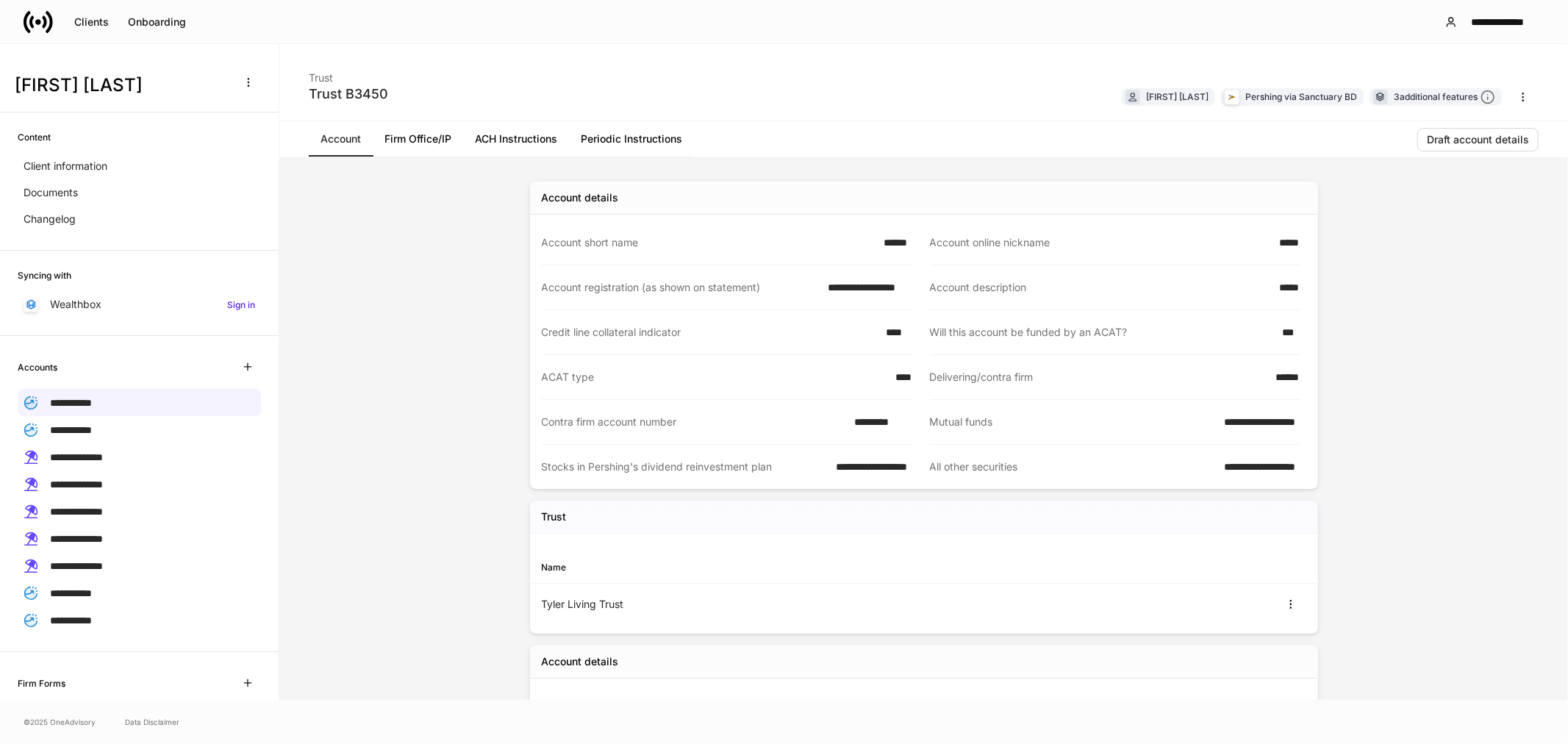 click on "Periodic Instructions" at bounding box center [631, 139] 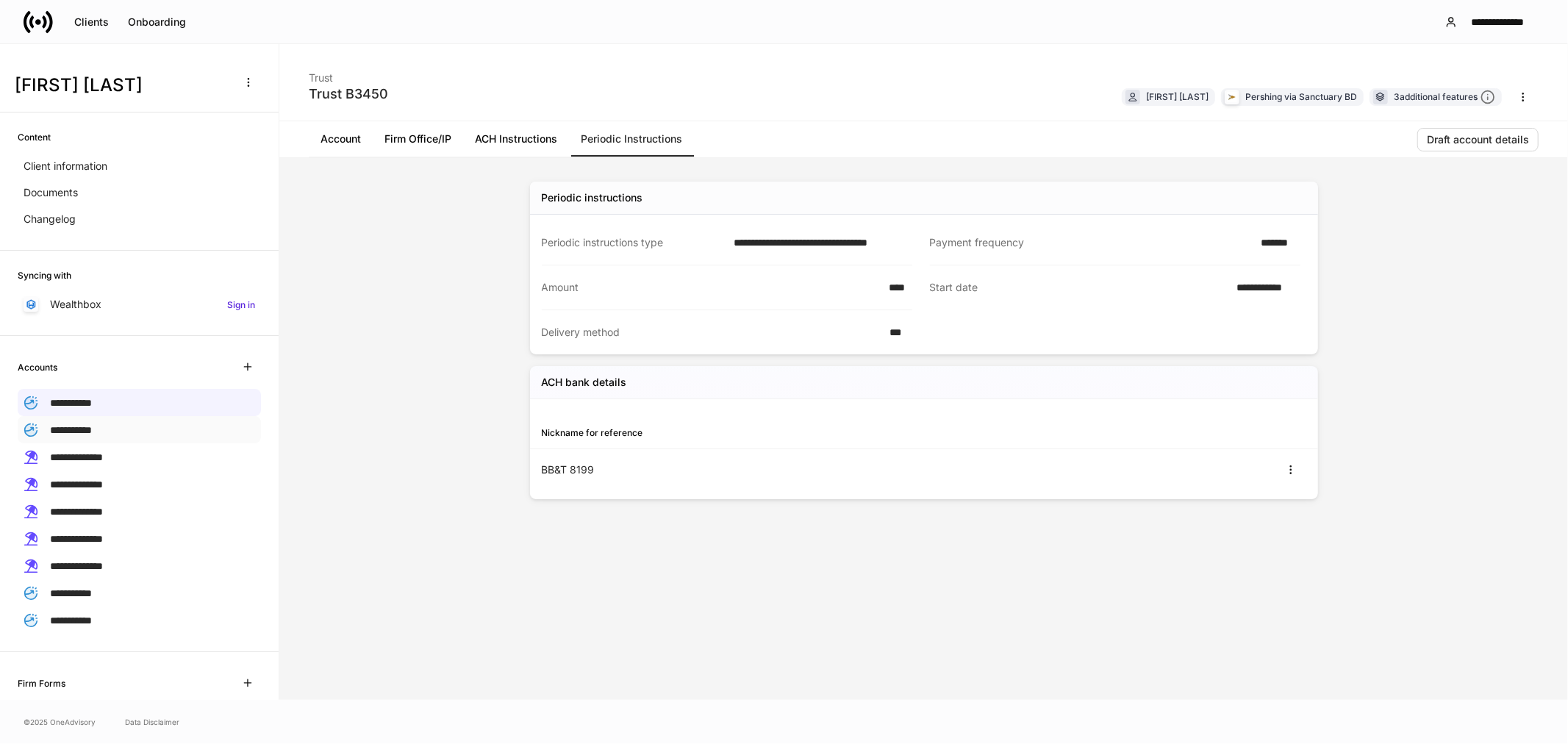 click on "**********" at bounding box center [71, 430] 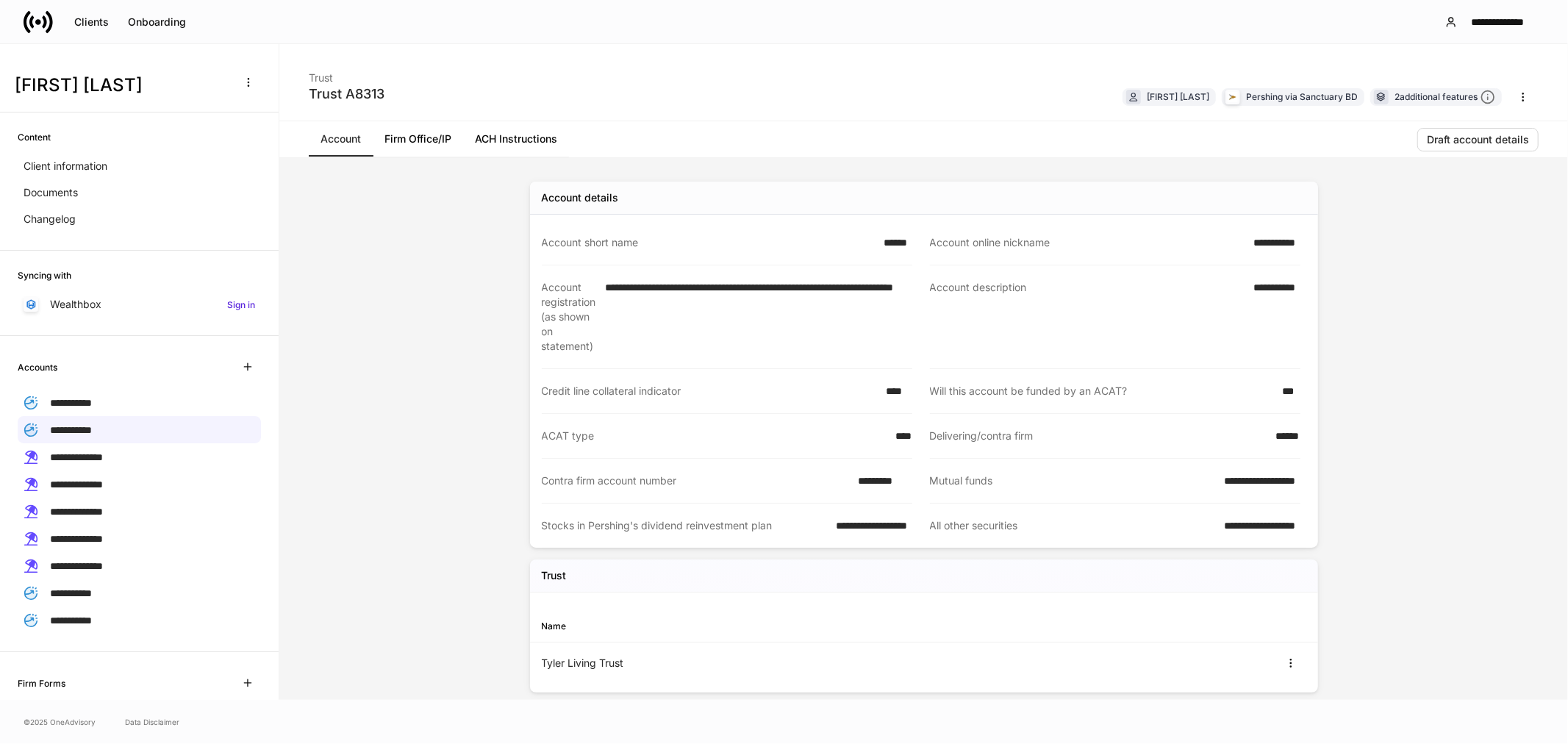 click on "ACH Instructions" at bounding box center (516, 139) 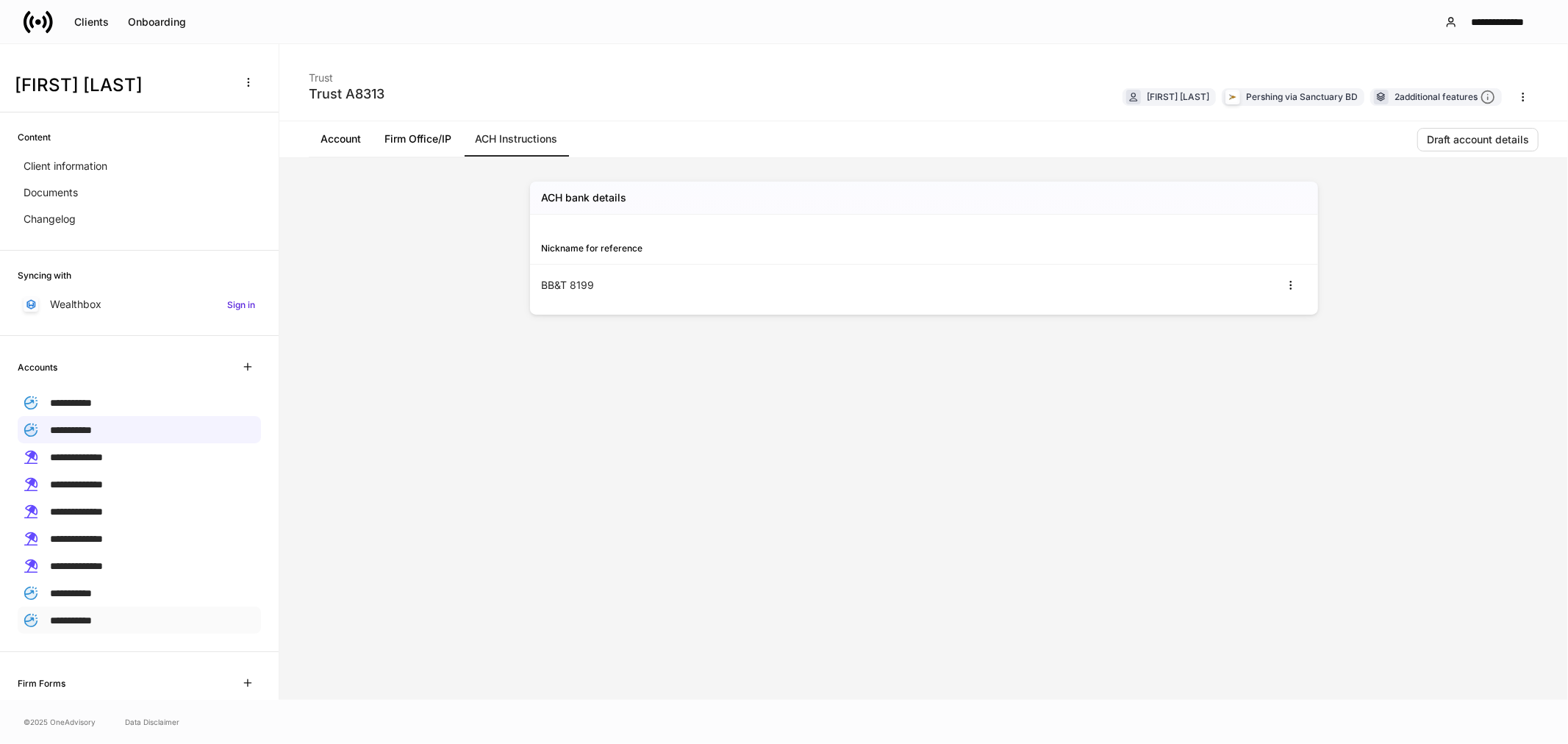 click on "**********" at bounding box center [139, 620] 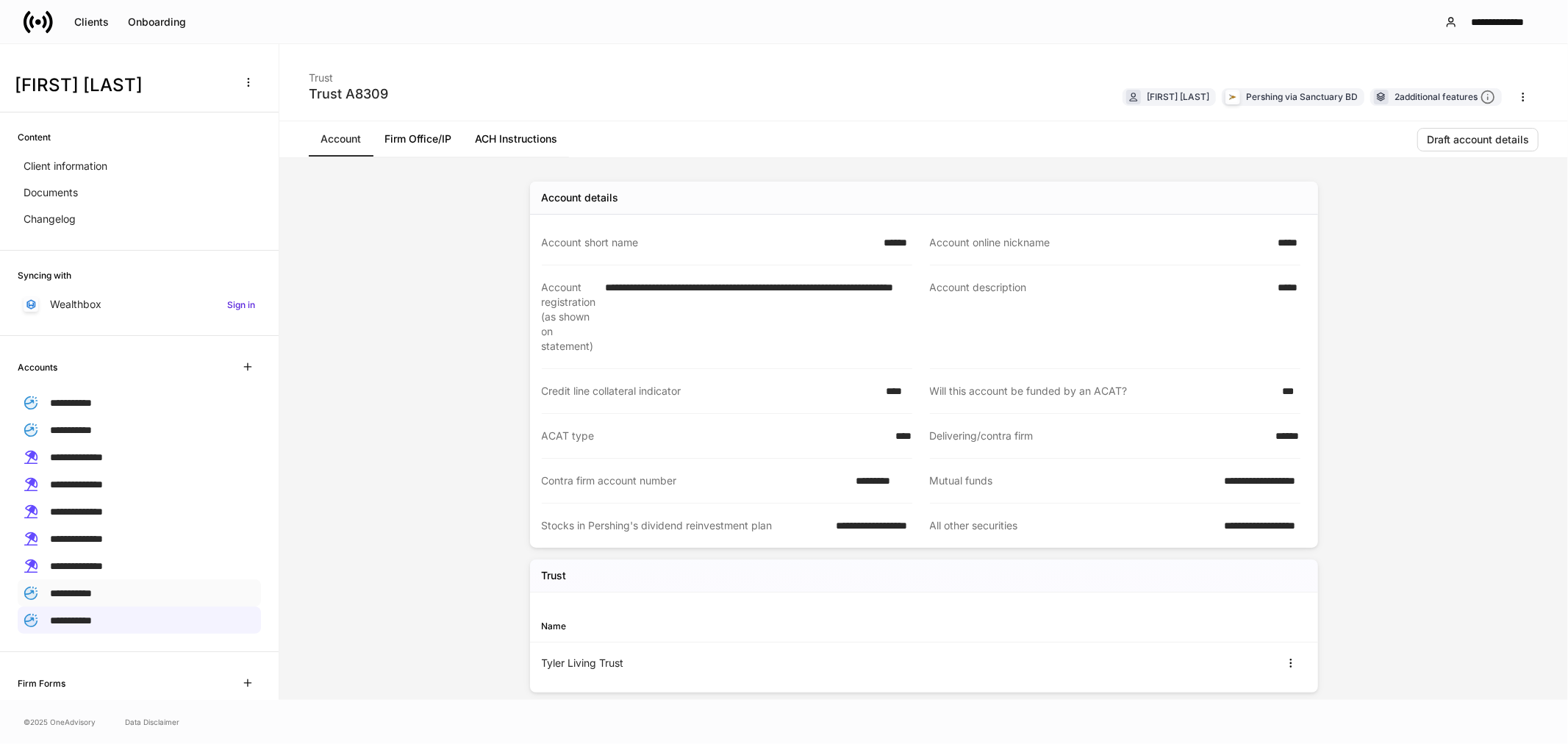 click on "**********" at bounding box center (71, 593) 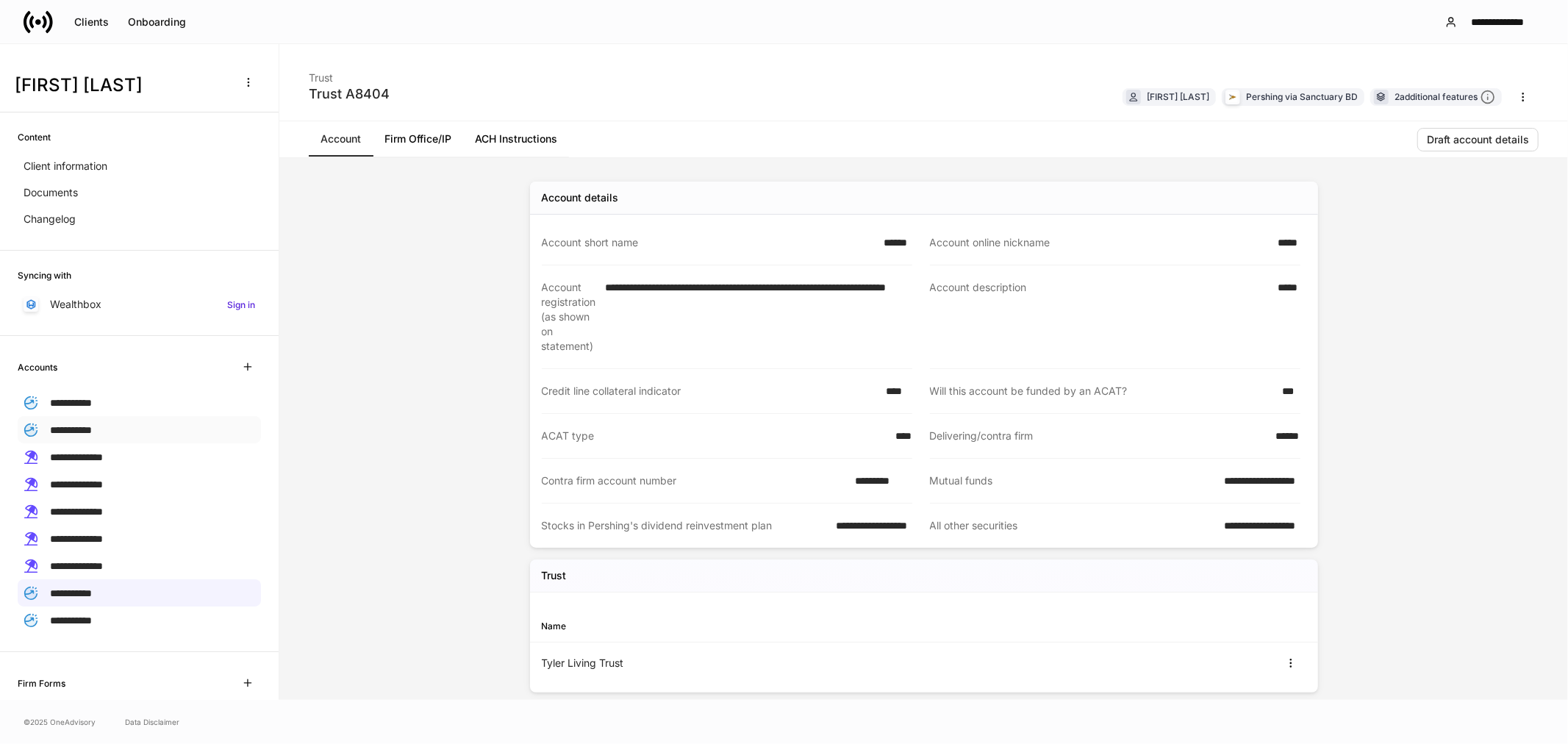 click on "**********" at bounding box center [71, 430] 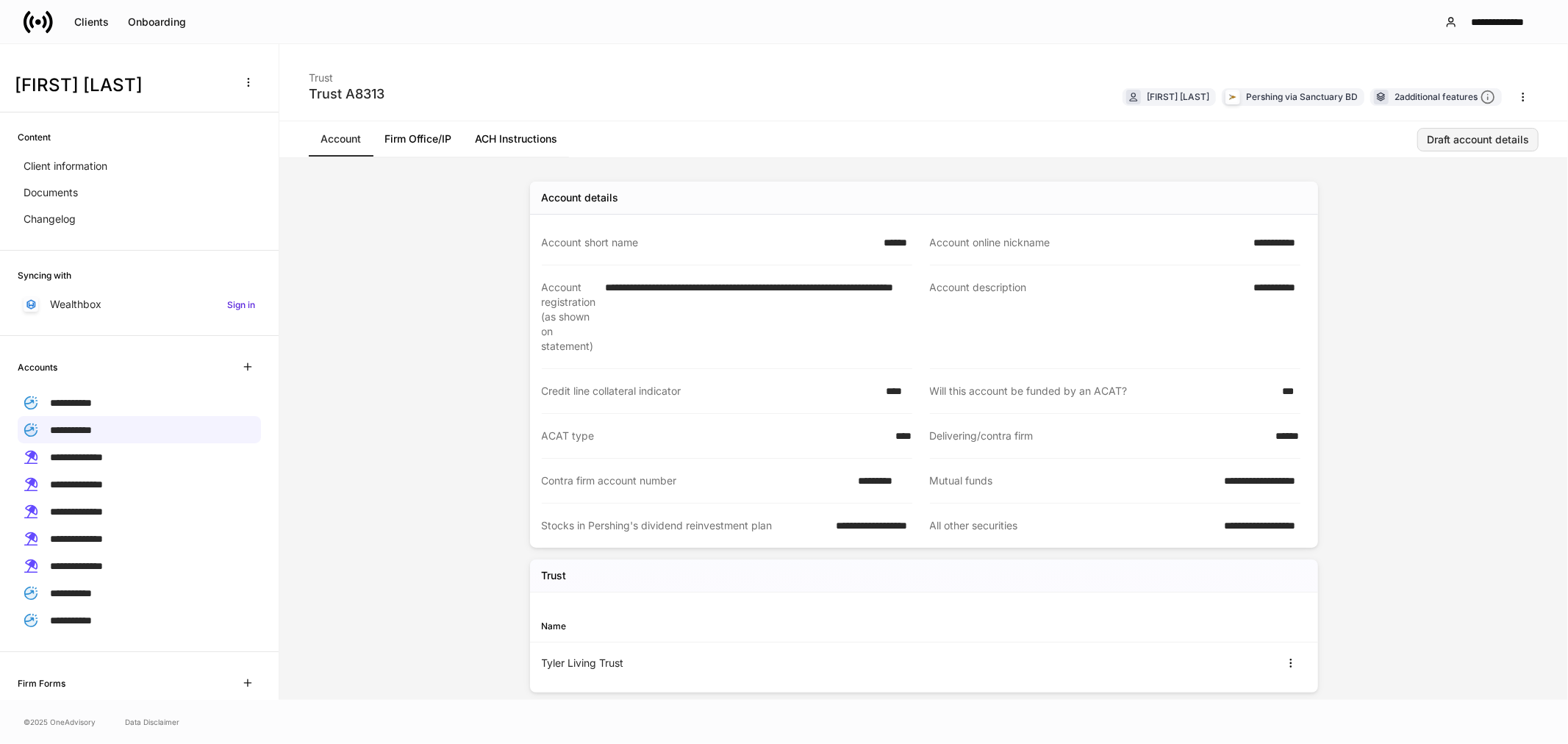 click on "Draft account details" at bounding box center (1478, 140) 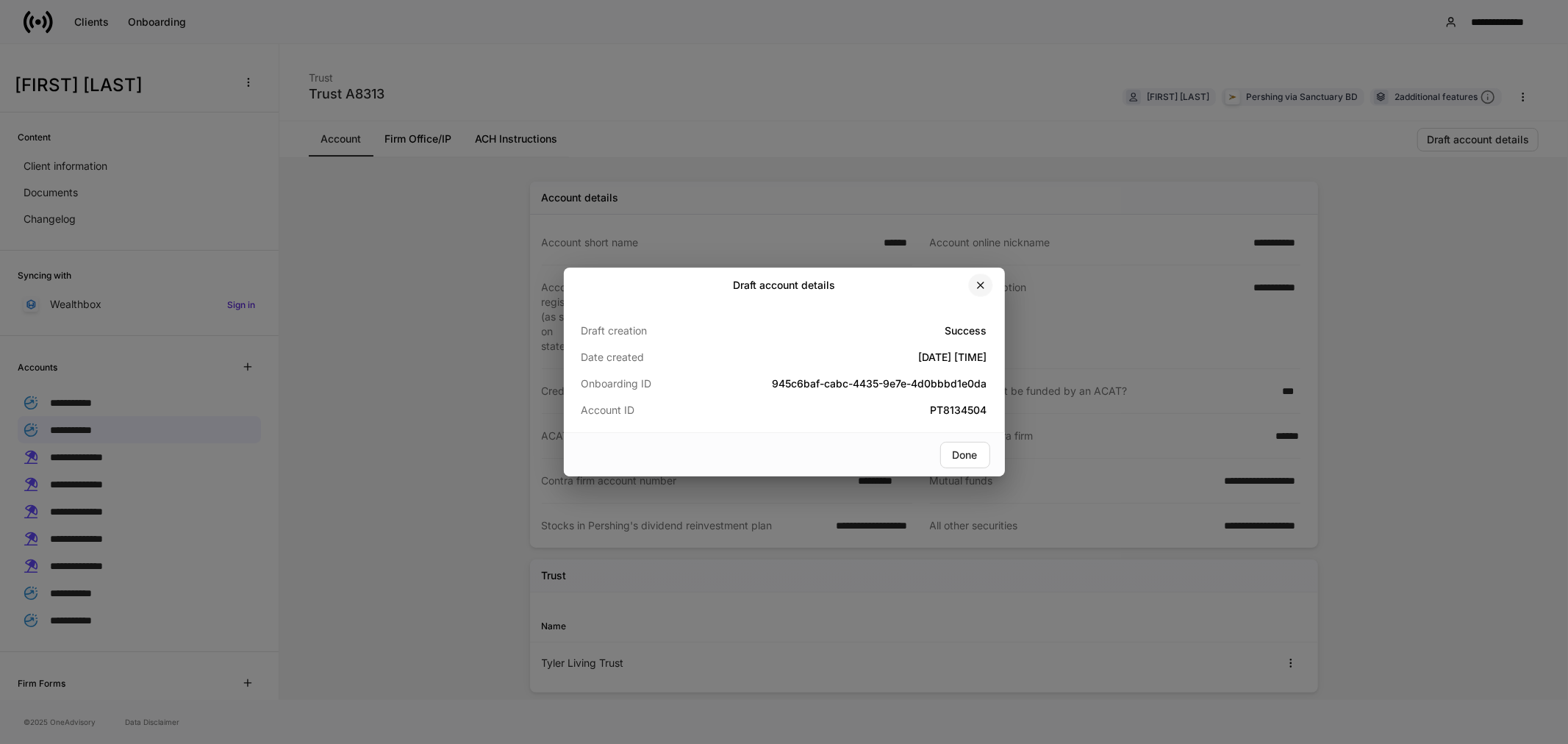 click 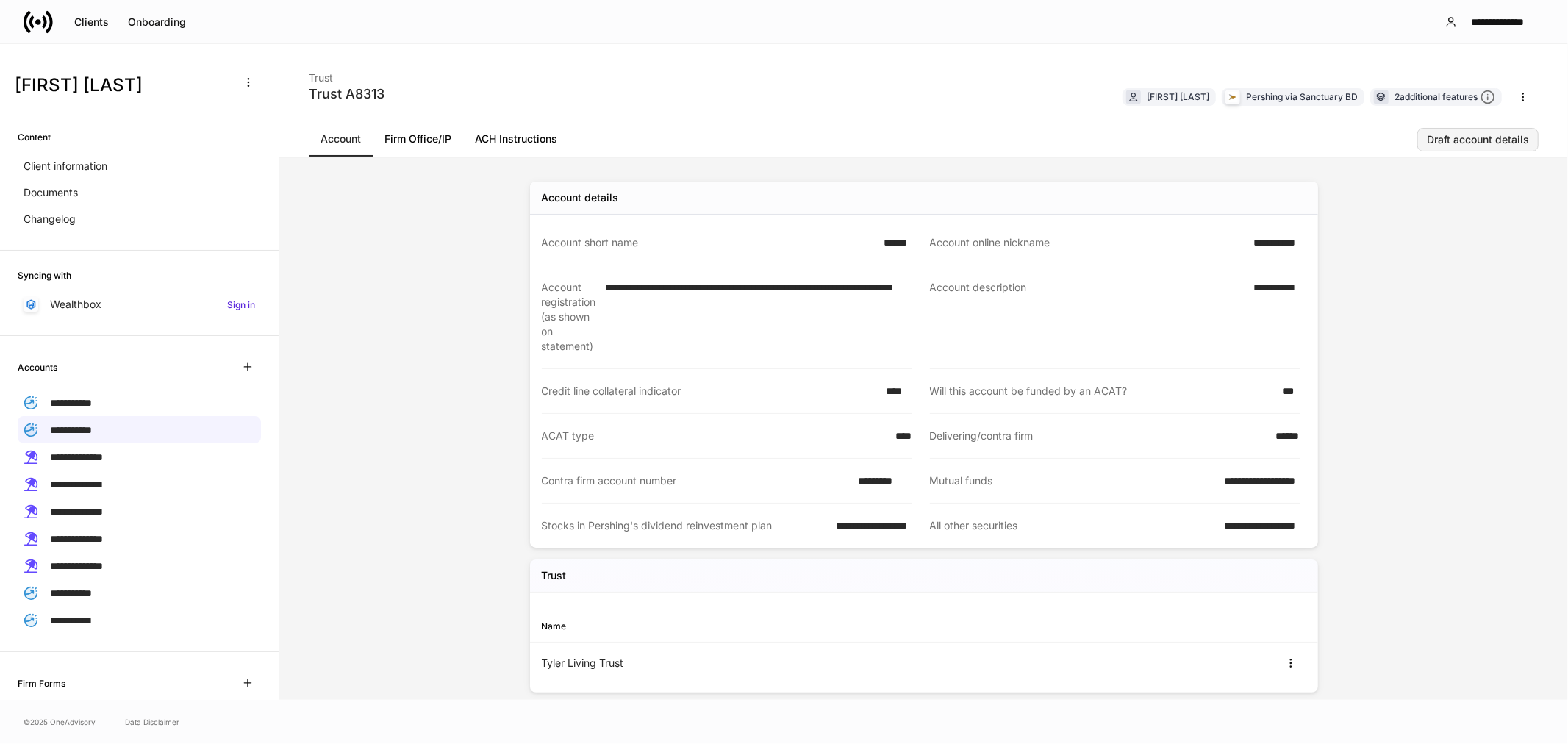click on "Draft account details" at bounding box center (1478, 140) 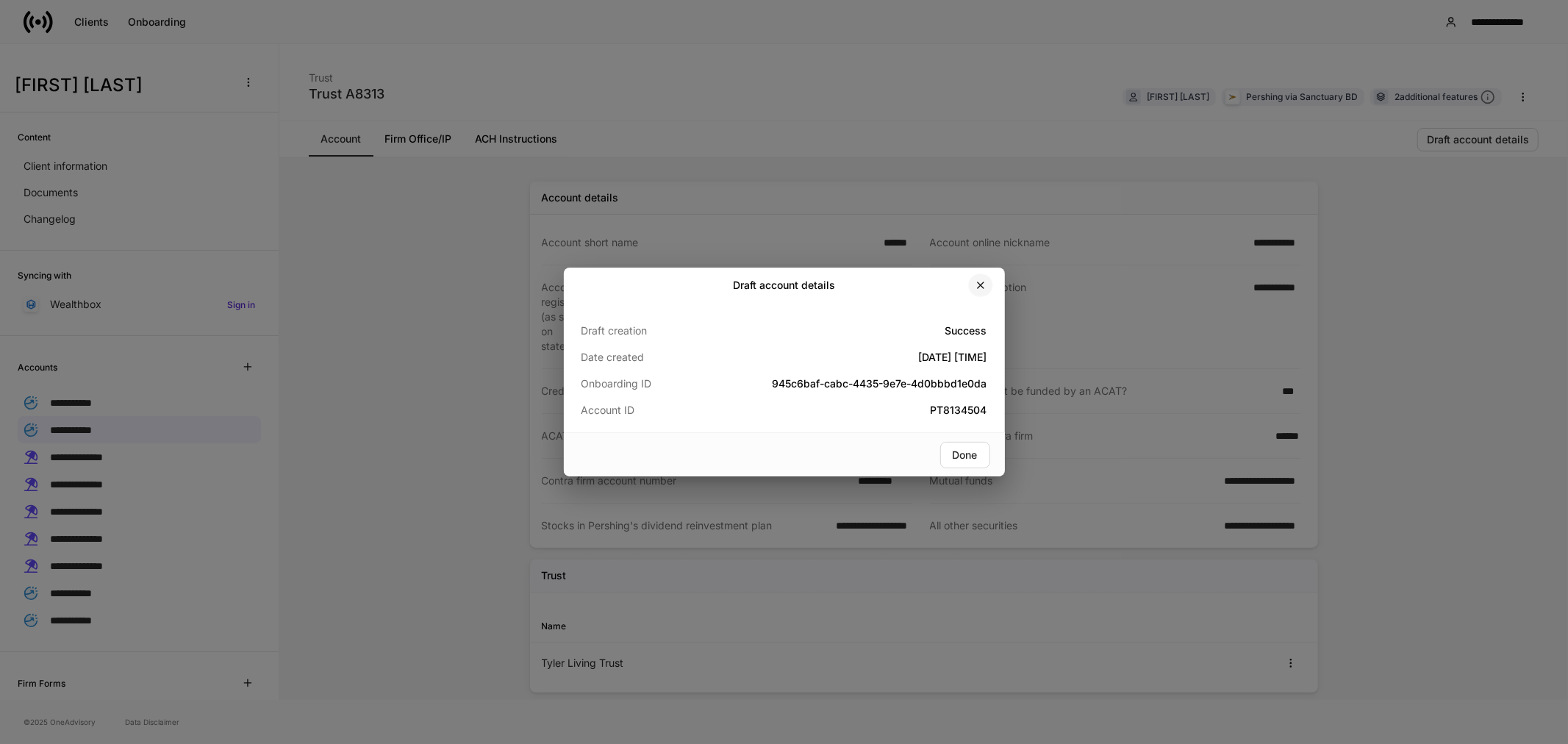 click 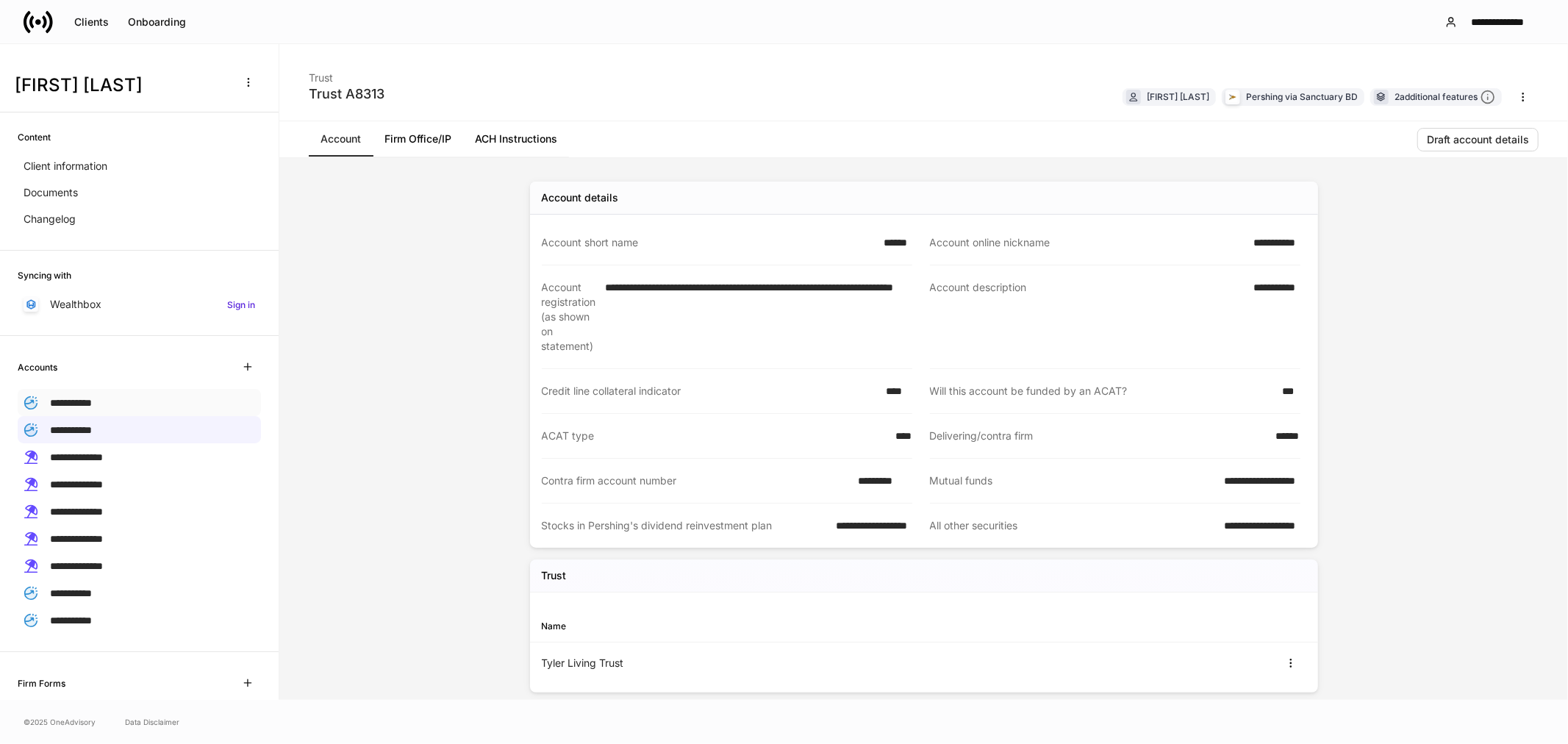 click on "**********" at bounding box center (71, 403) 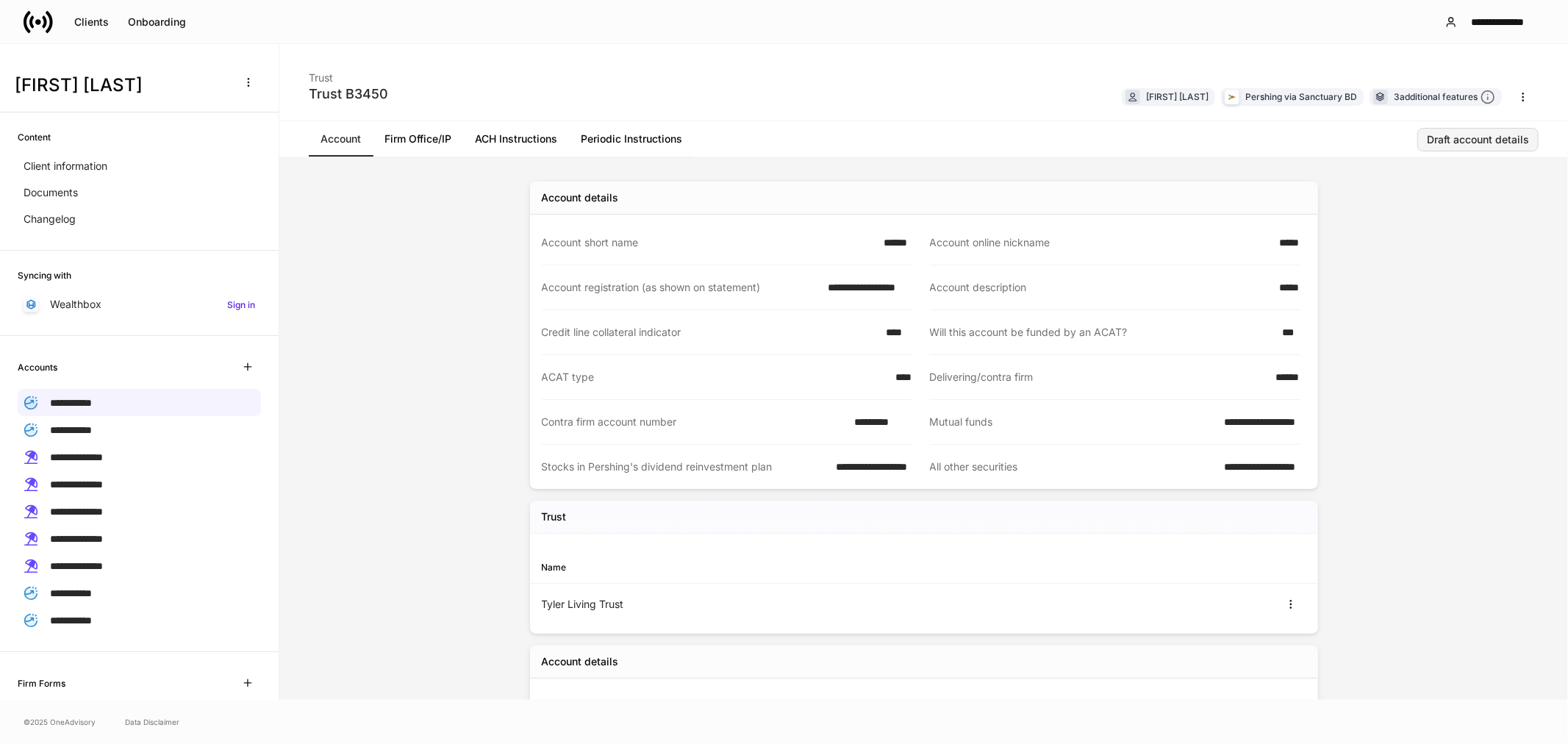 click on "Draft account details" at bounding box center (1478, 140) 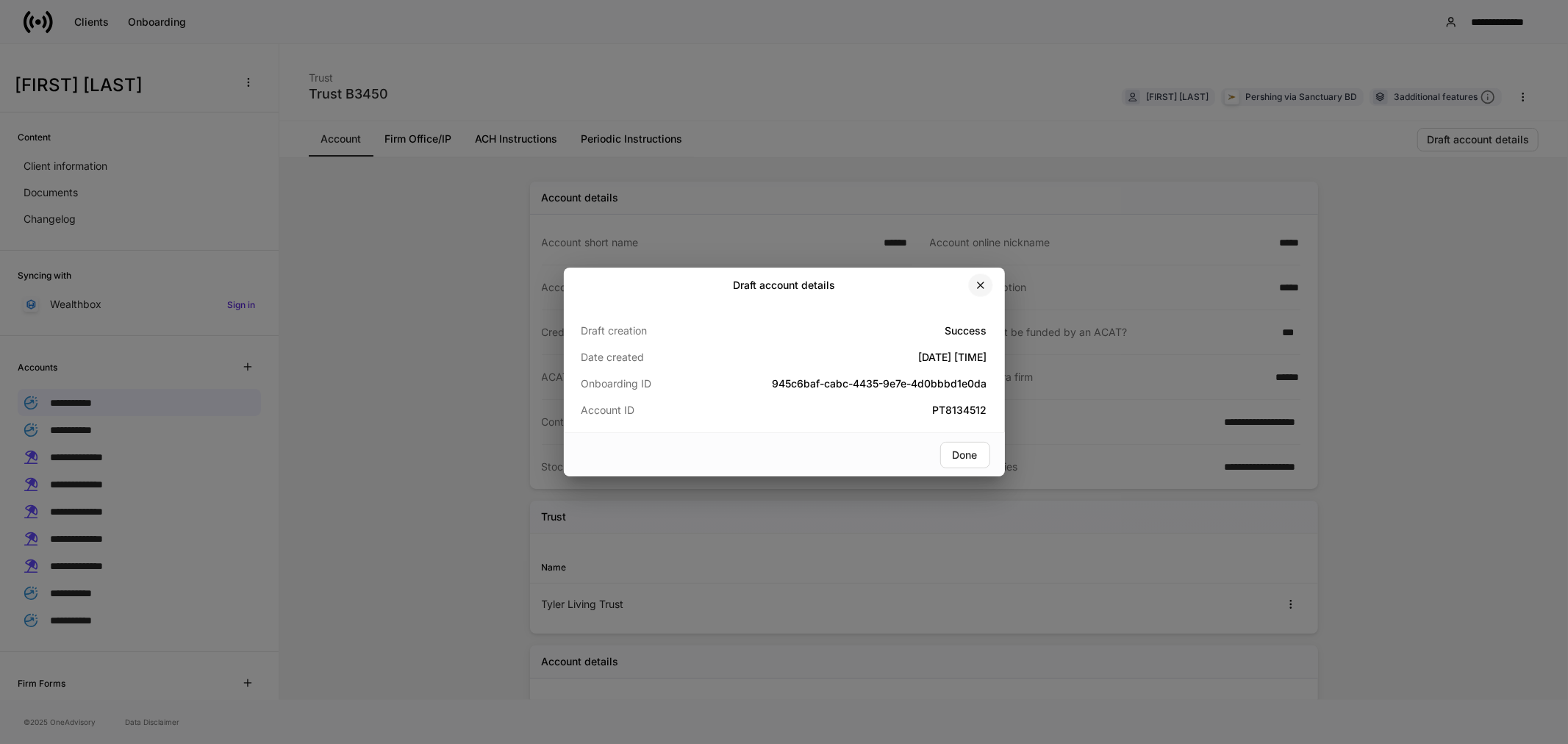 click at bounding box center (981, 285) 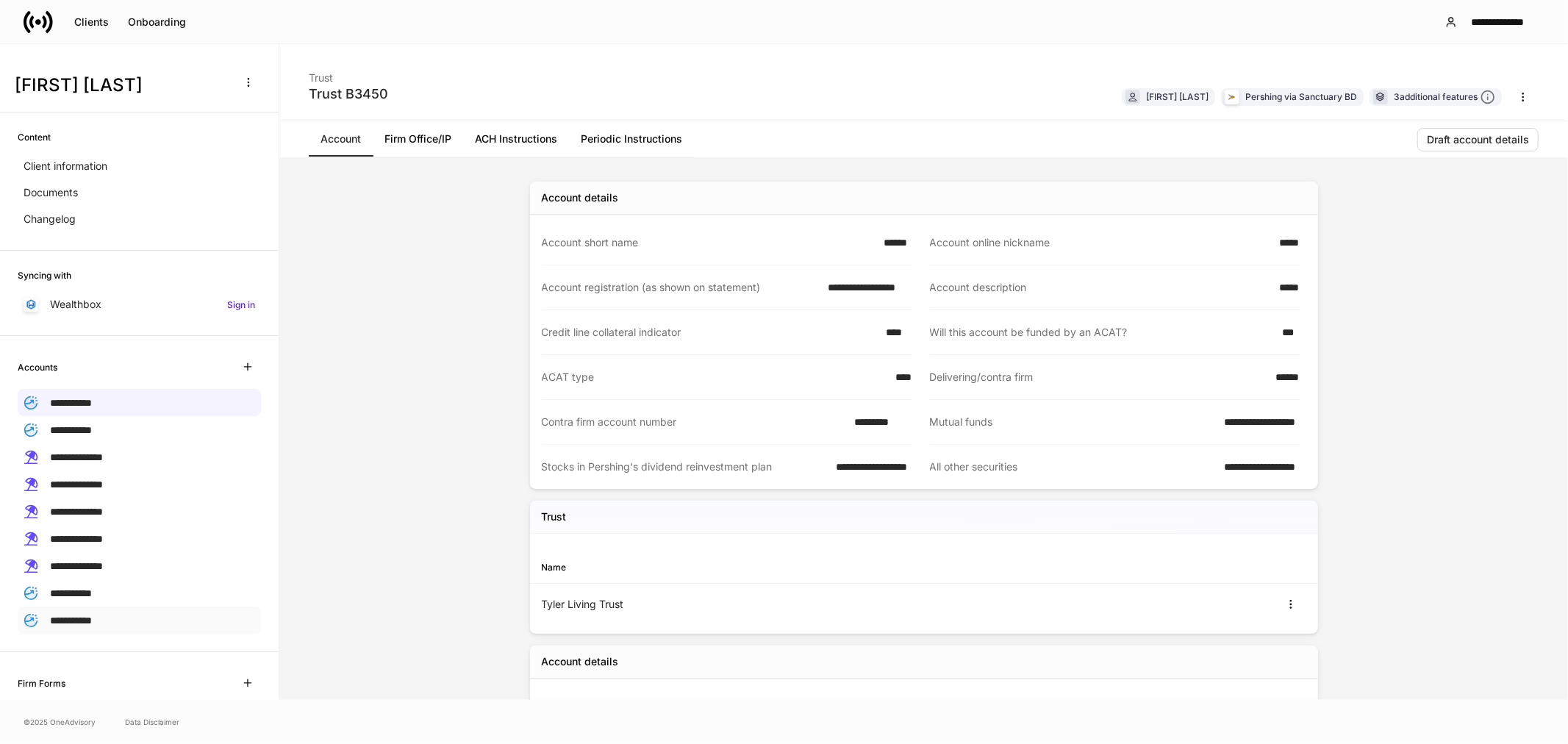 click on "**********" at bounding box center (71, 620) 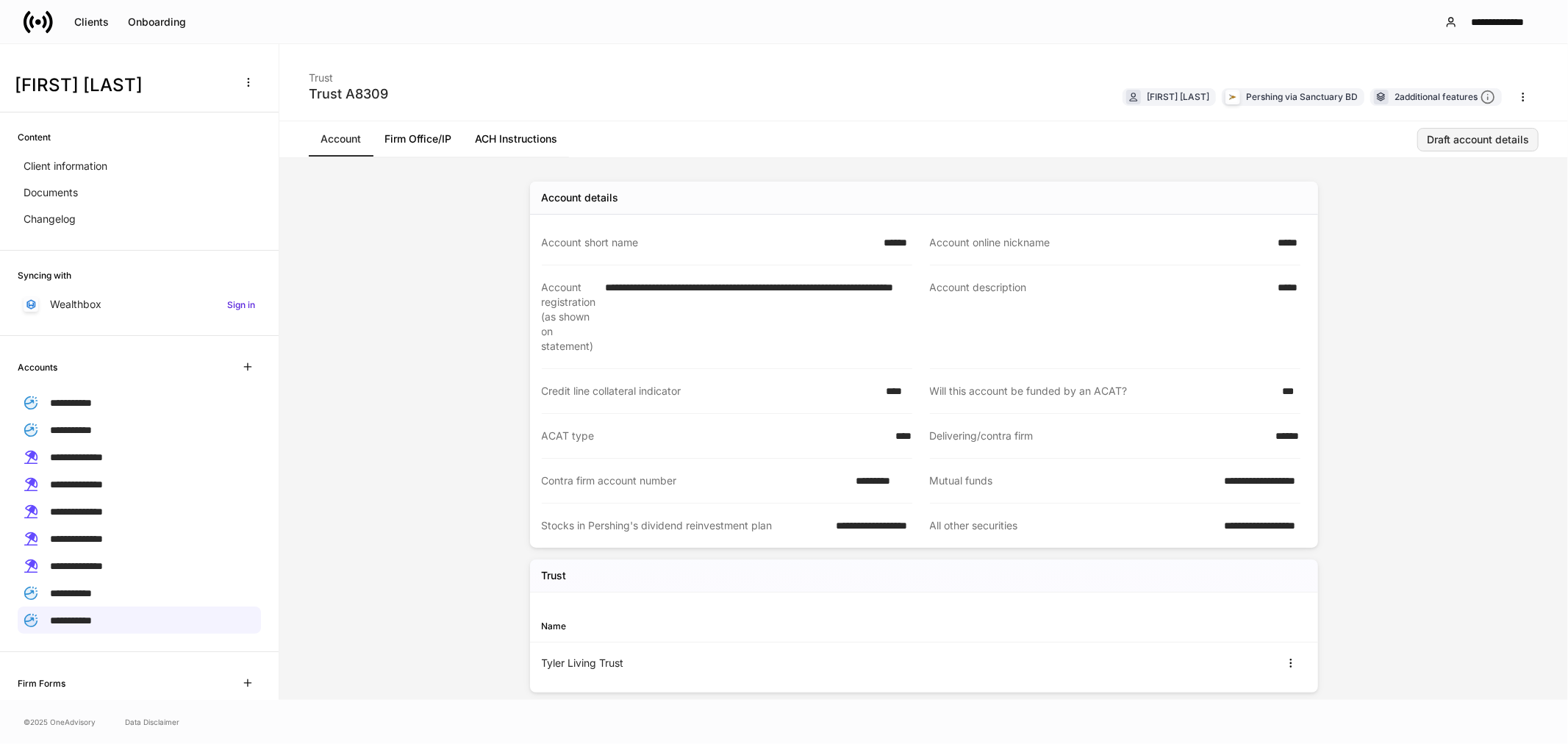 click on "Draft account details" at bounding box center [1478, 140] 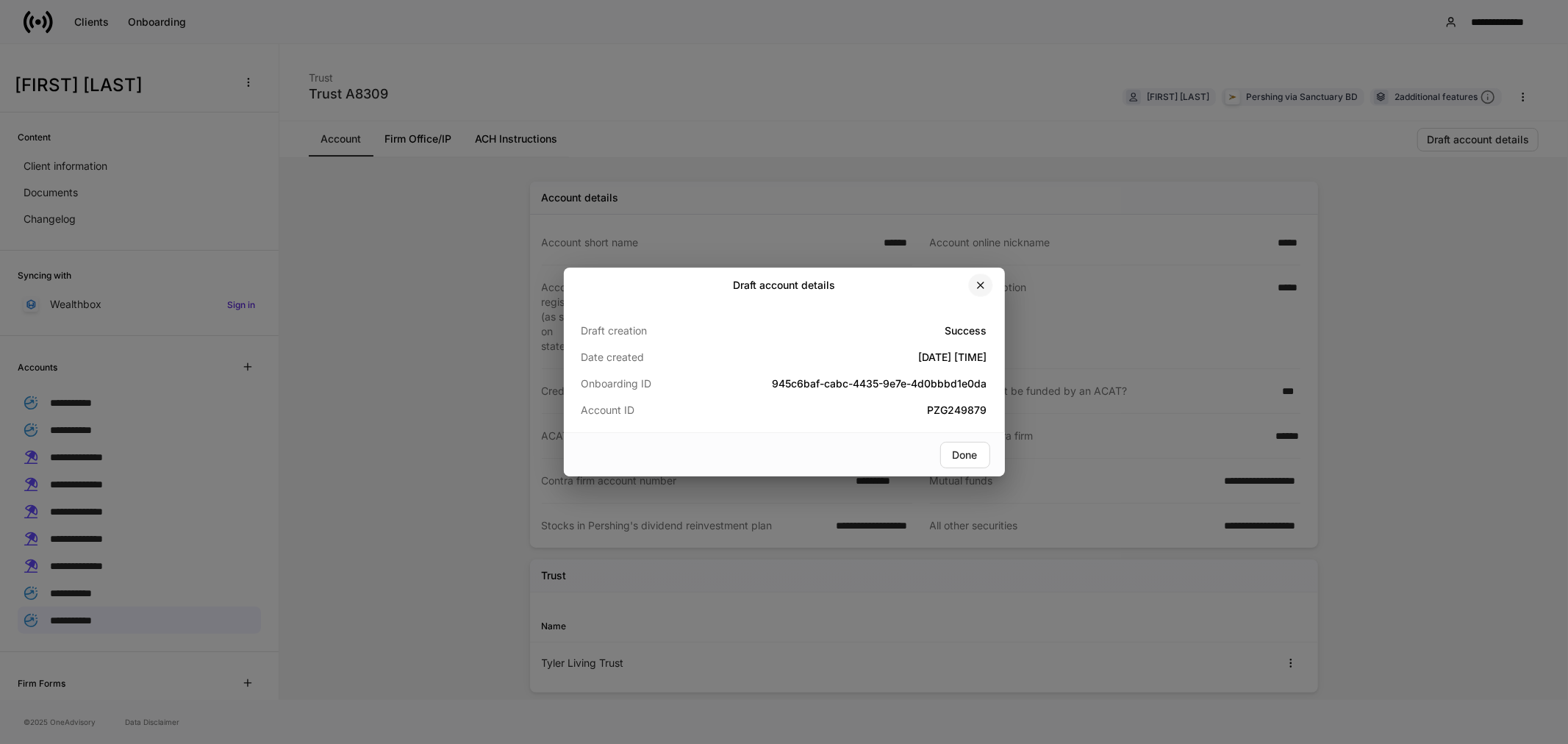 click at bounding box center (981, 285) 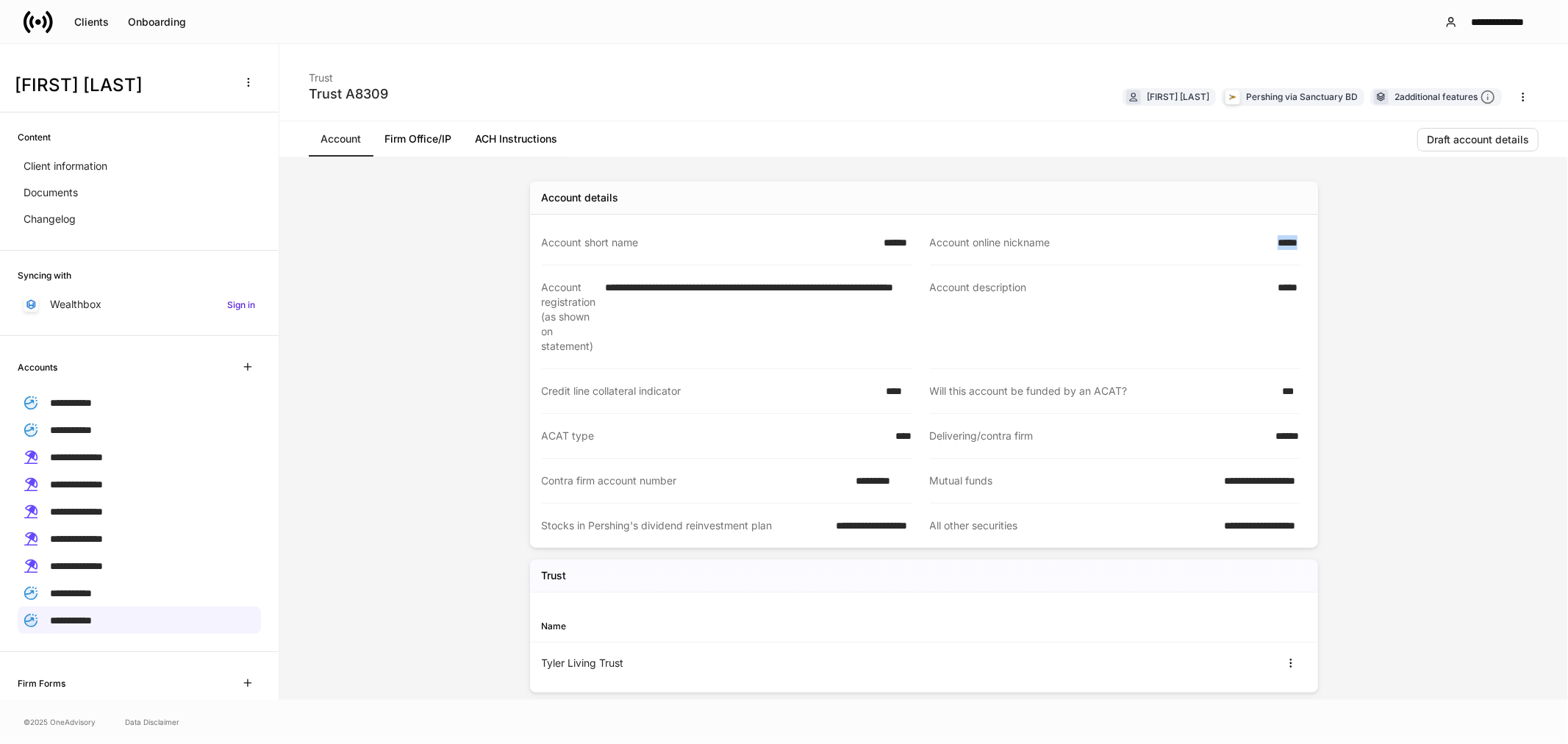 drag, startPoint x: 1263, startPoint y: 238, endPoint x: 1301, endPoint y: 244, distance: 38.470768 